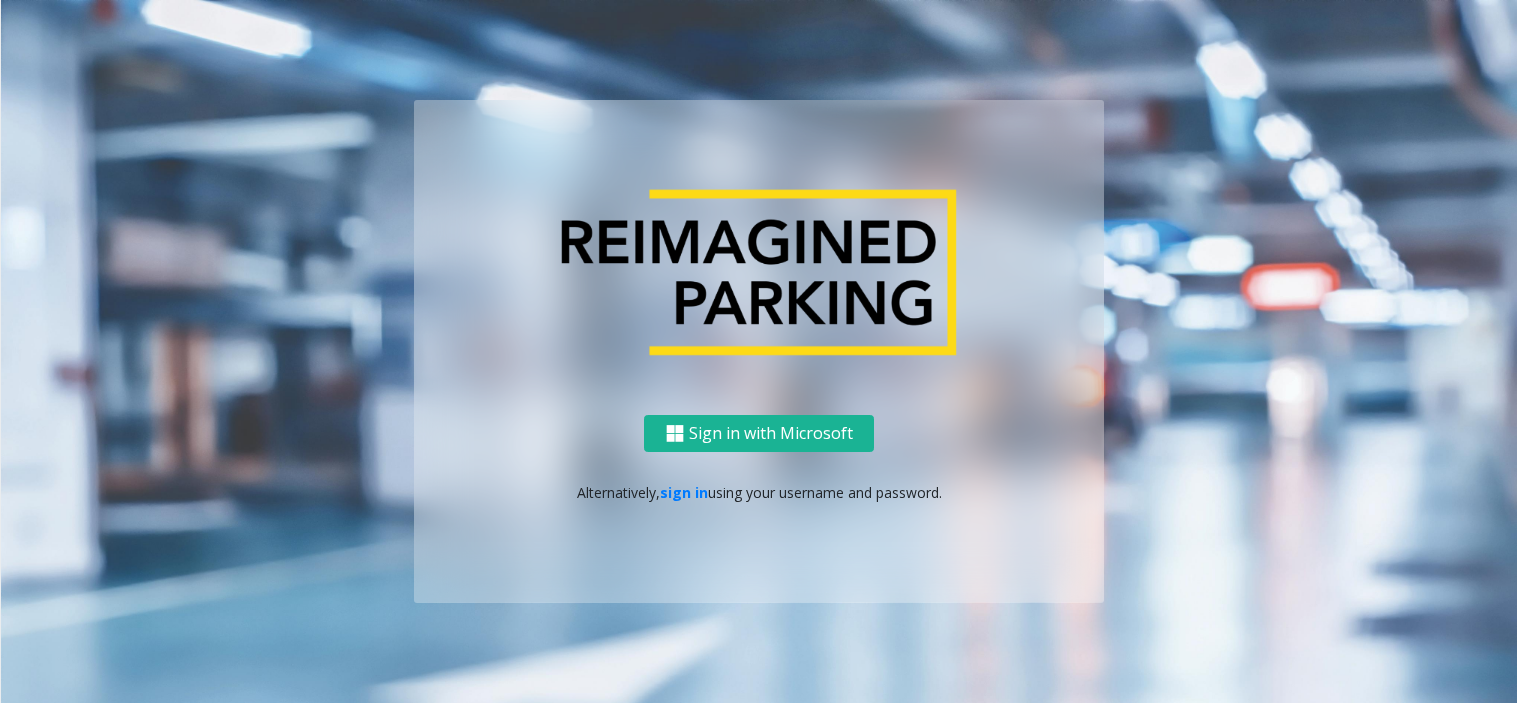 scroll, scrollTop: 0, scrollLeft: 0, axis: both 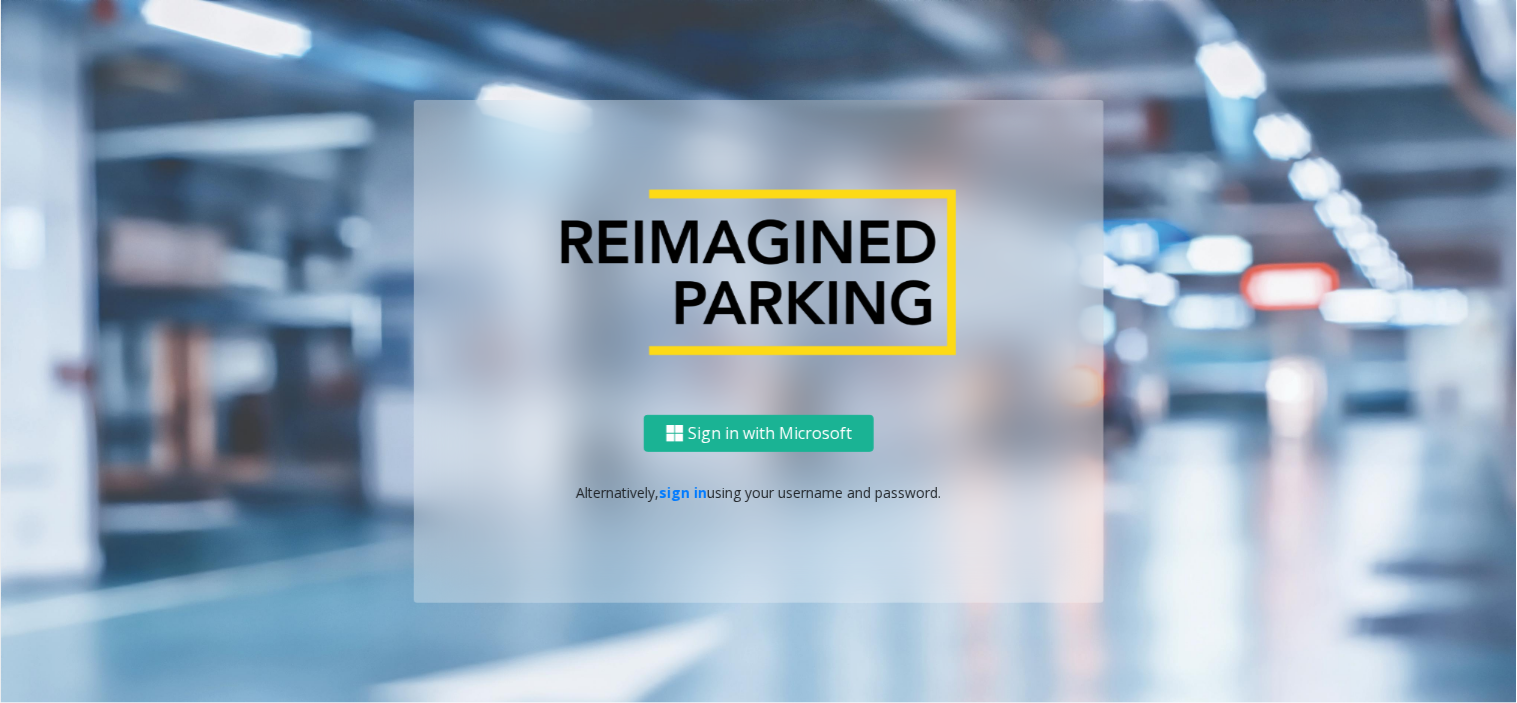 click on "Alternatively,   sign in  using your username and password." 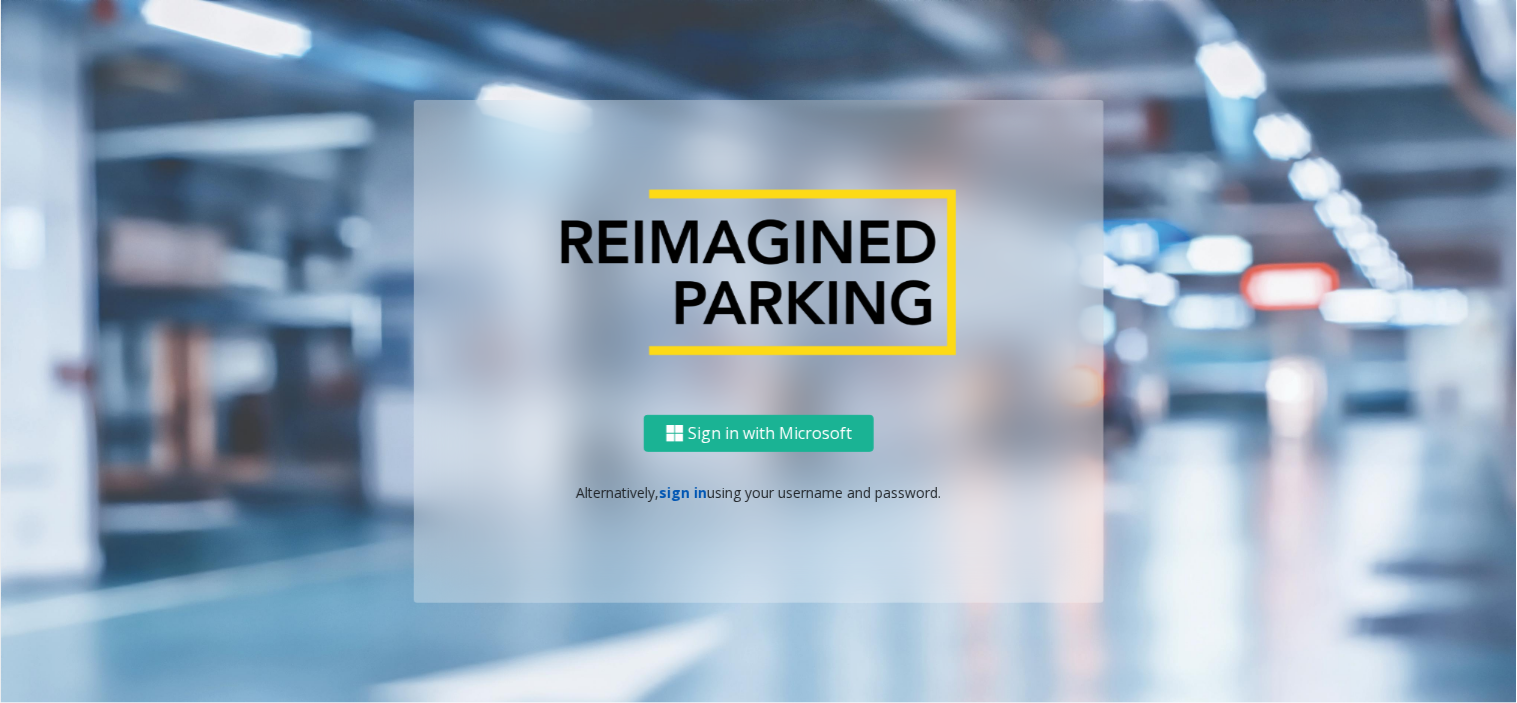 click on "sign in" 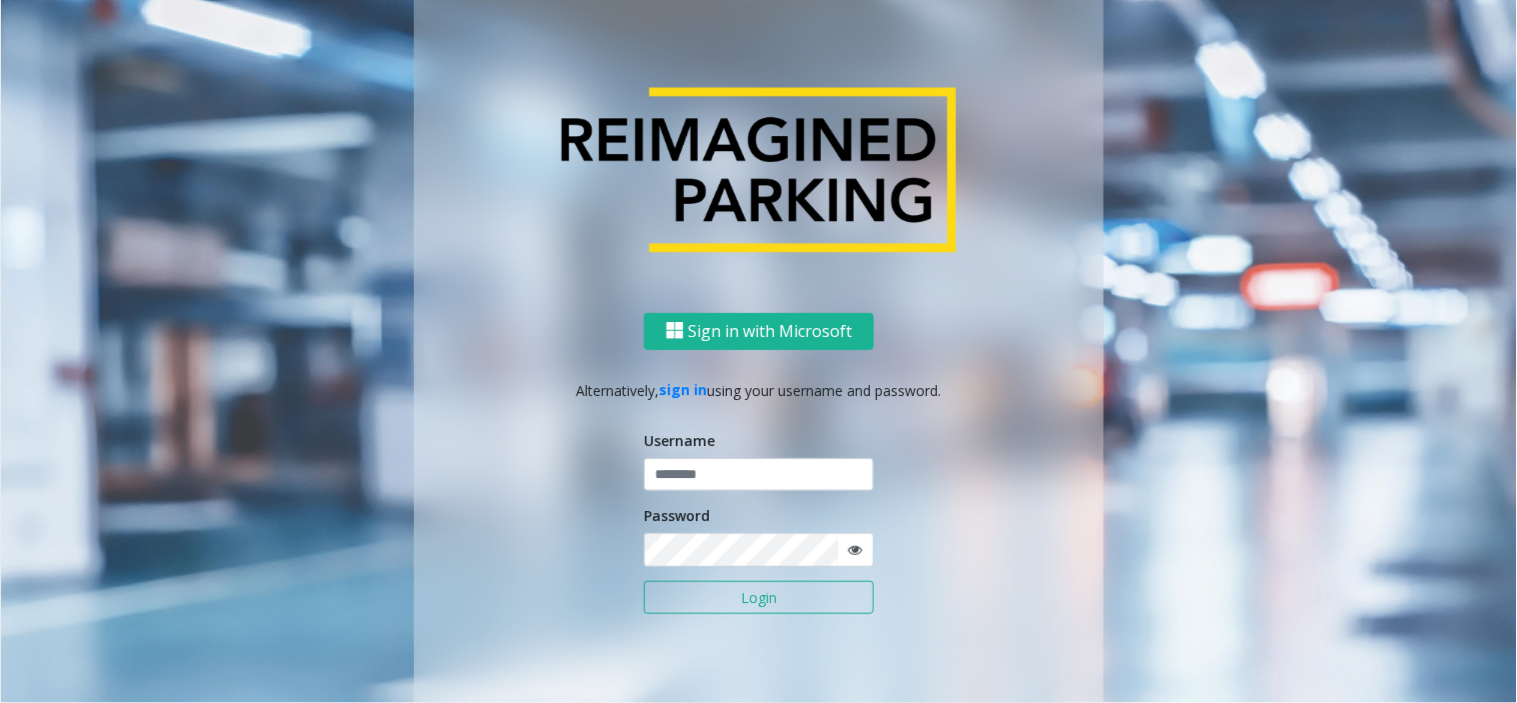 click on "Username Password Login" 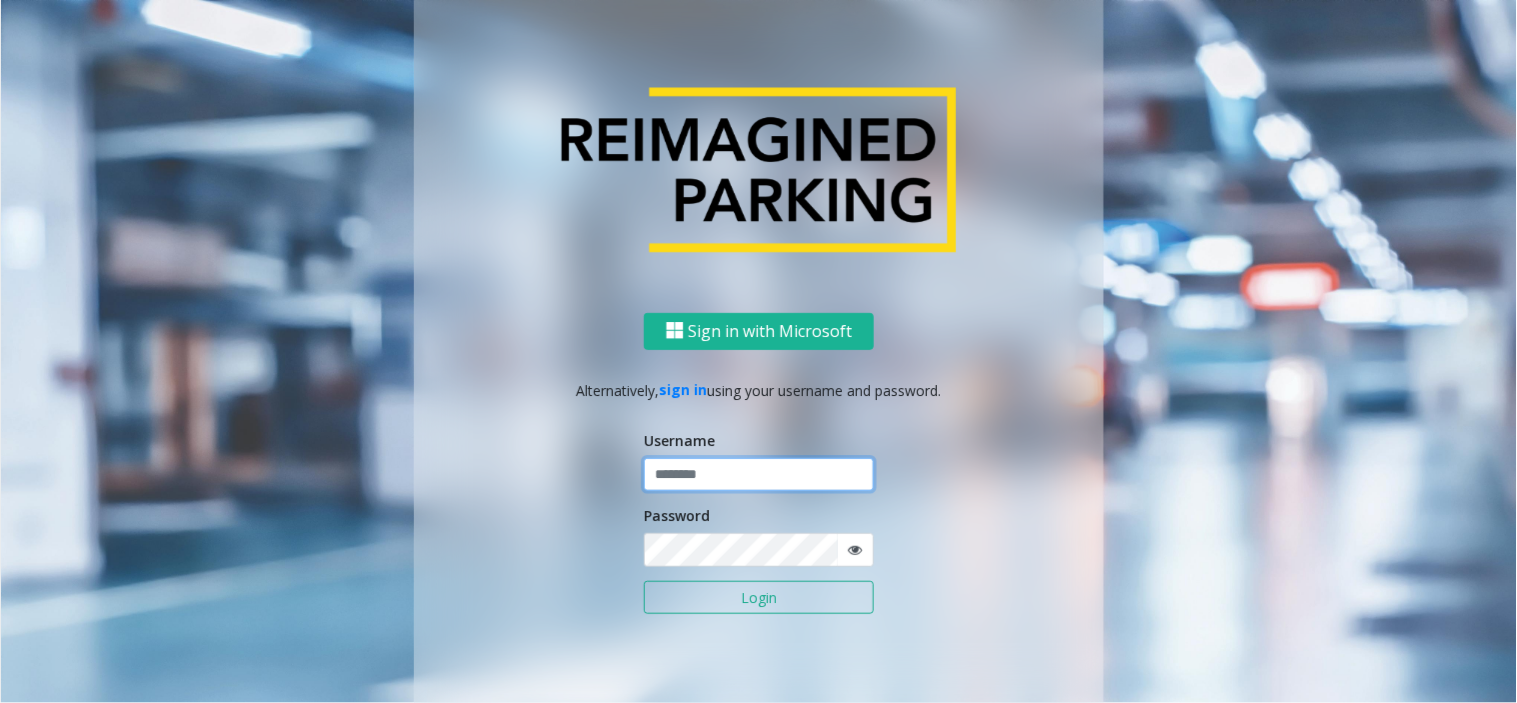 click 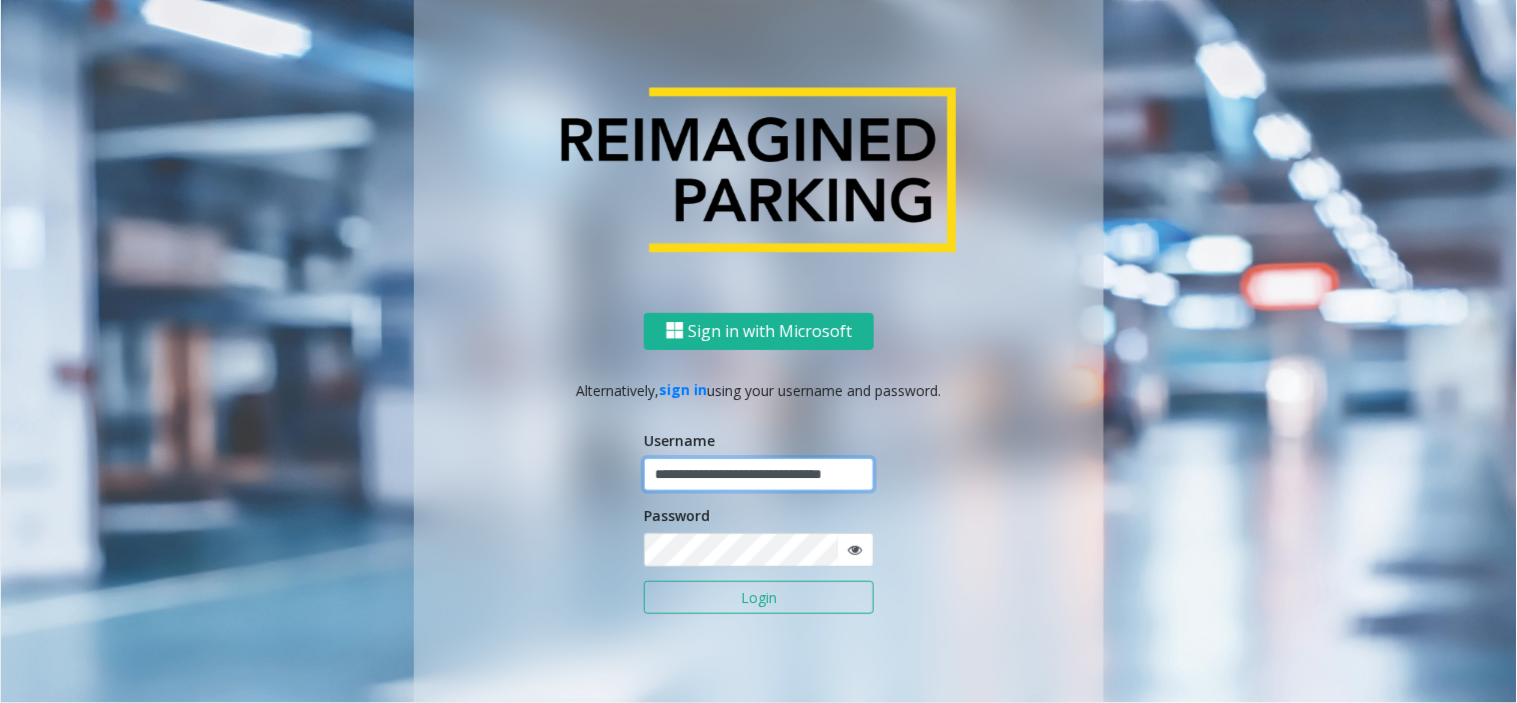 scroll, scrollTop: 0, scrollLeft: 32, axis: horizontal 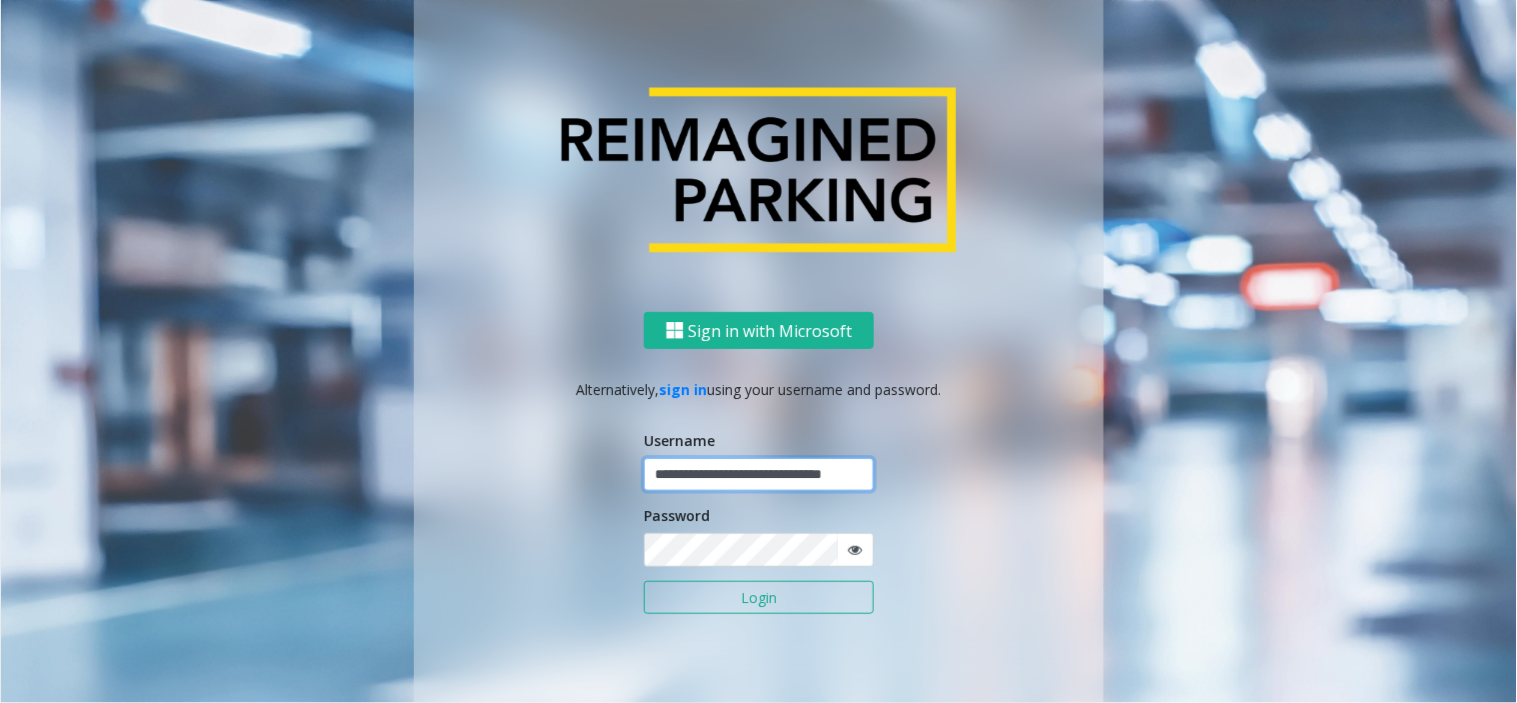 type on "**********" 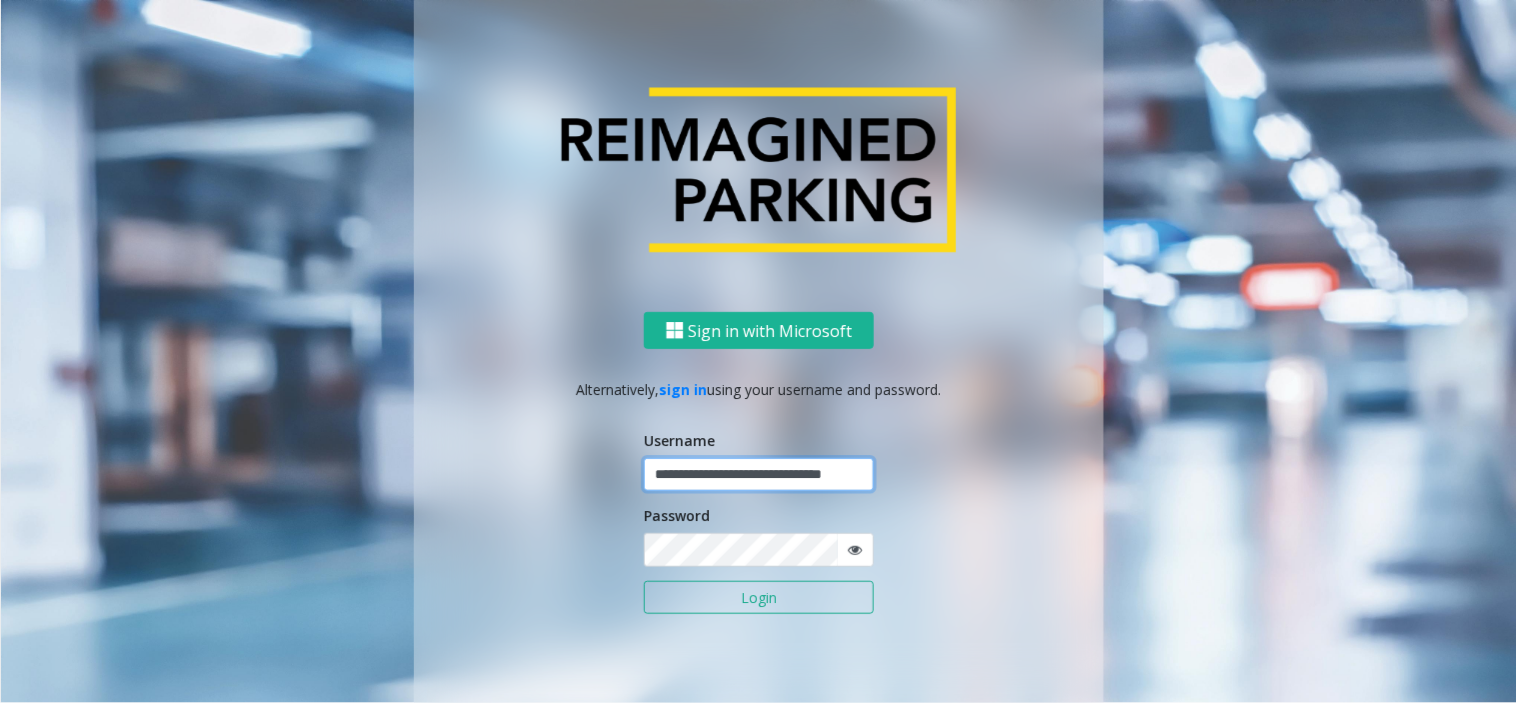 scroll, scrollTop: 0, scrollLeft: 0, axis: both 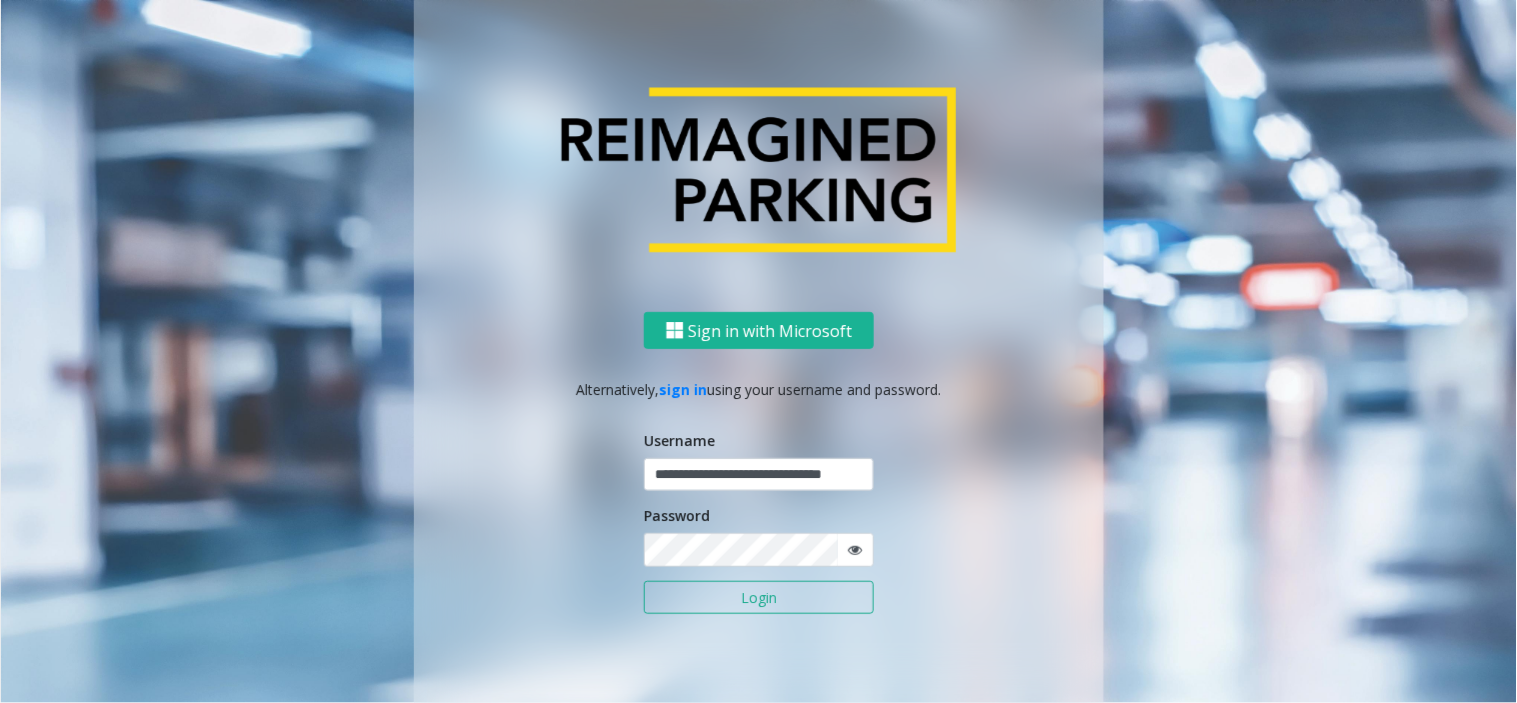 click on "Password" 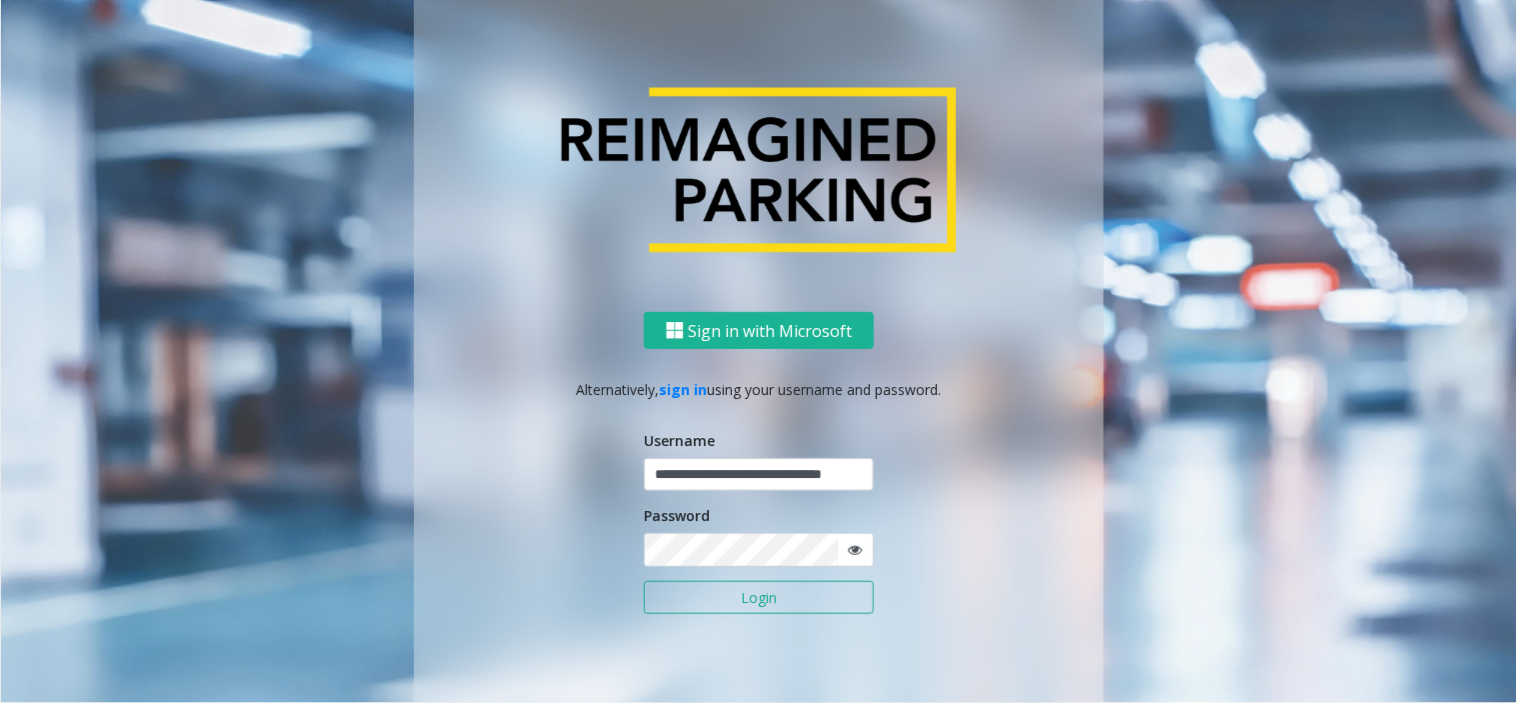 click on "**********" 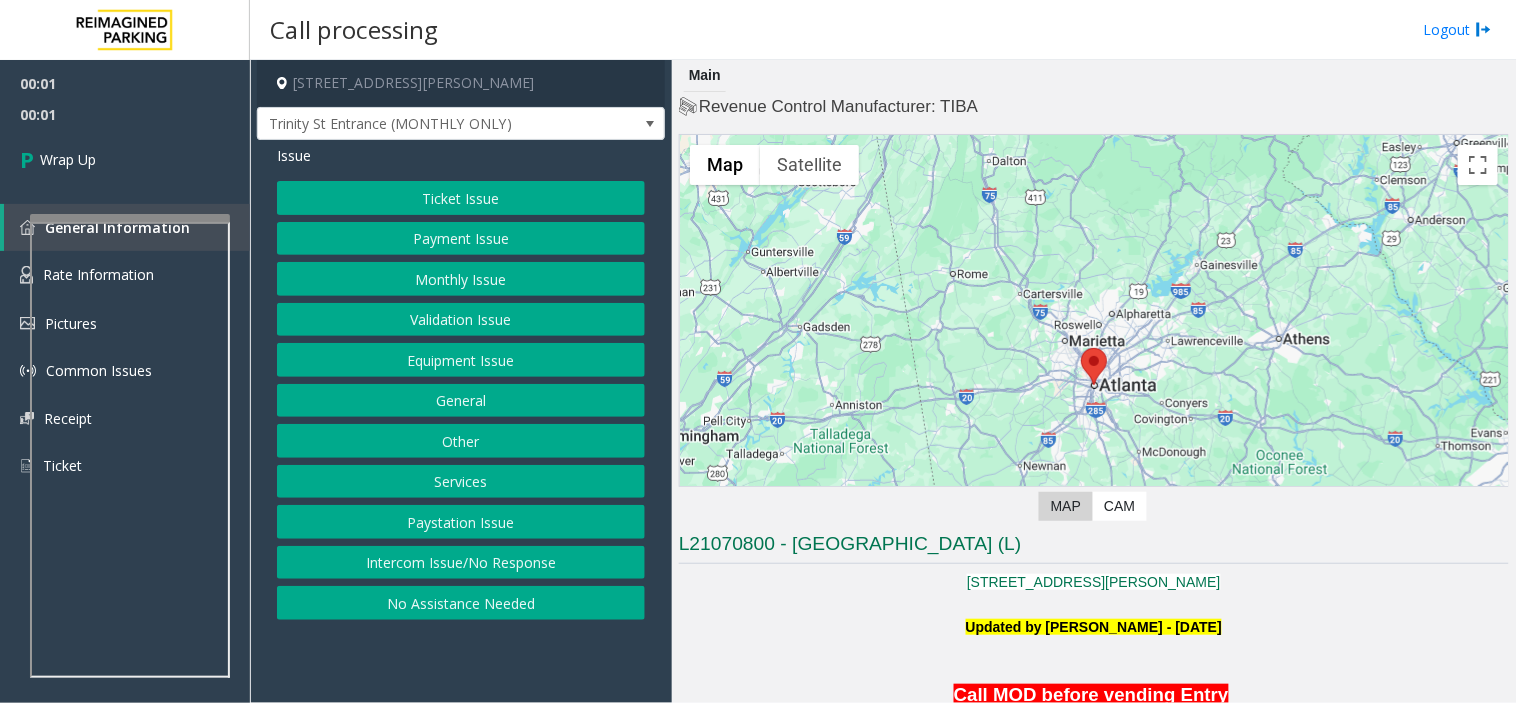 click on "Intercom Issue/No Response" 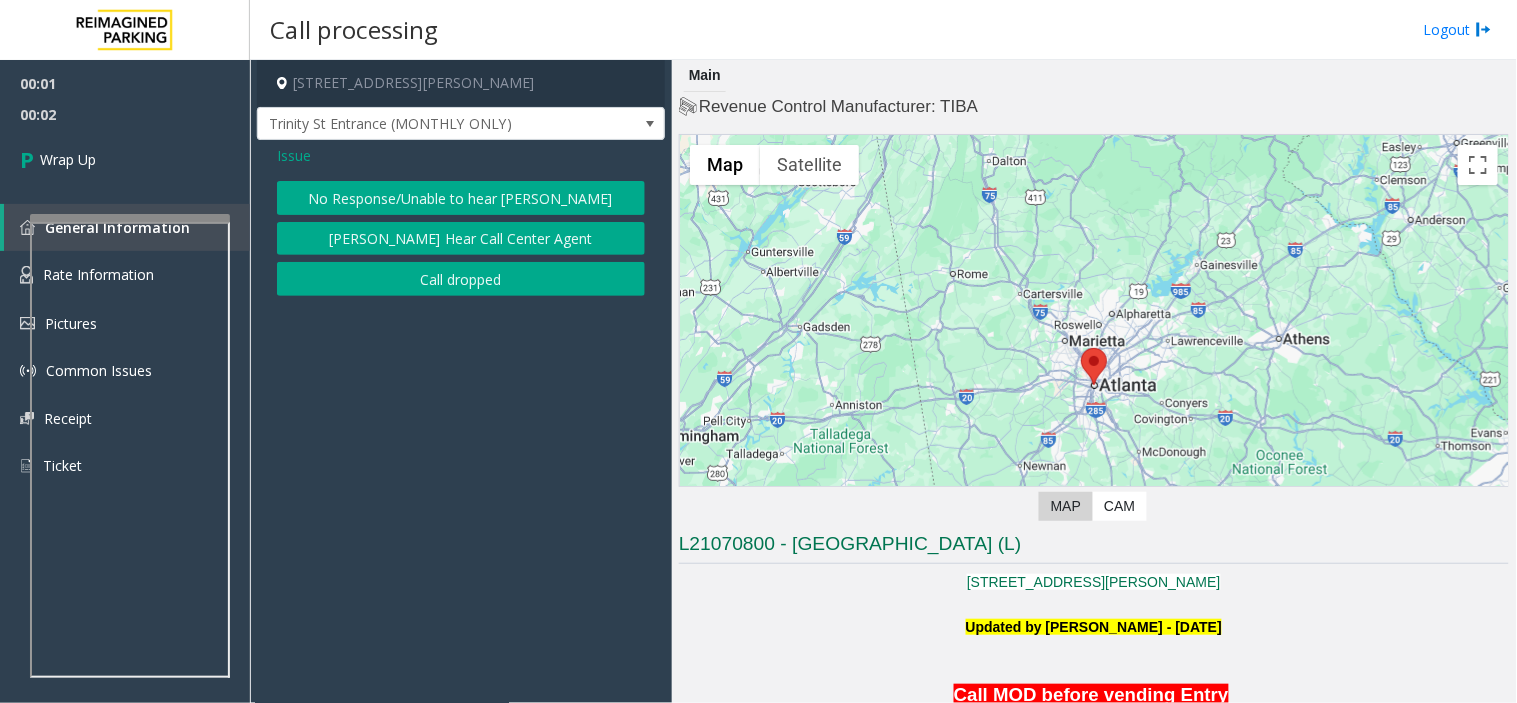 click on "Call dropped" 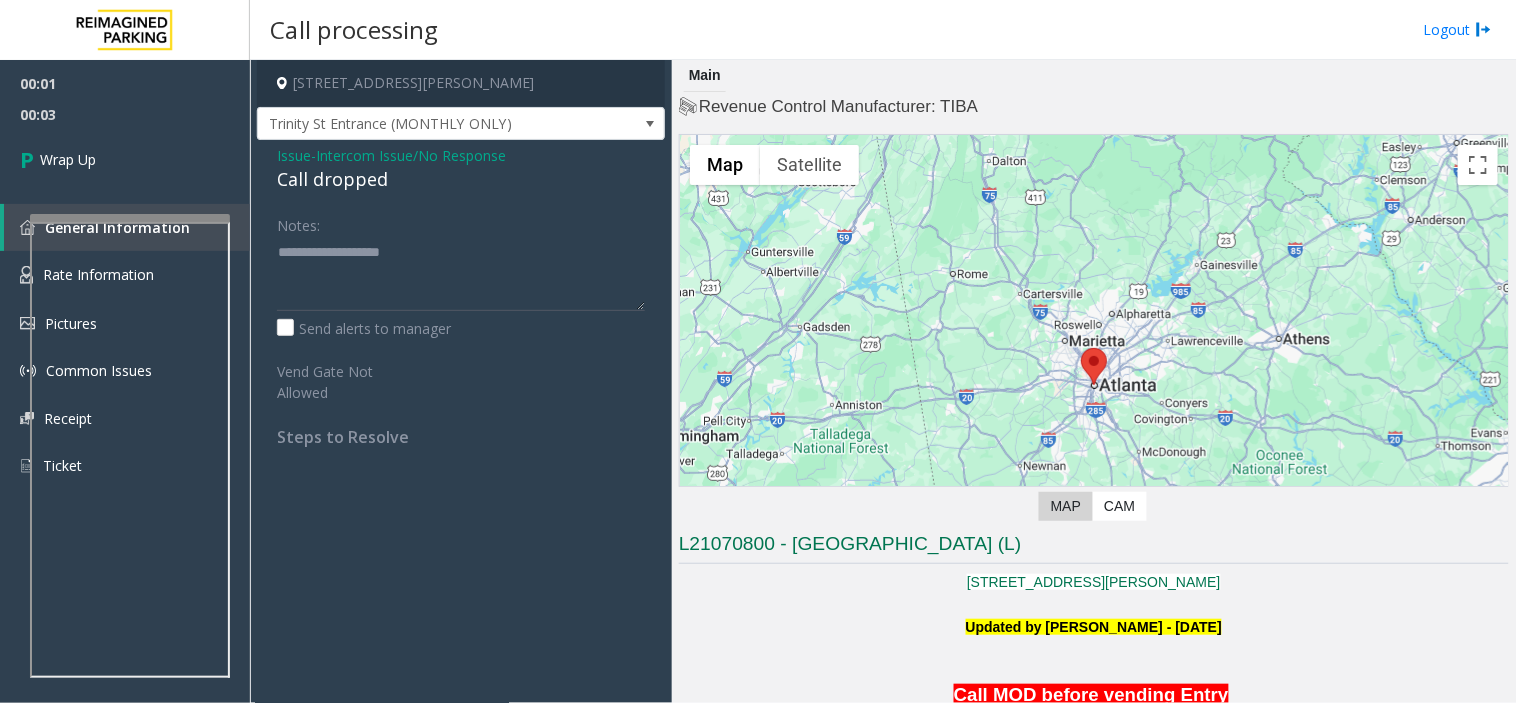 click on "Call dropped" 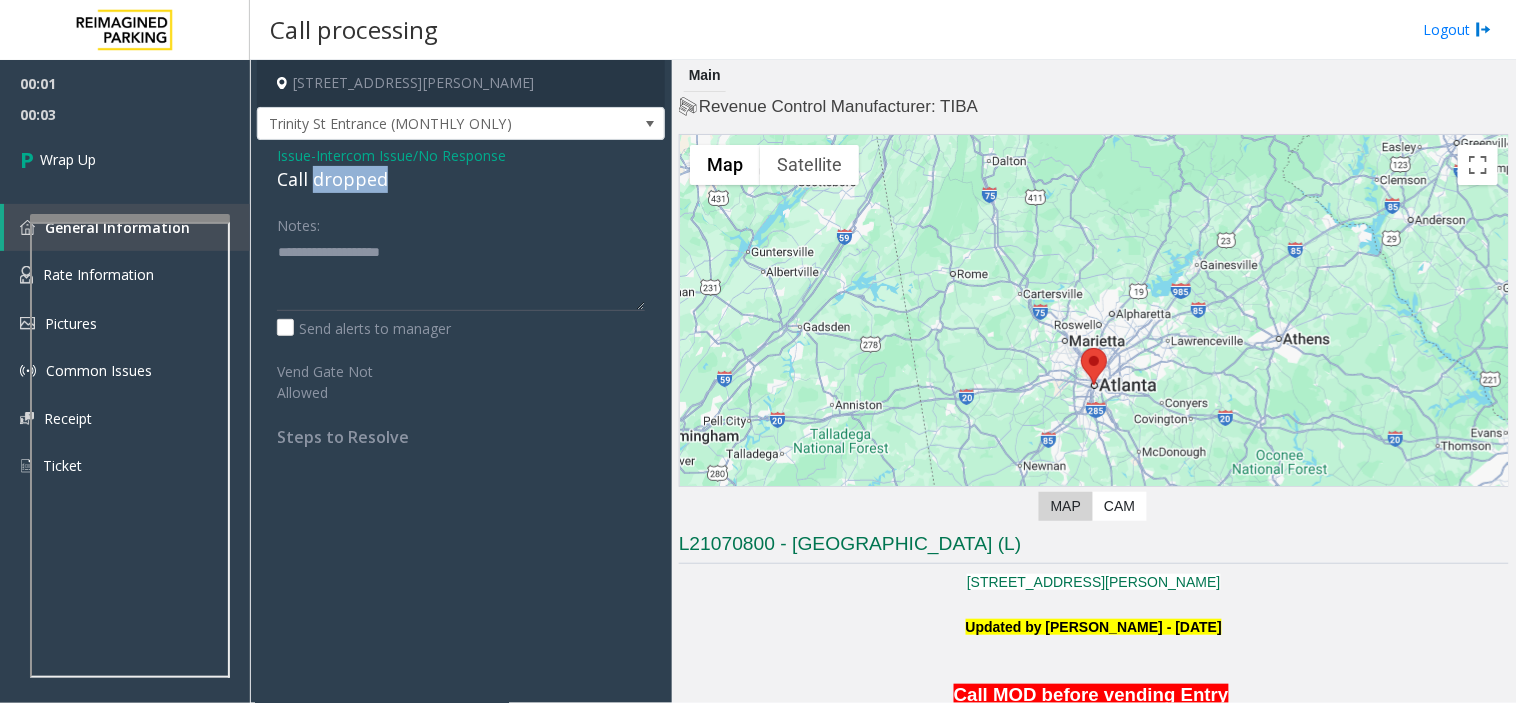 click on "Call dropped" 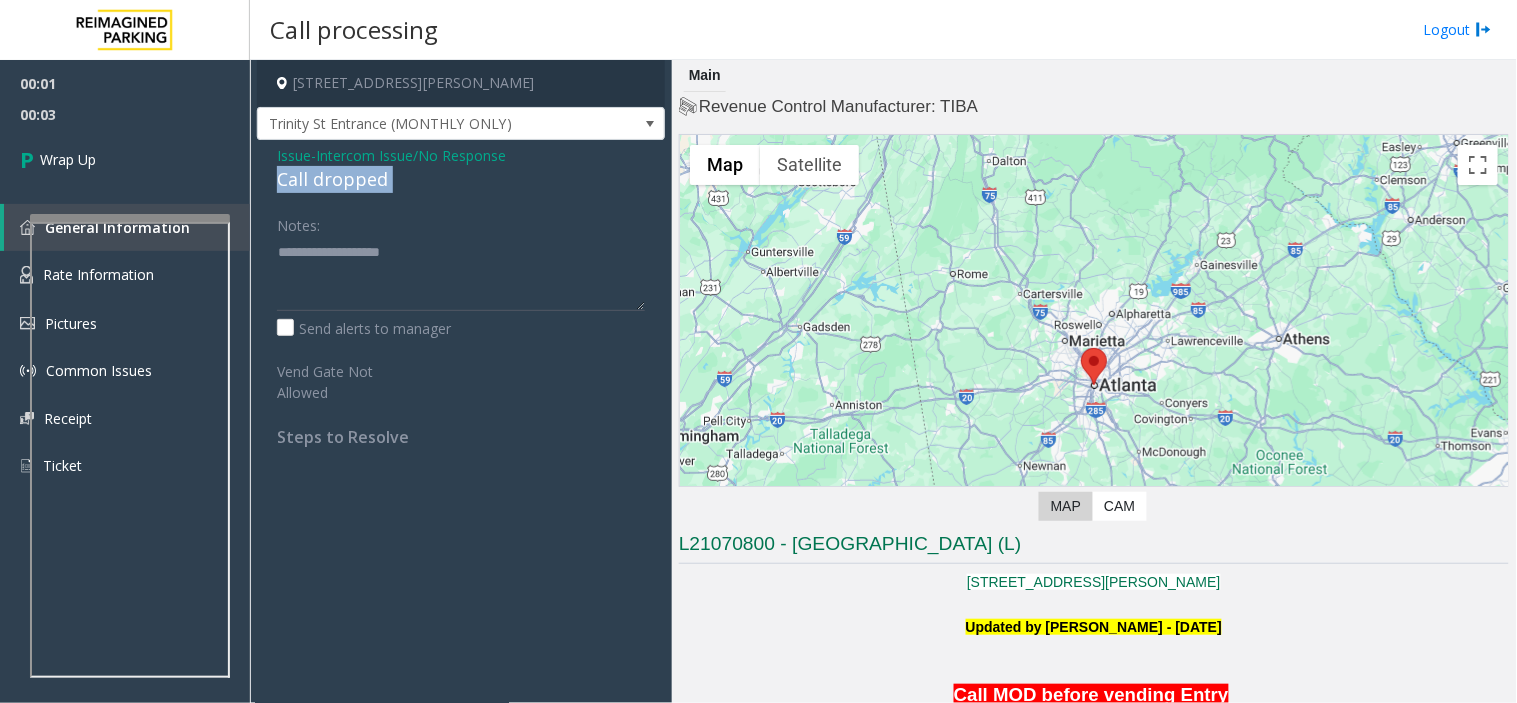 click on "Call dropped" 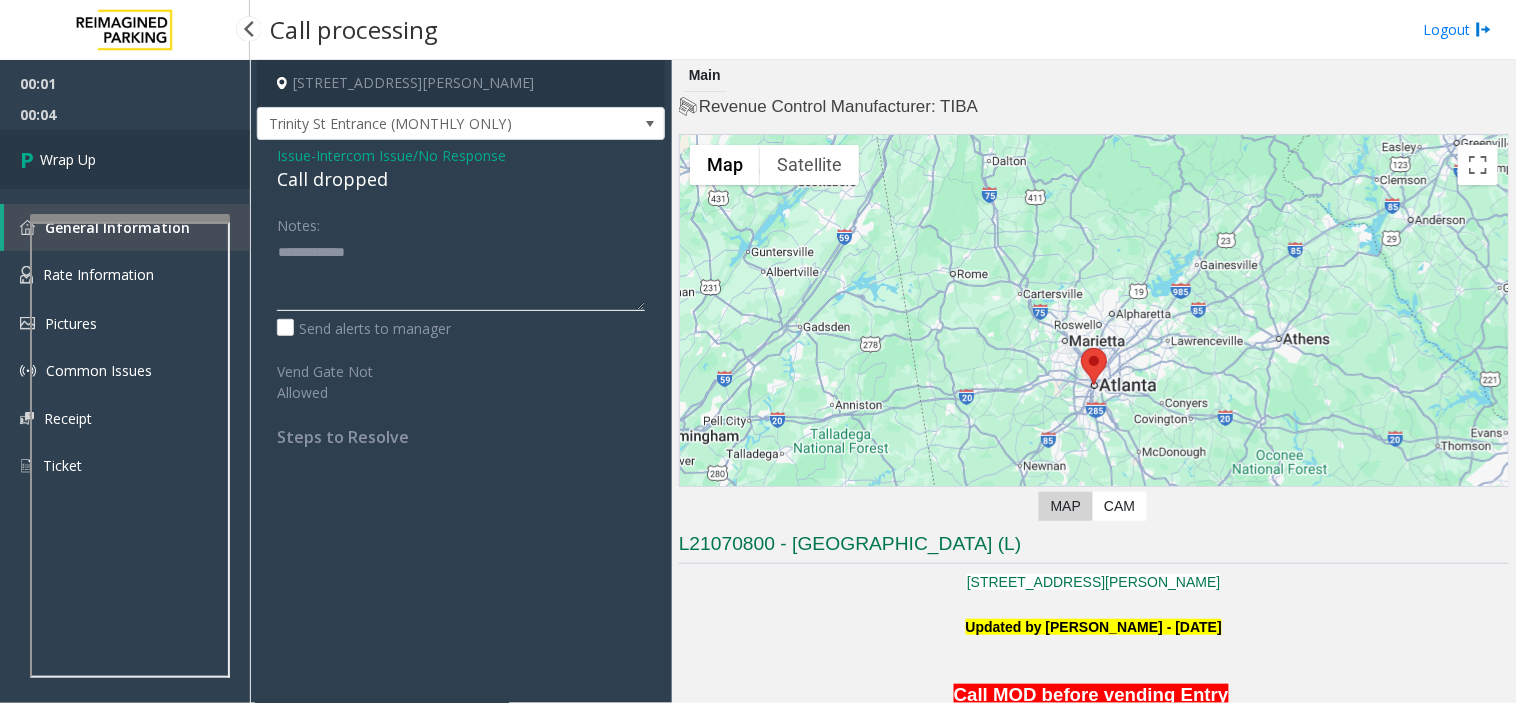 type on "**********" 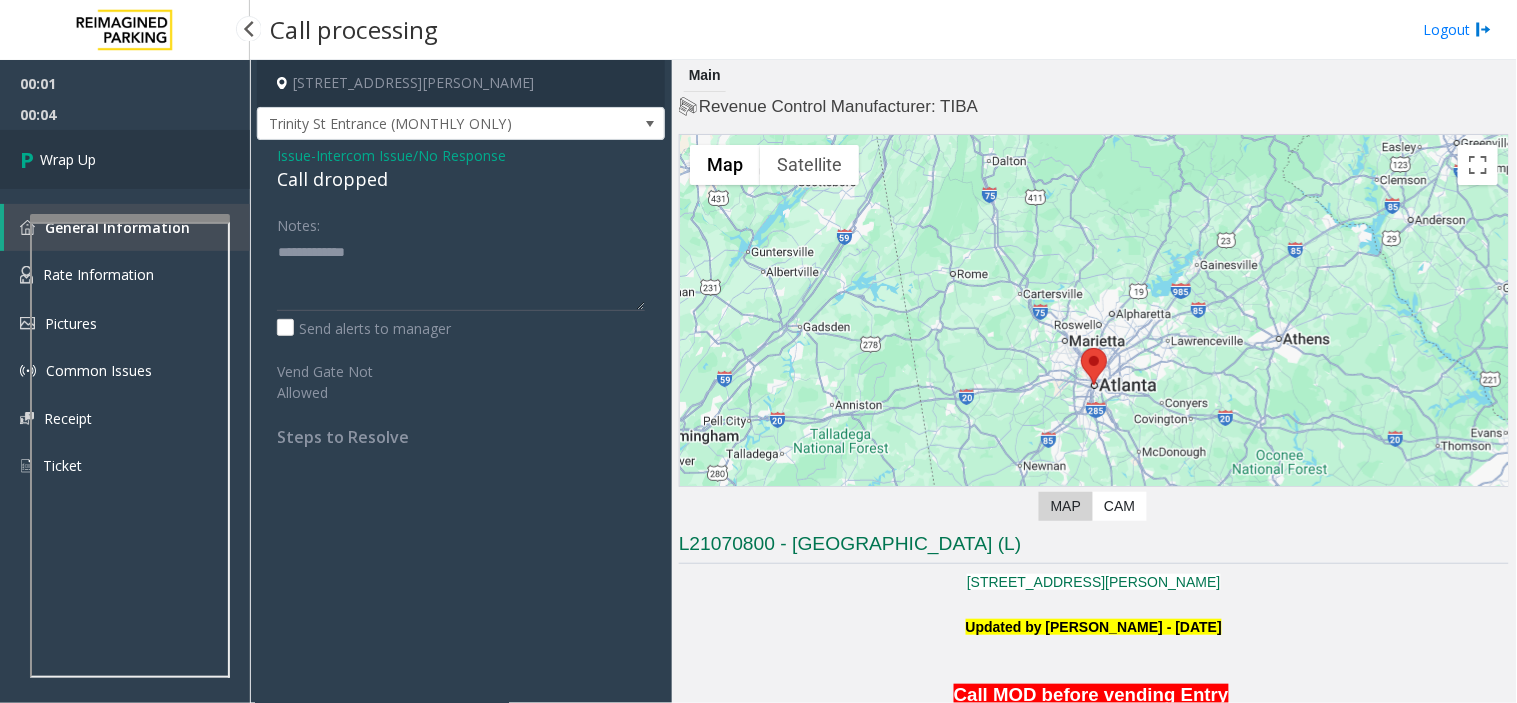 click on "Wrap Up" at bounding box center [125, 159] 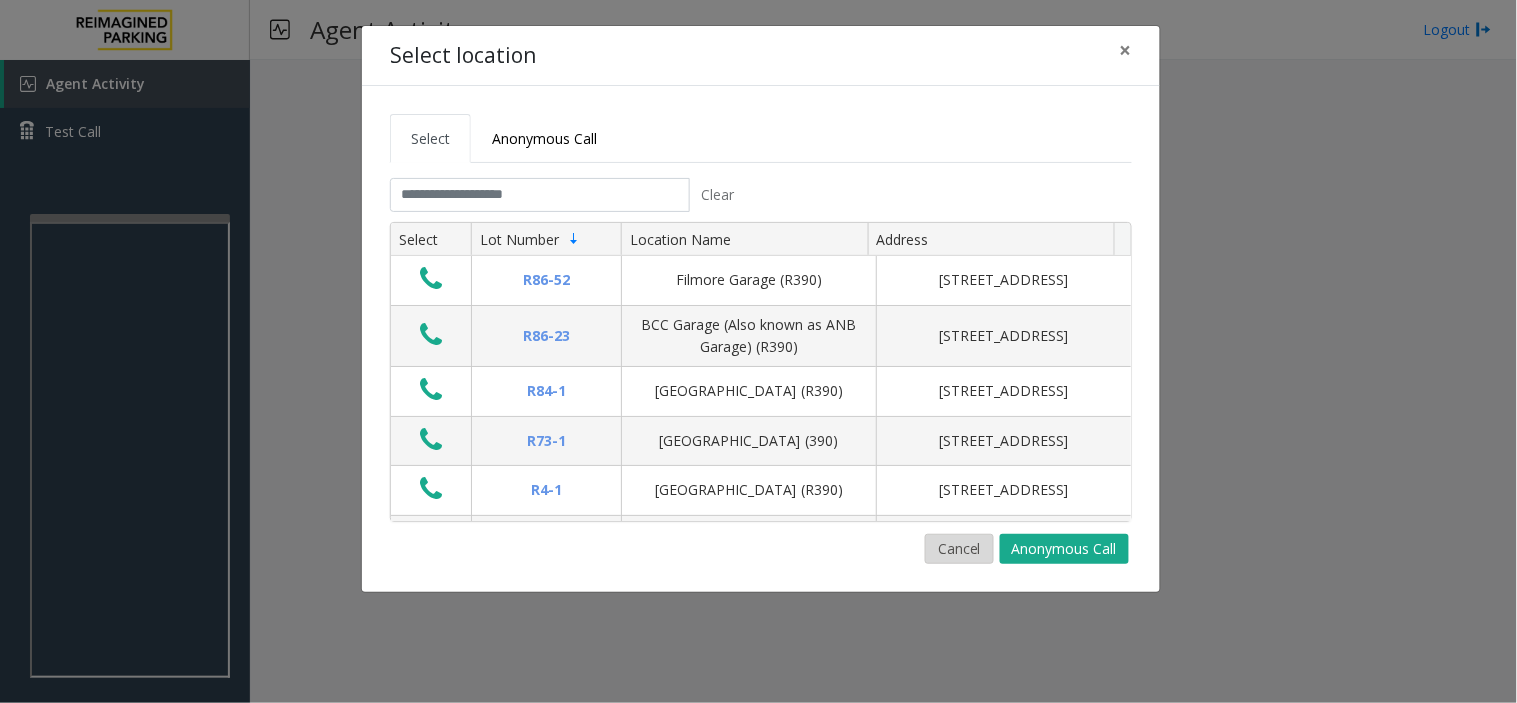 click on "Cancel" 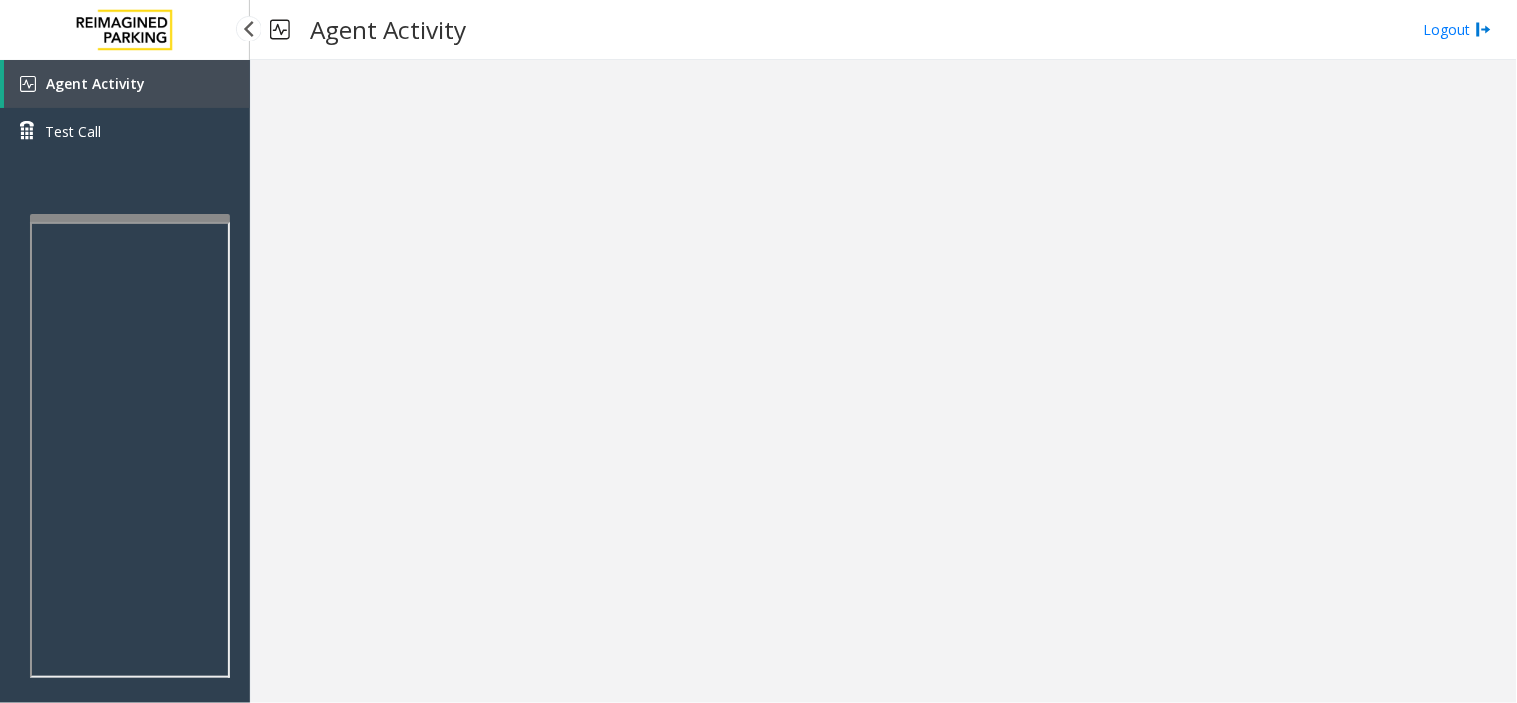 click on "Agent Activity" at bounding box center [95, 83] 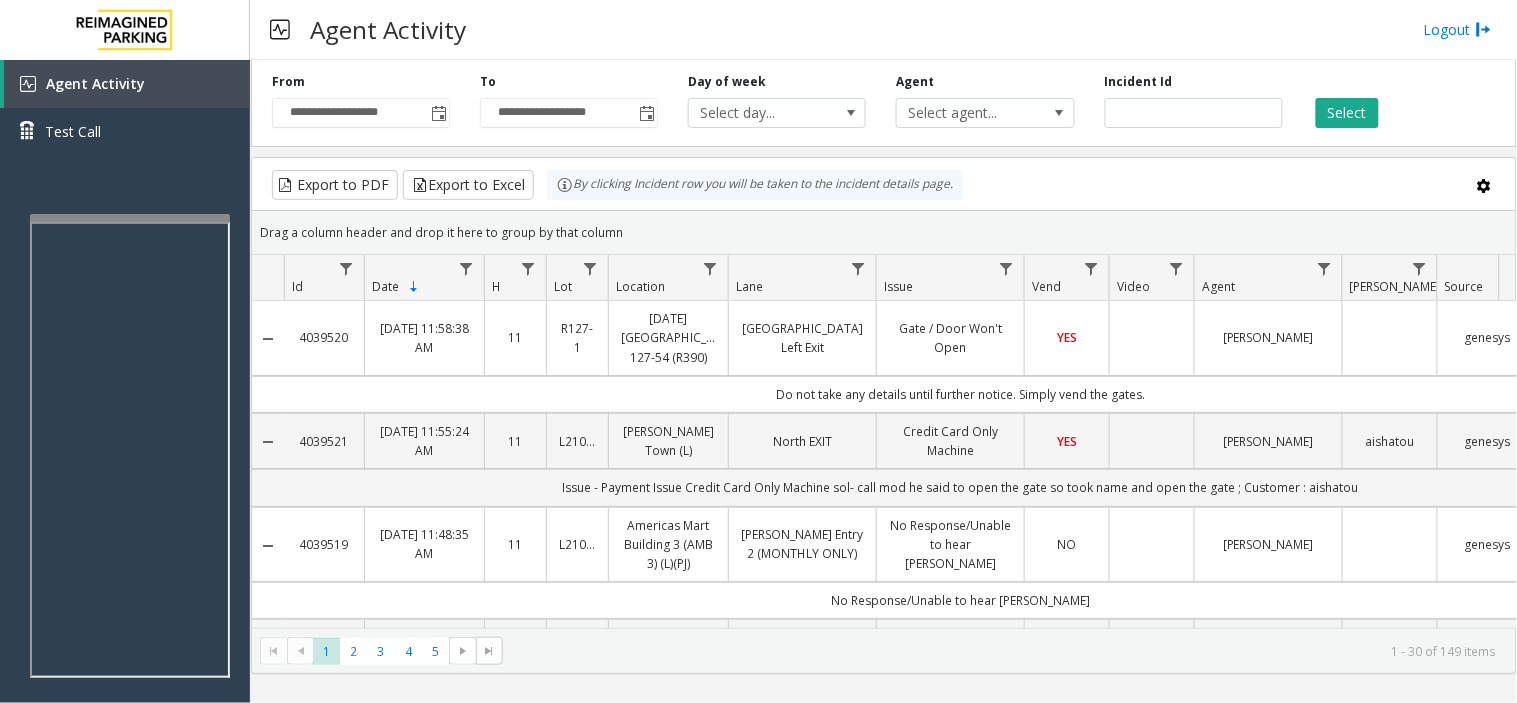 click on "Do not take any details until further notice. Simply vend the gates." 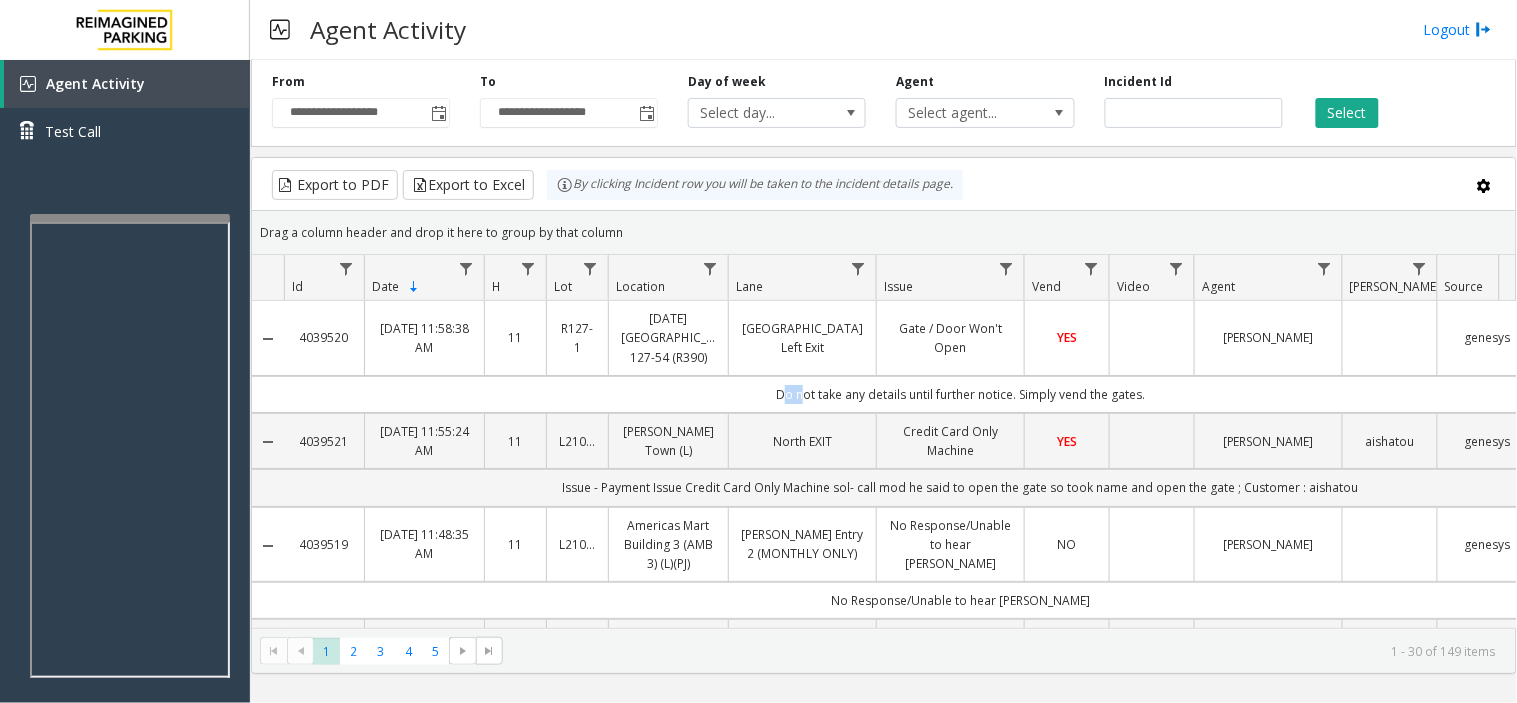 click on "Do not take any details until further notice. Simply vend the gates." 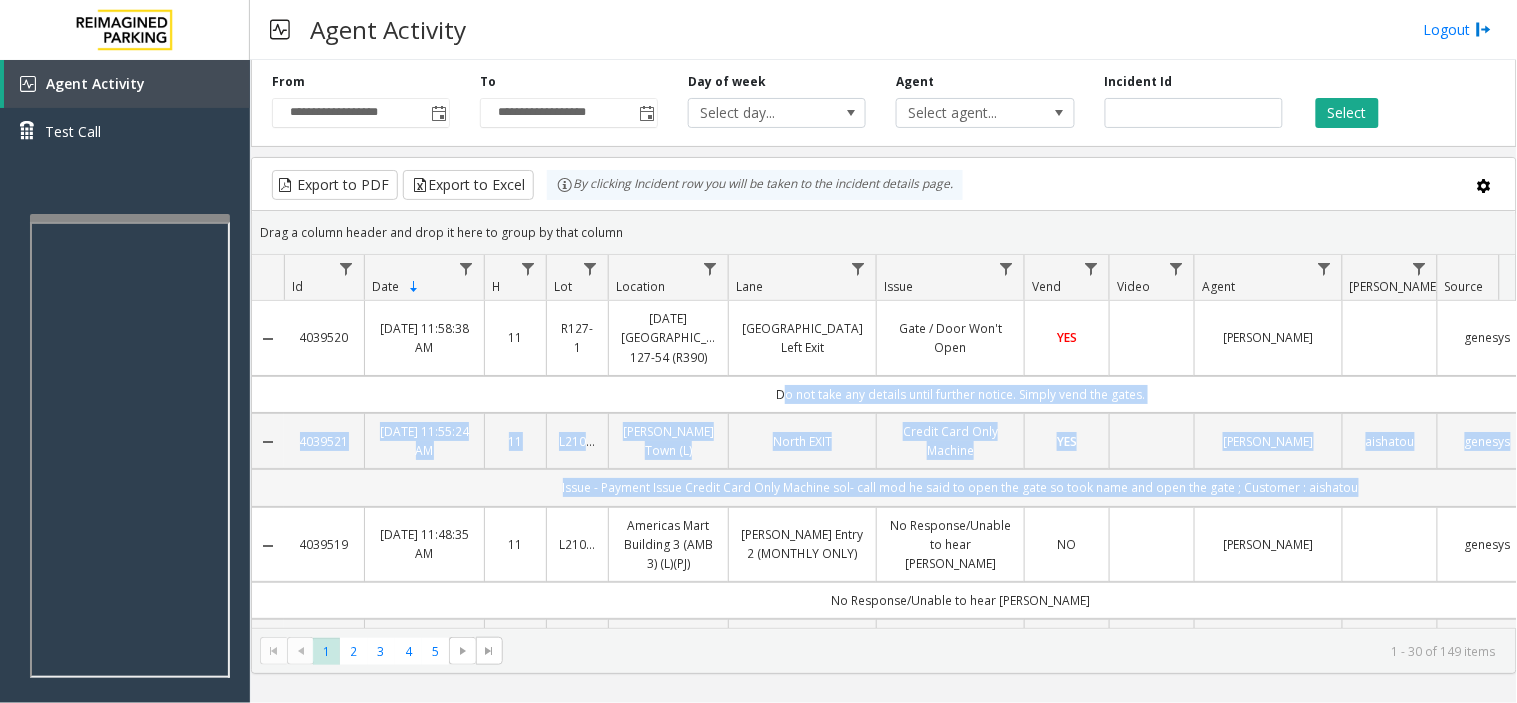 drag, startPoint x: 728, startPoint y: 403, endPoint x: 1357, endPoint y: 500, distance: 636.43536 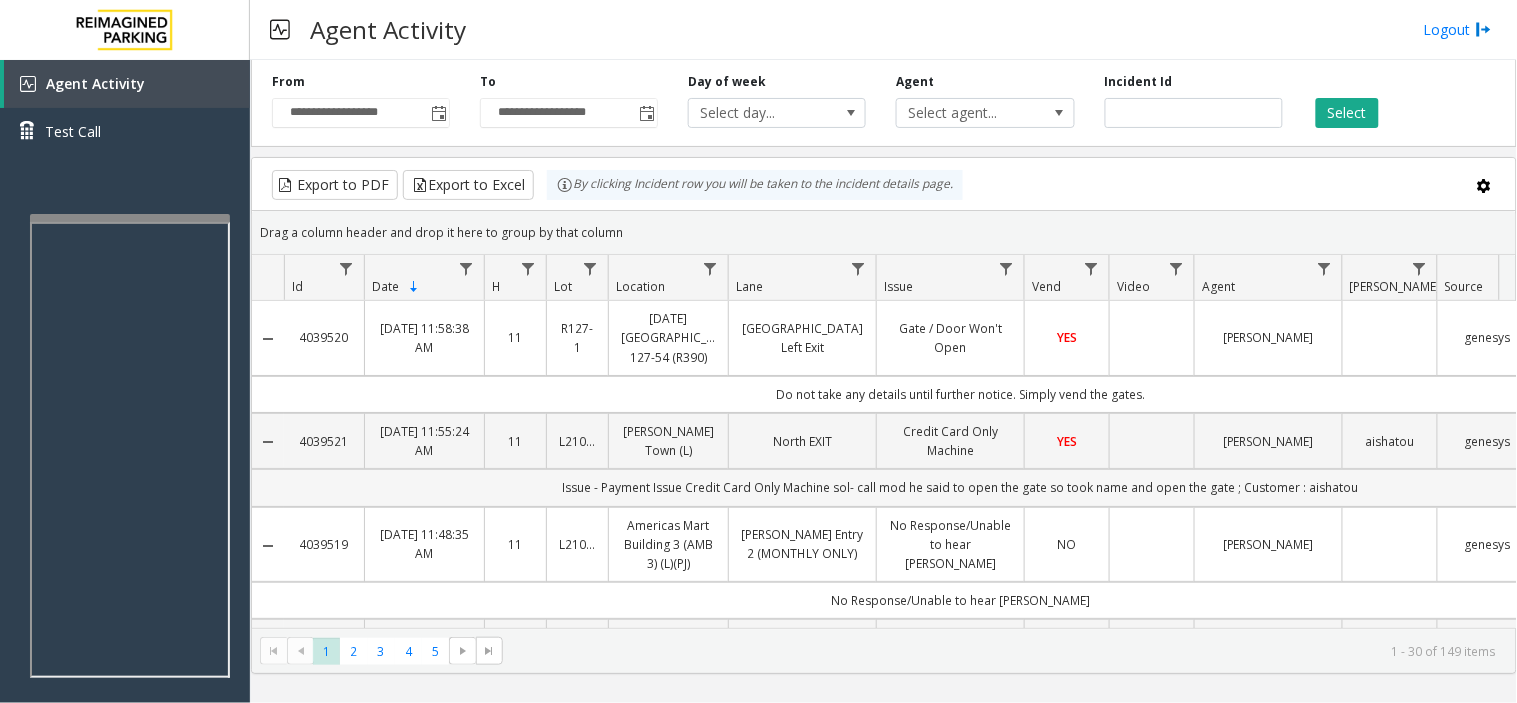 click on "Issue - Payment Issue
Credit Card Only Machine
sol- call mod he said to open the gate so took name and open the gate ; Customer : aishatou" 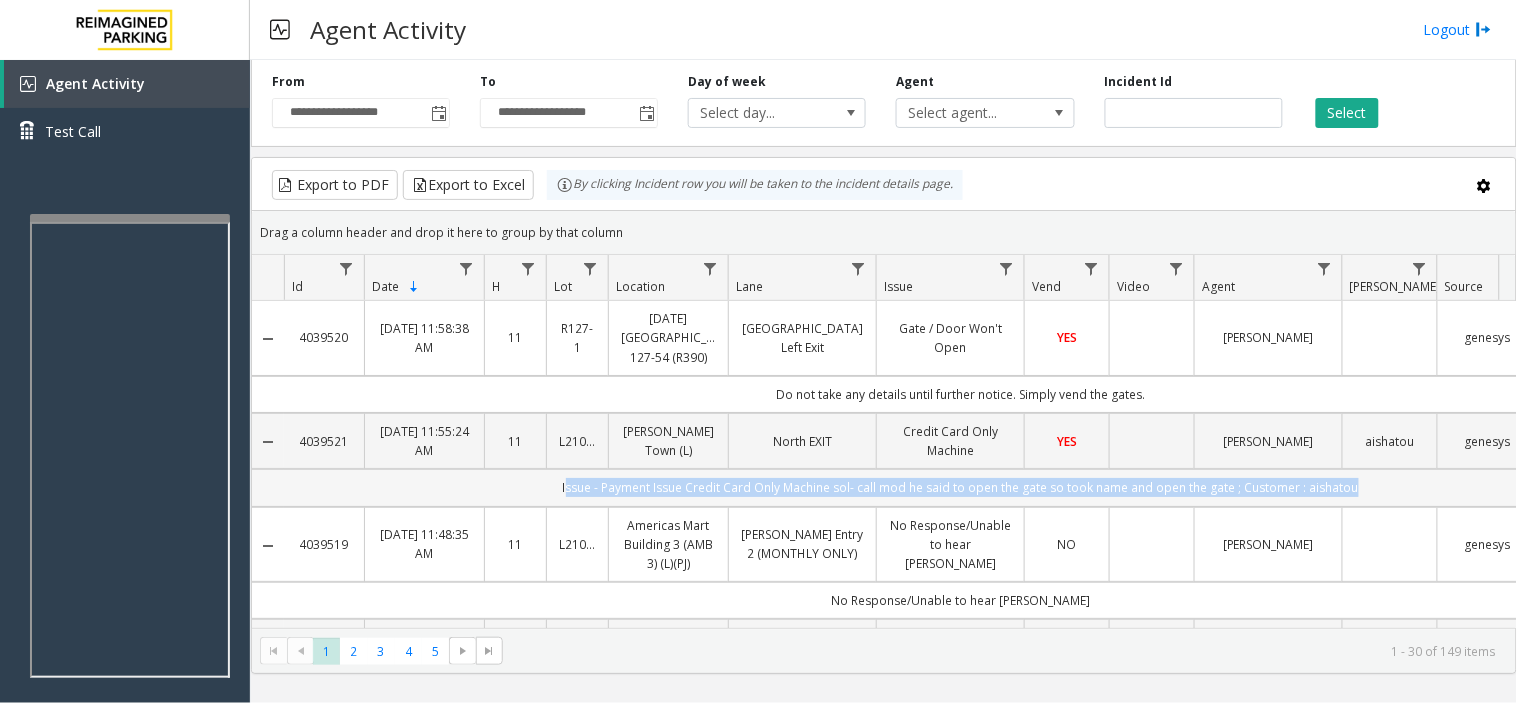 click on "Issue - Payment Issue
Credit Card Only Machine
sol- call mod he said to open the gate so took name and open the gate ; Customer : aishatou" 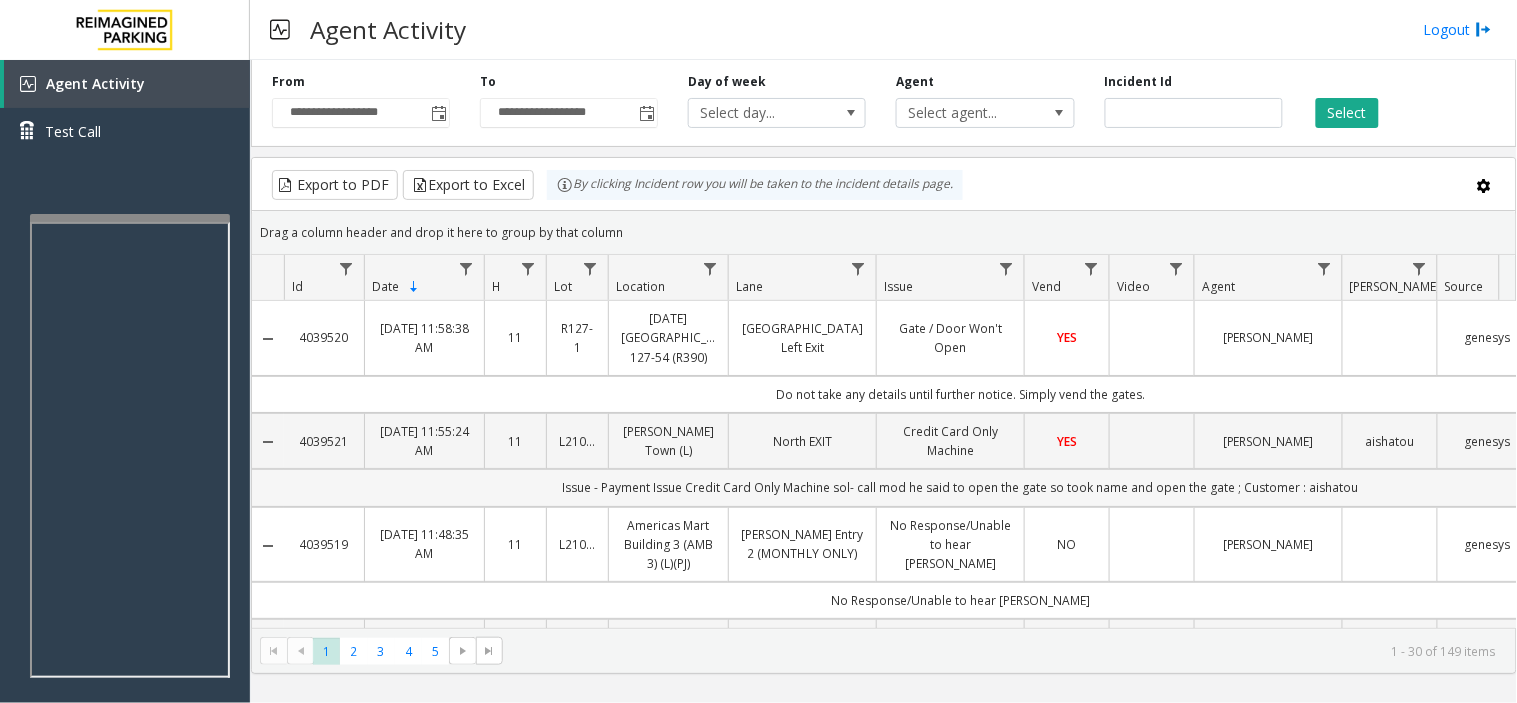 drag, startPoint x: 615, startPoint y: 510, endPoint x: 1341, endPoint y: 495, distance: 726.15497 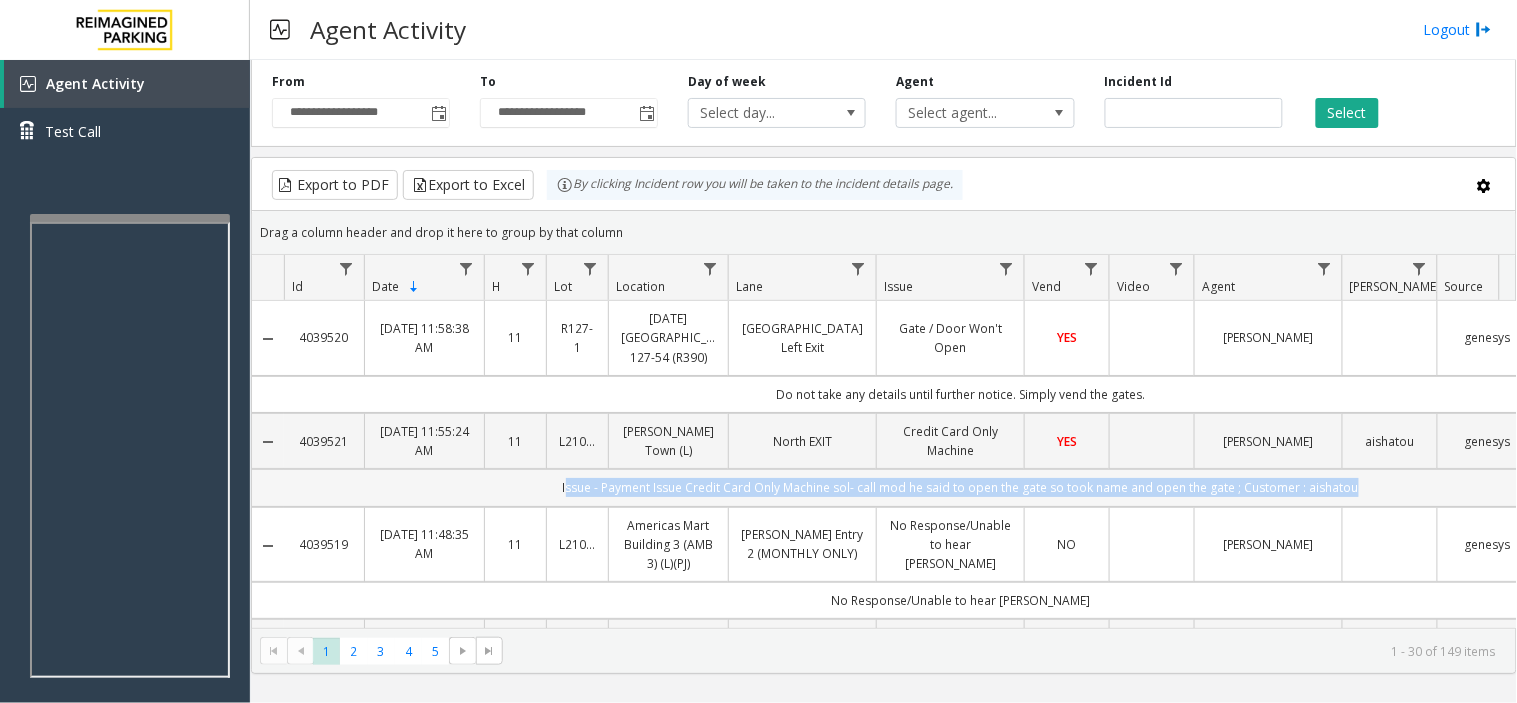 drag, startPoint x: 1341, startPoint y: 495, endPoint x: 970, endPoint y: 502, distance: 371.06604 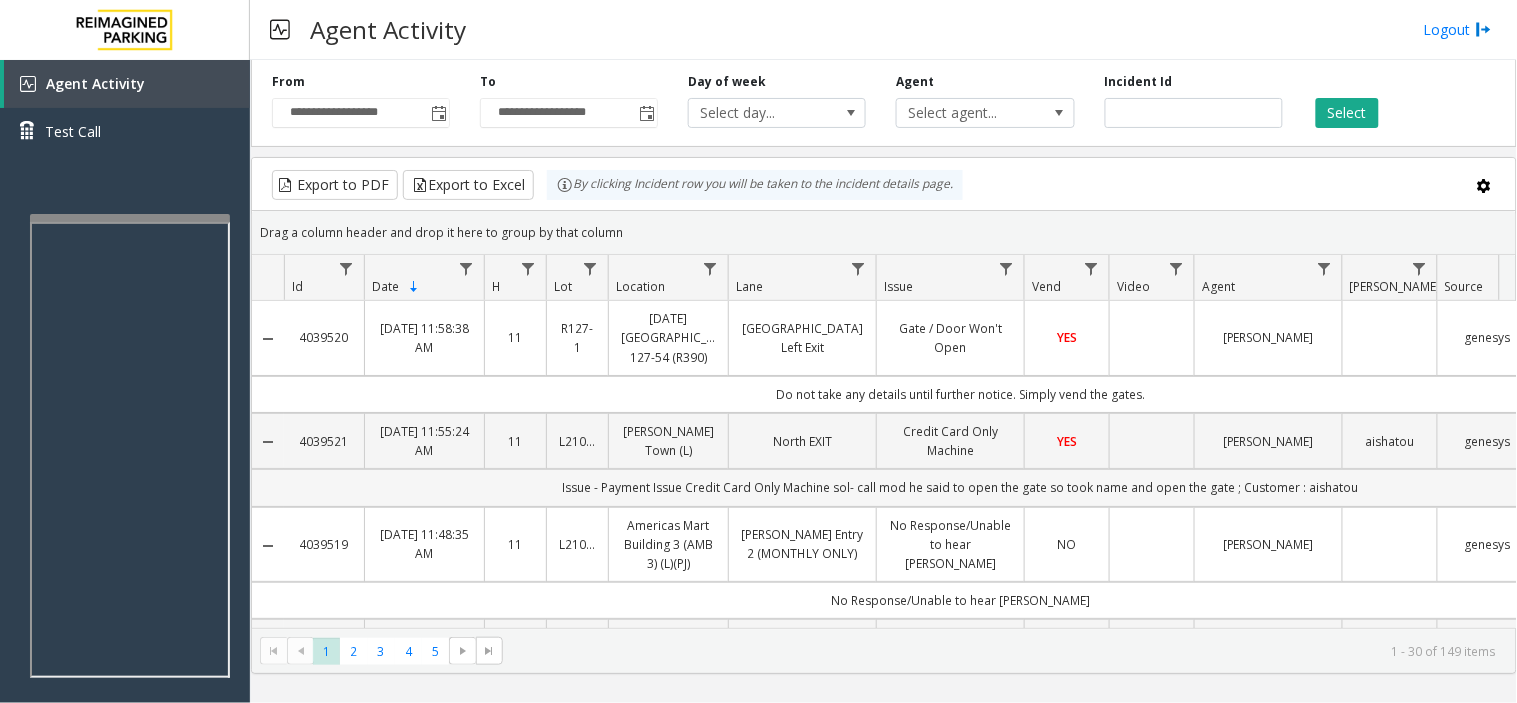 drag, startPoint x: 970, startPoint y: 502, endPoint x: 1377, endPoint y: 503, distance: 407.00122 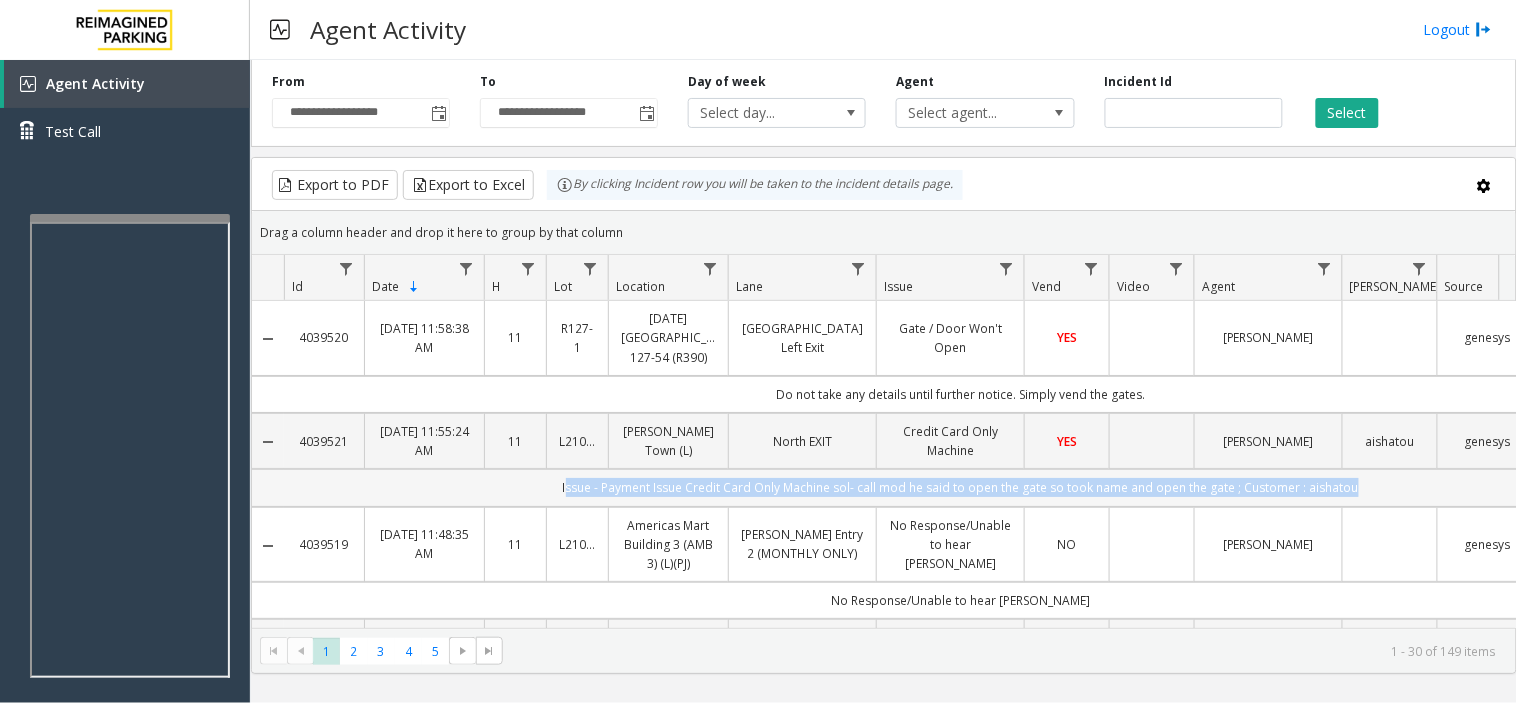 click on "Issue - Payment Issue
Credit Card Only Machine
sol- call mod he said to open the gate so took name and open the gate ; Customer : aishatou" 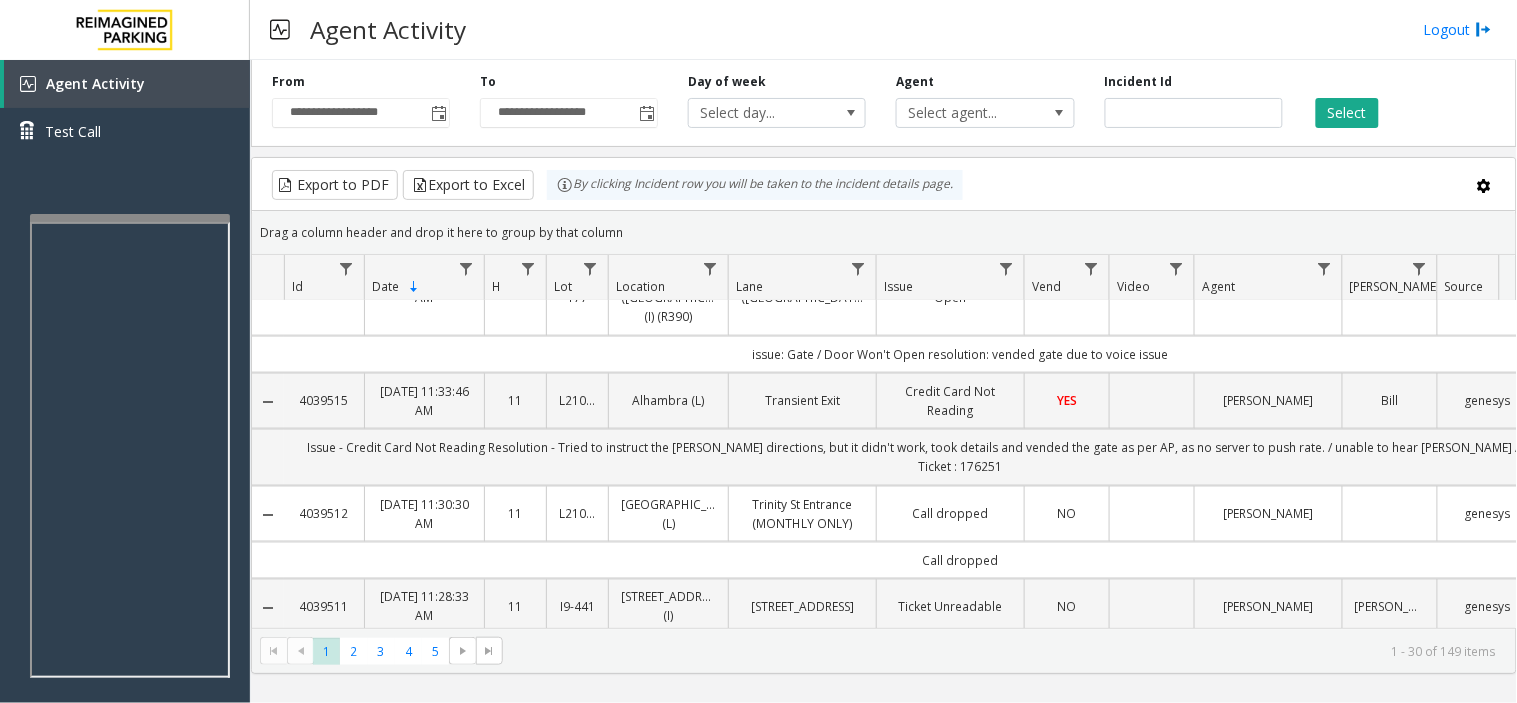 scroll, scrollTop: 0, scrollLeft: 0, axis: both 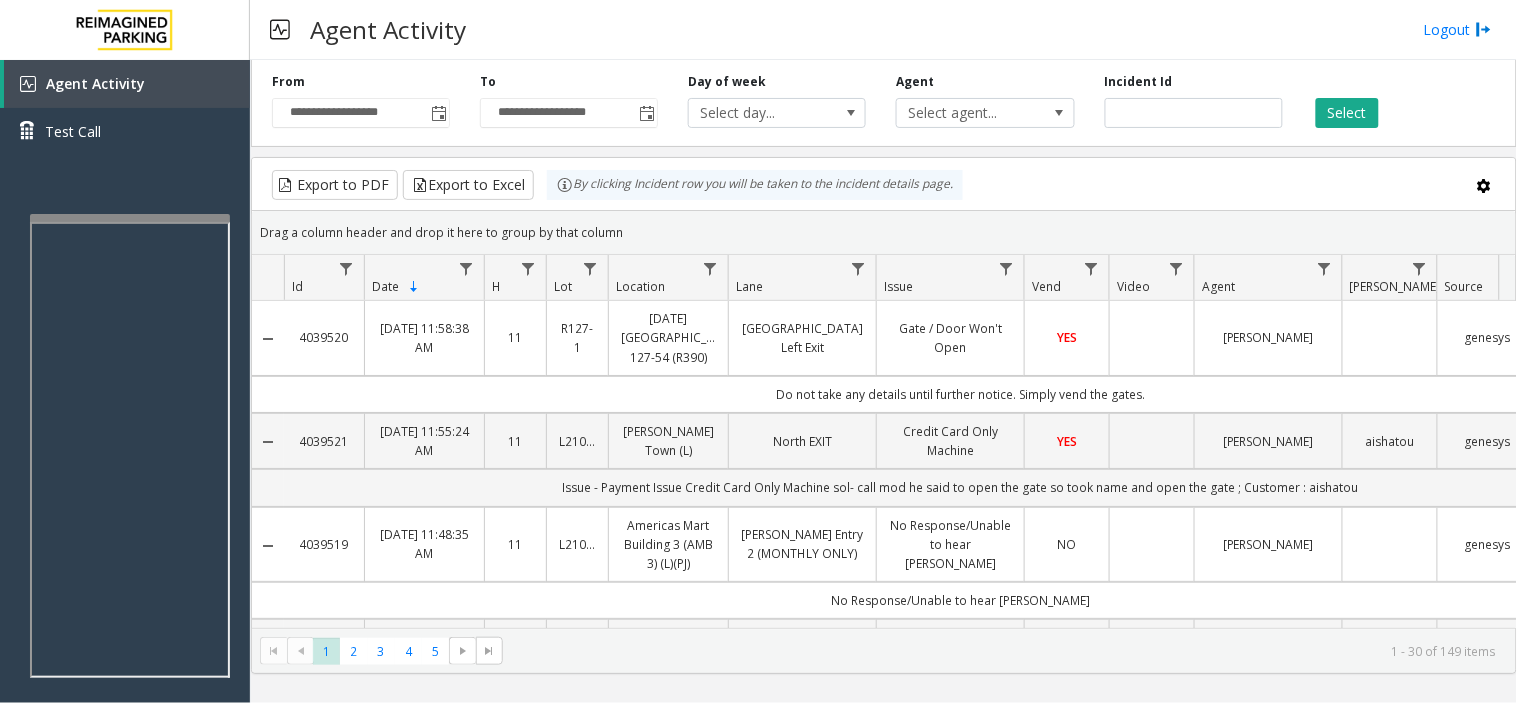 click on "Do not take any details until further notice. Simply vend the gates." 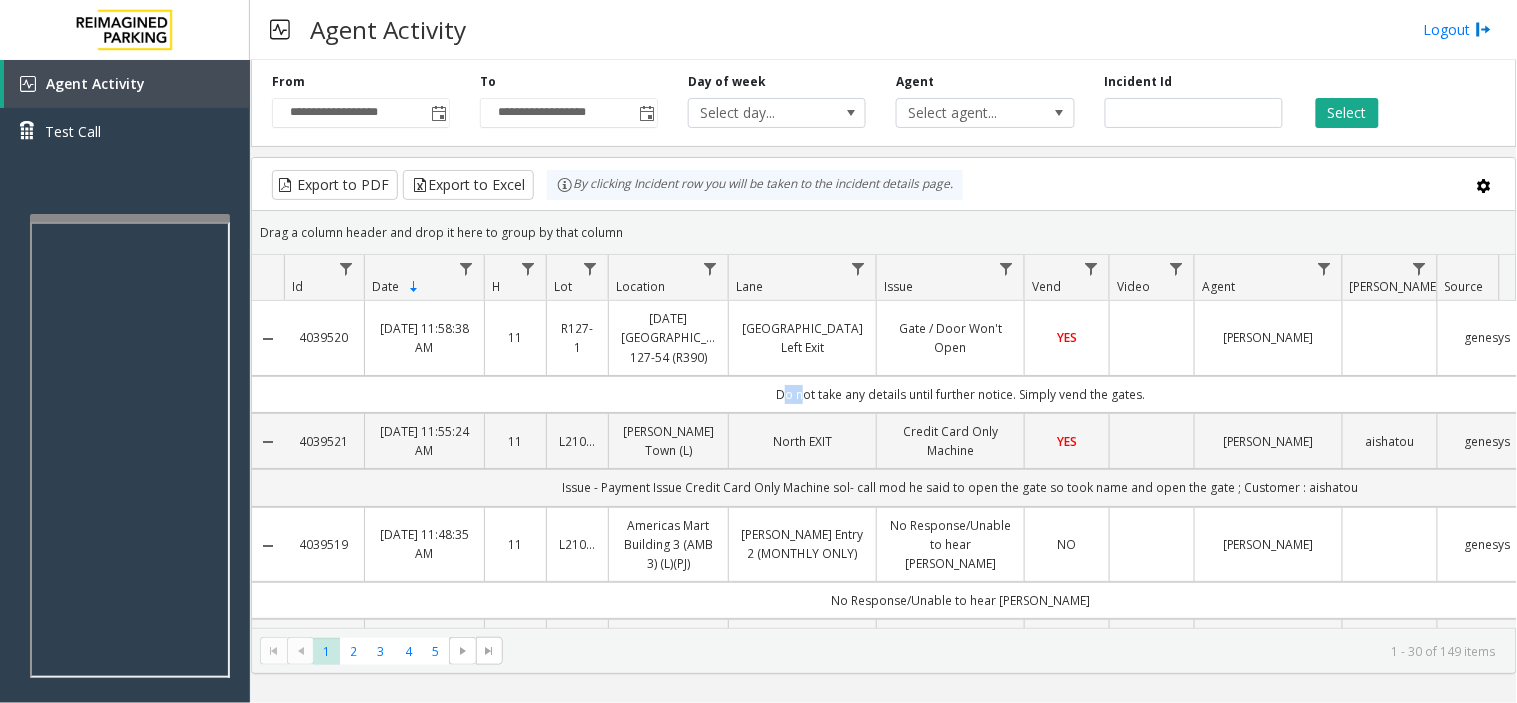 click on "Do not take any details until further notice. Simply vend the gates." 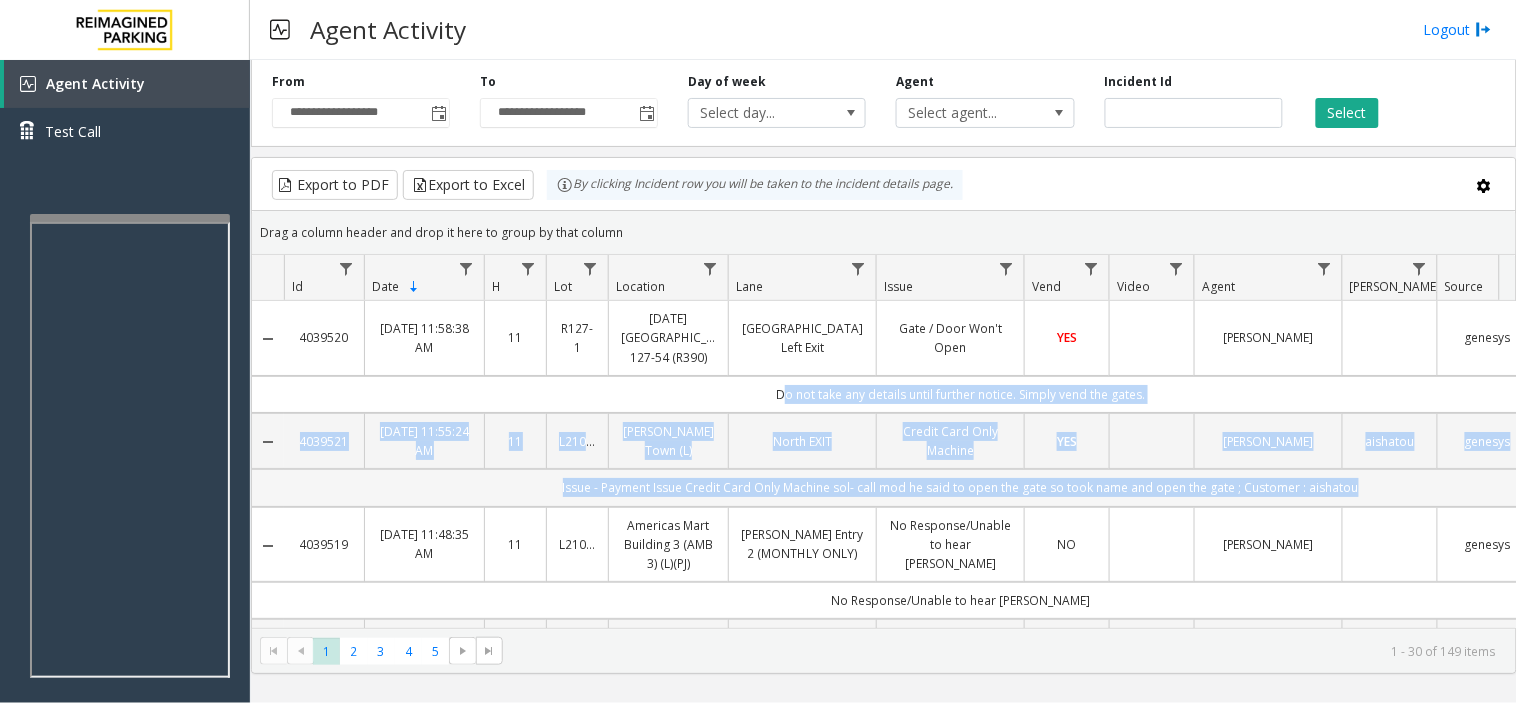 drag, startPoint x: 764, startPoint y: 383, endPoint x: 1374, endPoint y: 521, distance: 625.41504 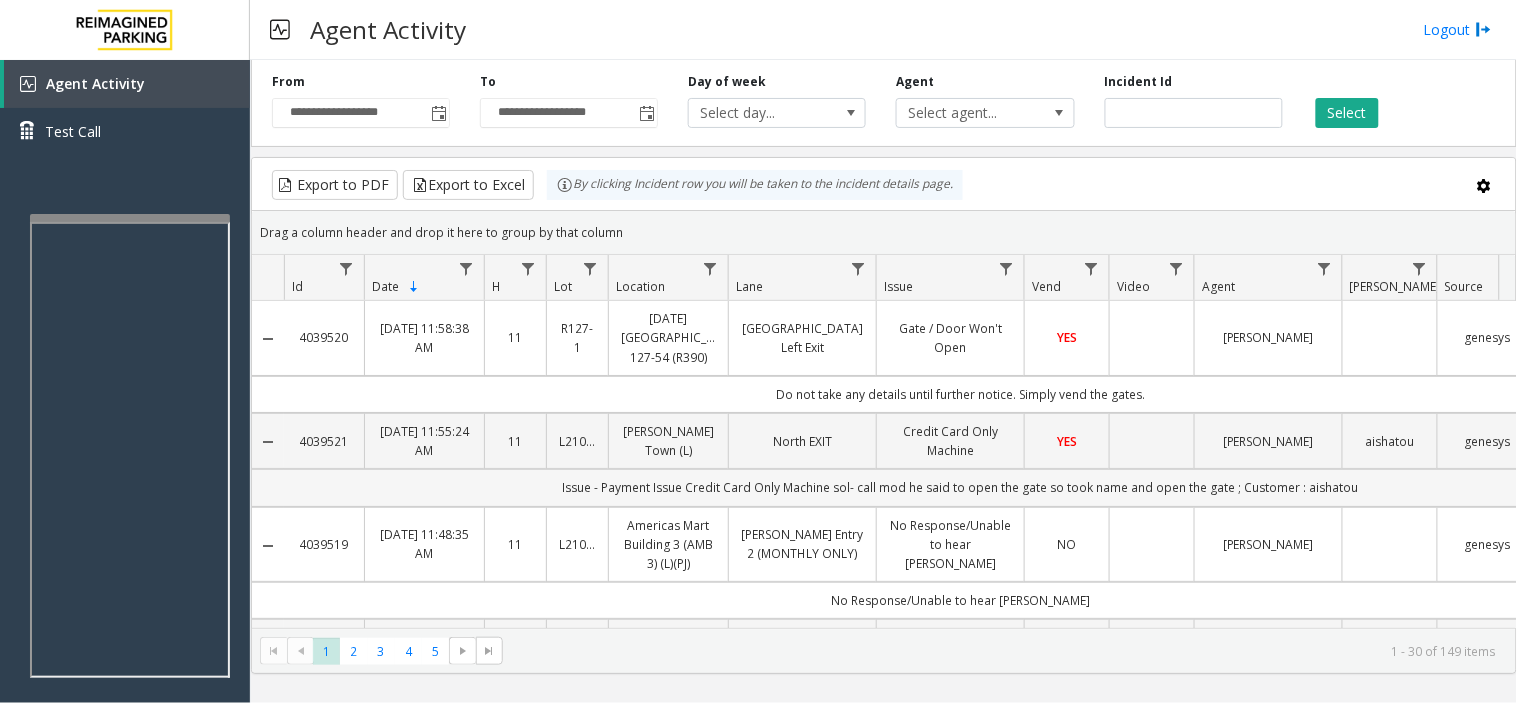 click on "Issue - Payment Issue
Credit Card Only Machine
sol- call mod he said to open the gate so took name and open the gate ; Customer : aishatou" 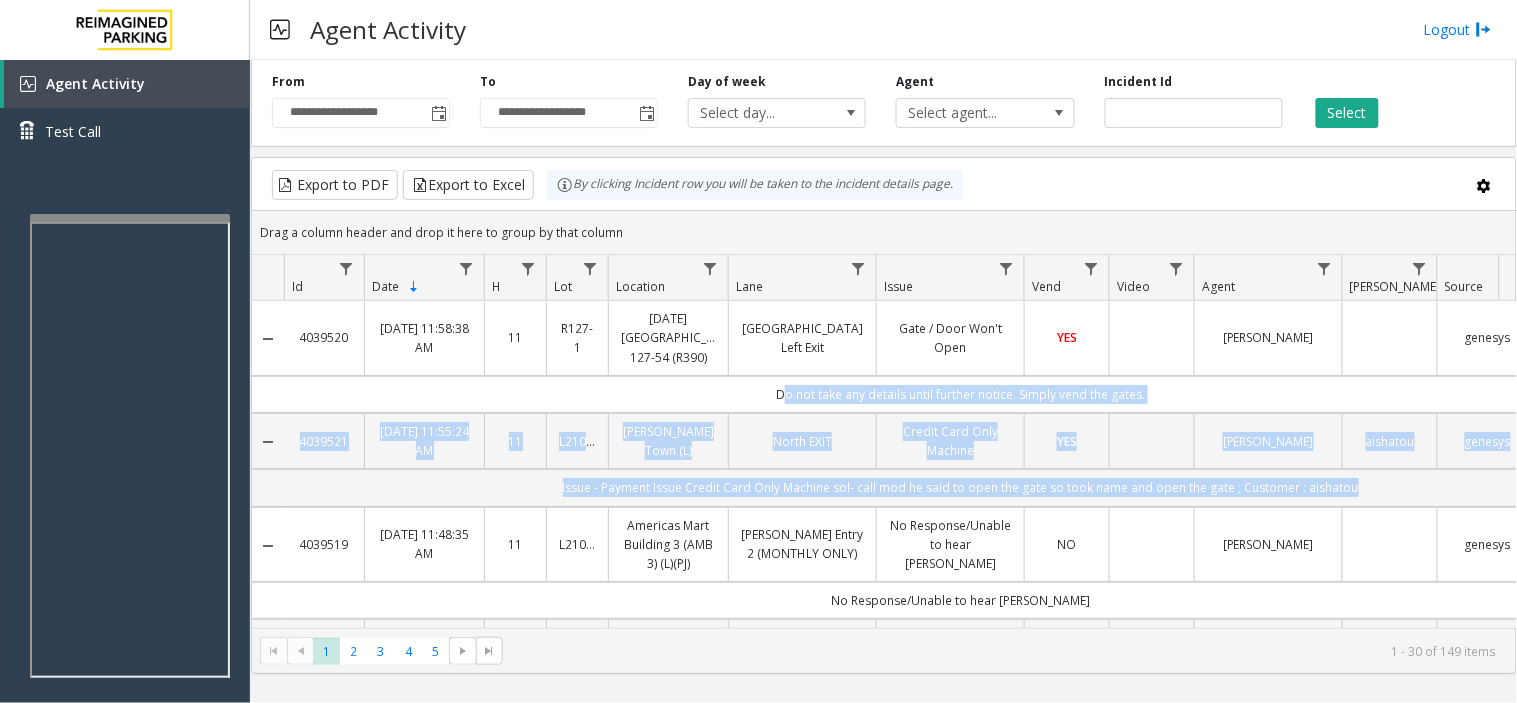 drag, startPoint x: 1374, startPoint y: 521, endPoint x: 754, endPoint y: 407, distance: 630.39355 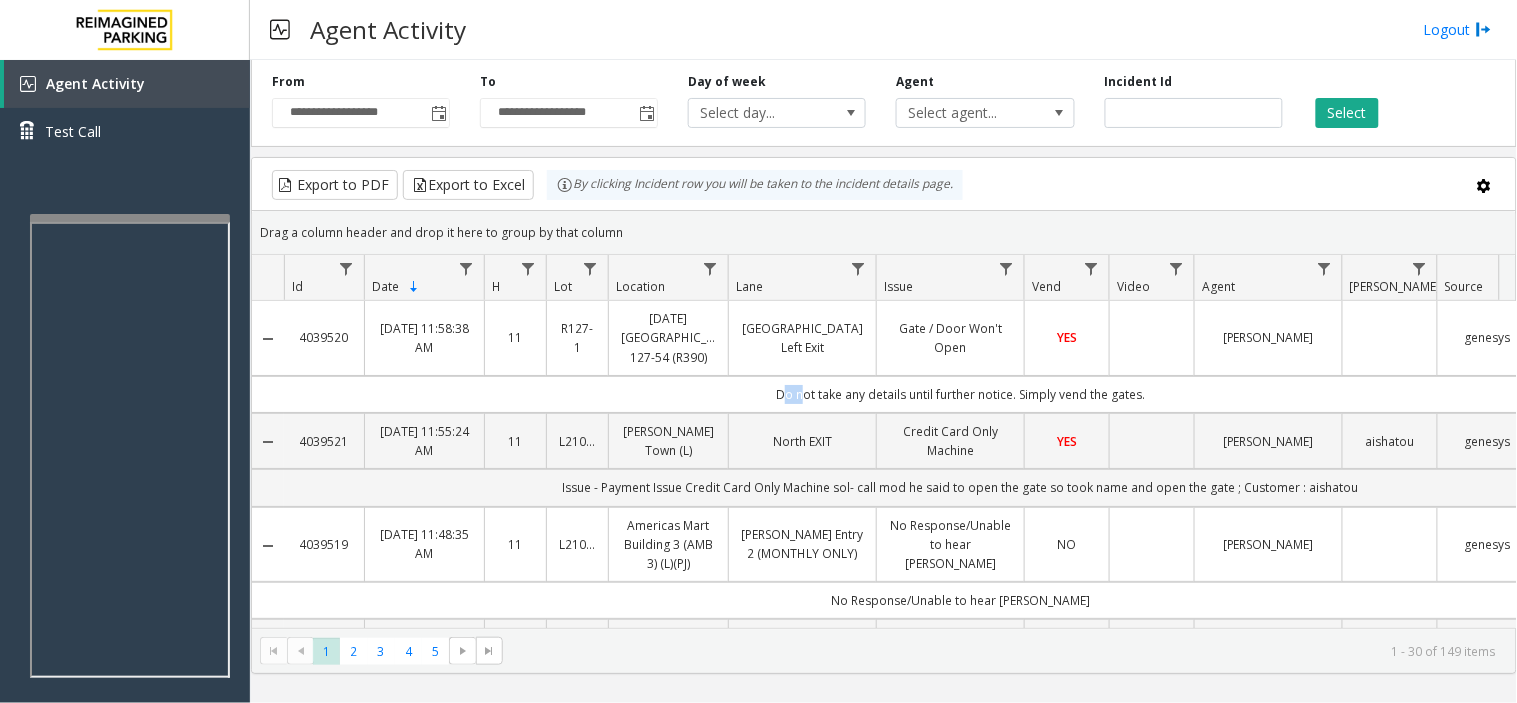 click on "Do not take any details until further notice. Simply vend the gates." 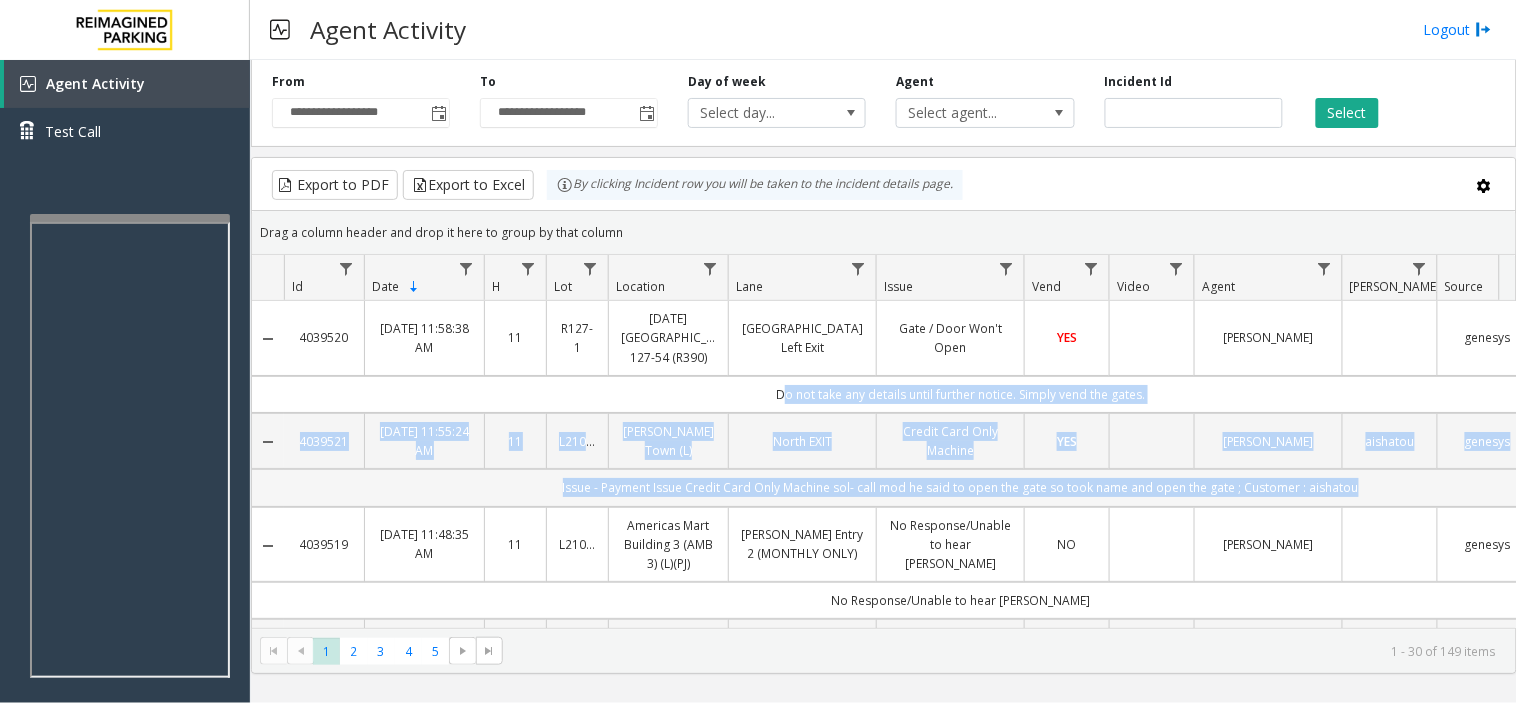 drag, startPoint x: 754, startPoint y: 407, endPoint x: 882, endPoint y: 495, distance: 155.33191 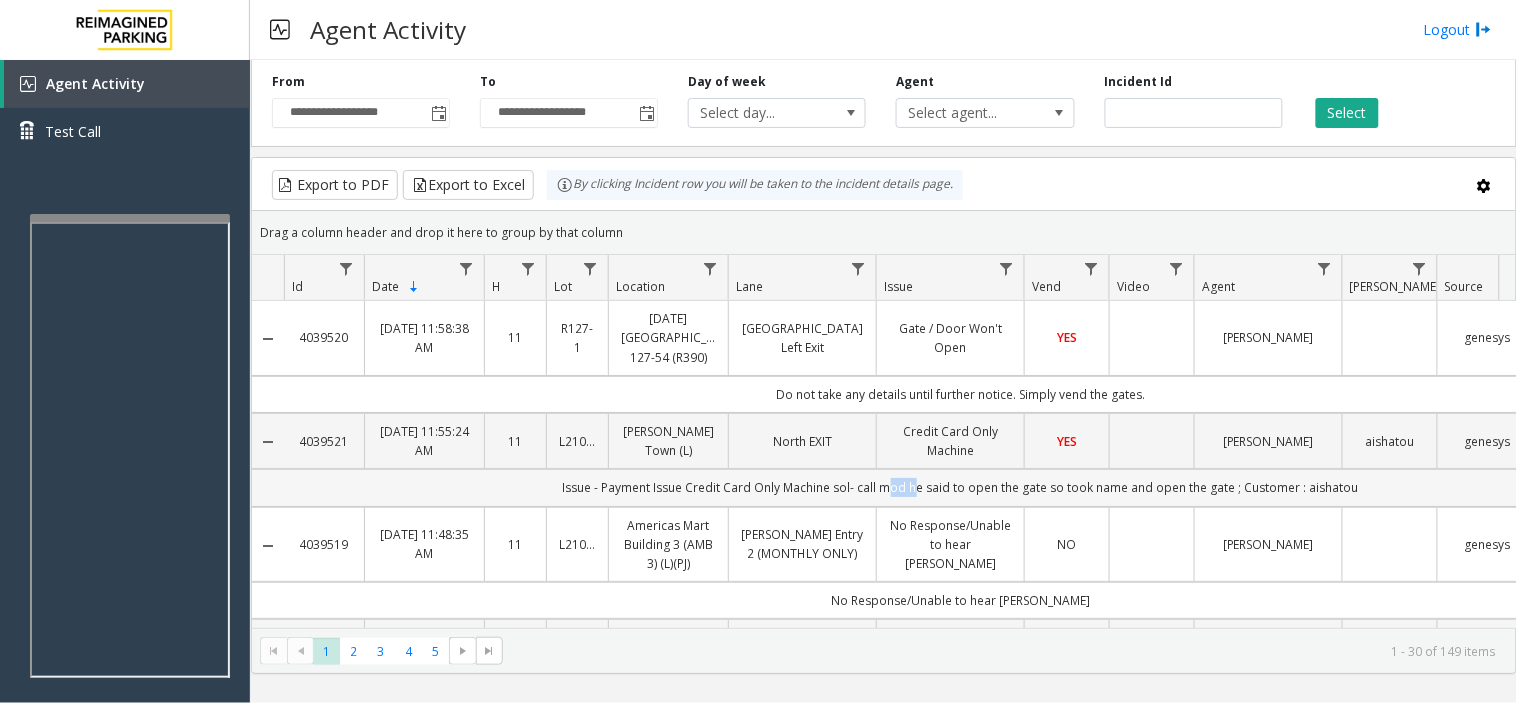 click on "Issue - Payment Issue
Credit Card Only Machine
sol- call mod he said to open the gate so took name and open the gate ; Customer : aishatou" 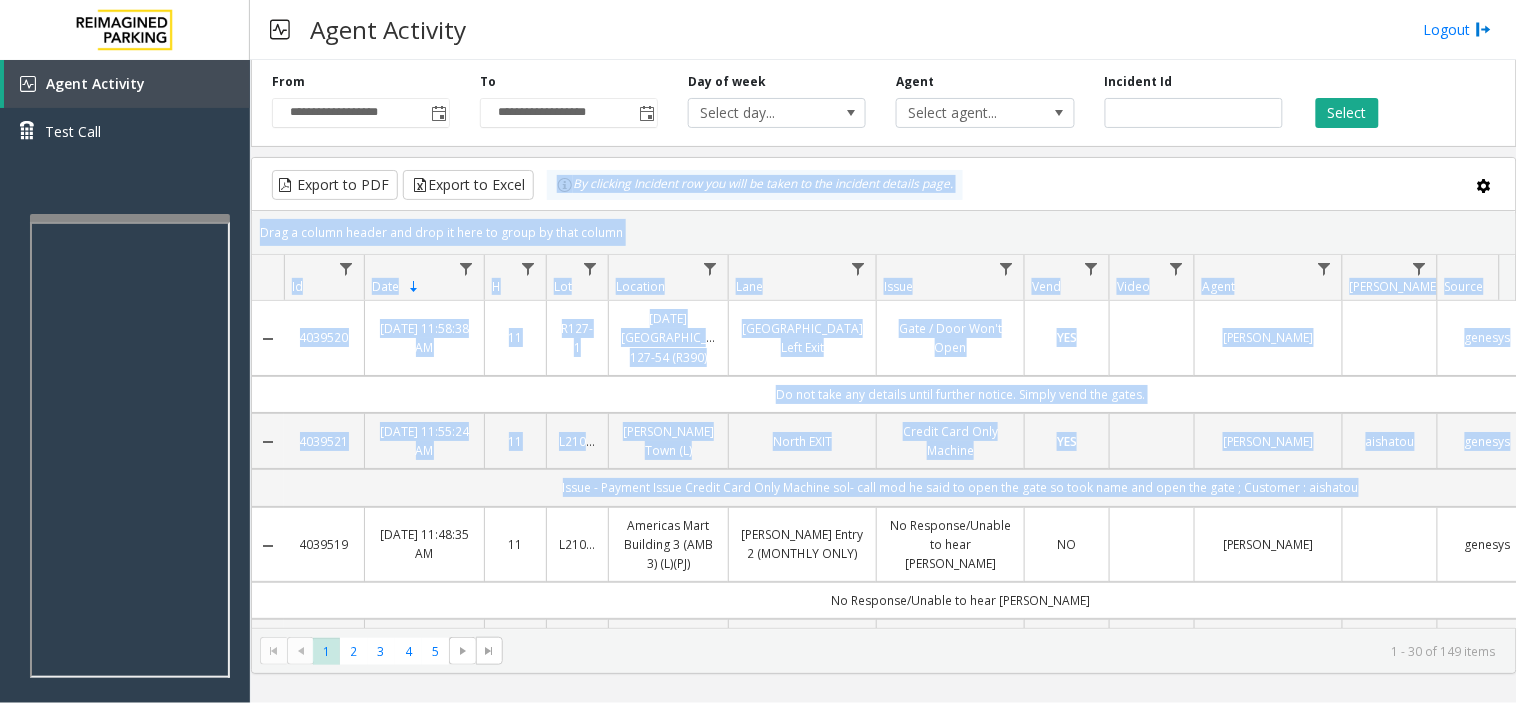 drag, startPoint x: 882, startPoint y: 495, endPoint x: 274, endPoint y: 205, distance: 673.62006 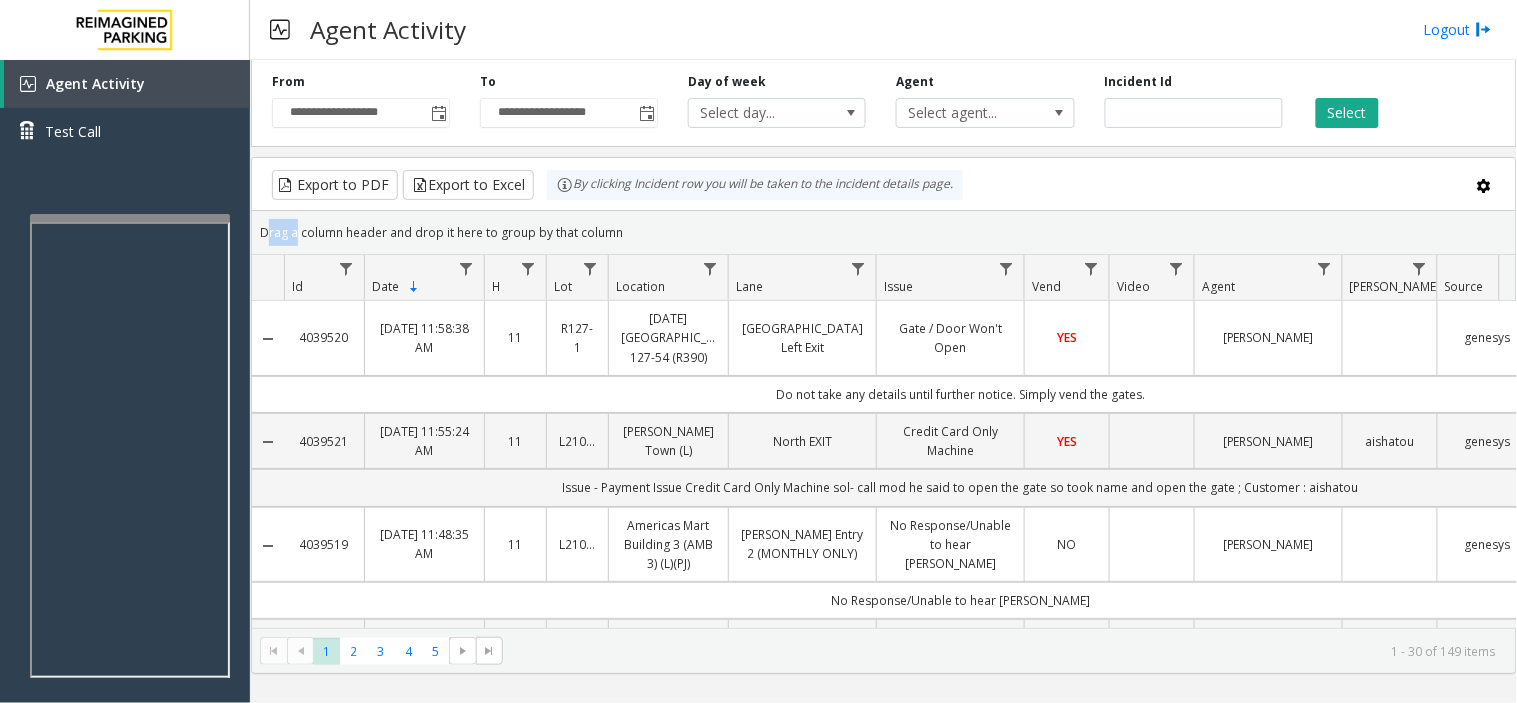 click on "Drag a column header and drop it here to group by that column" 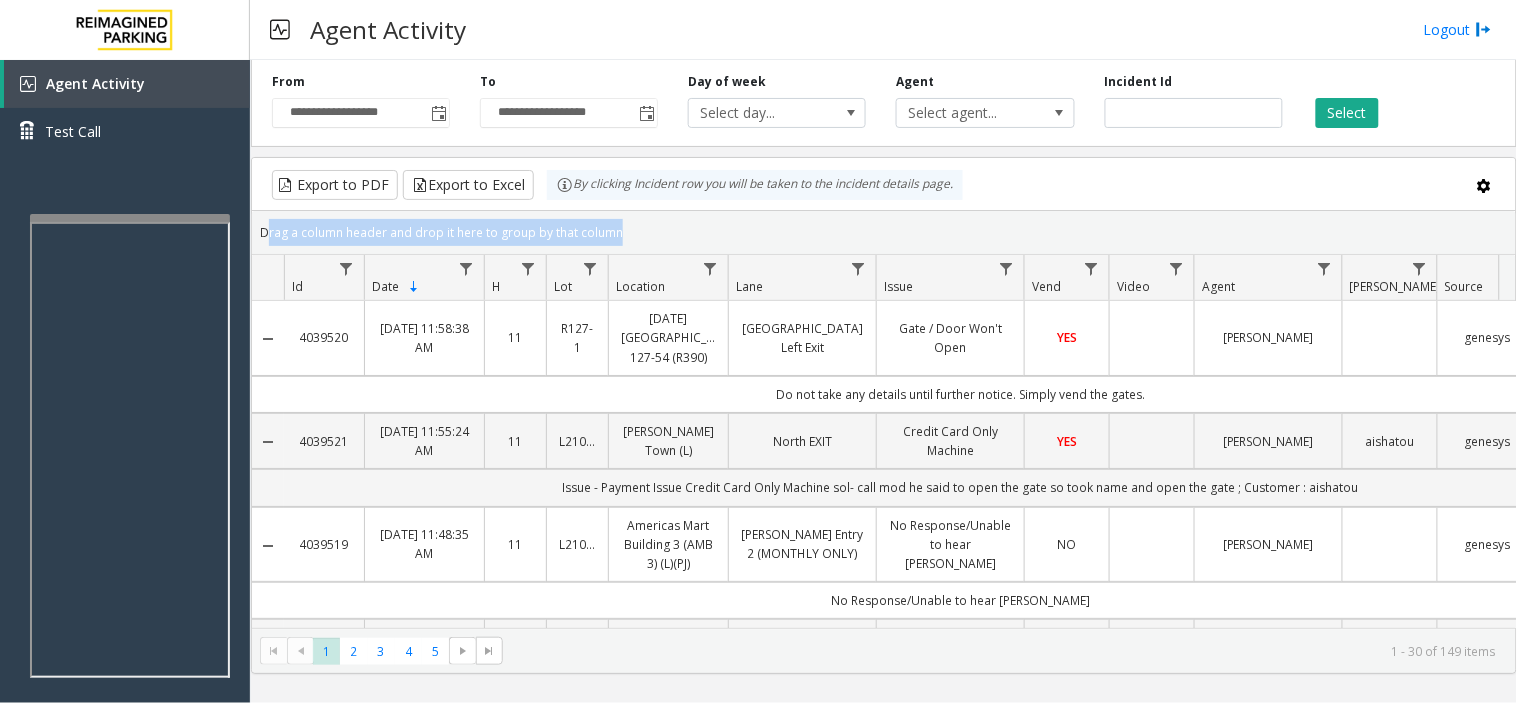 click on "Drag a column header and drop it here to group by that column" 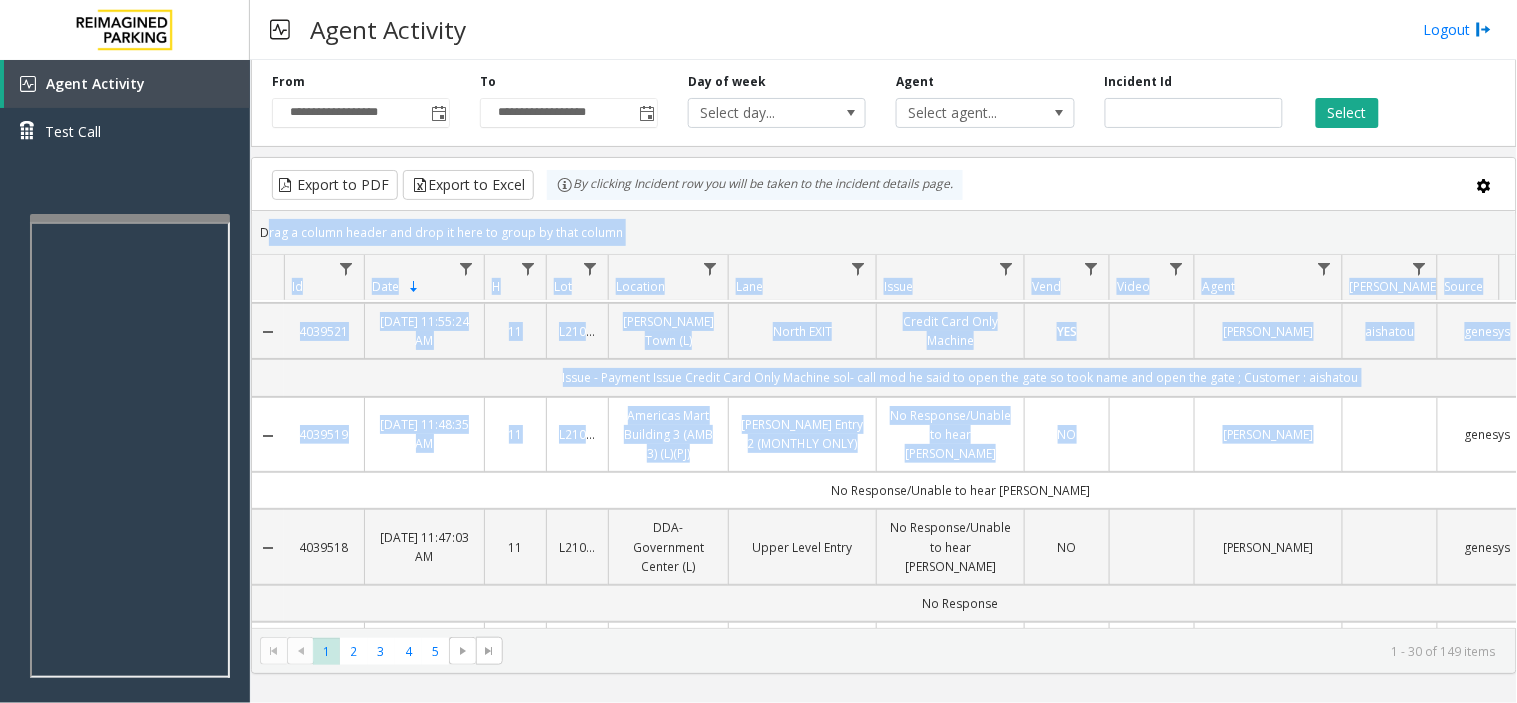 scroll, scrollTop: 111, scrollLeft: 0, axis: vertical 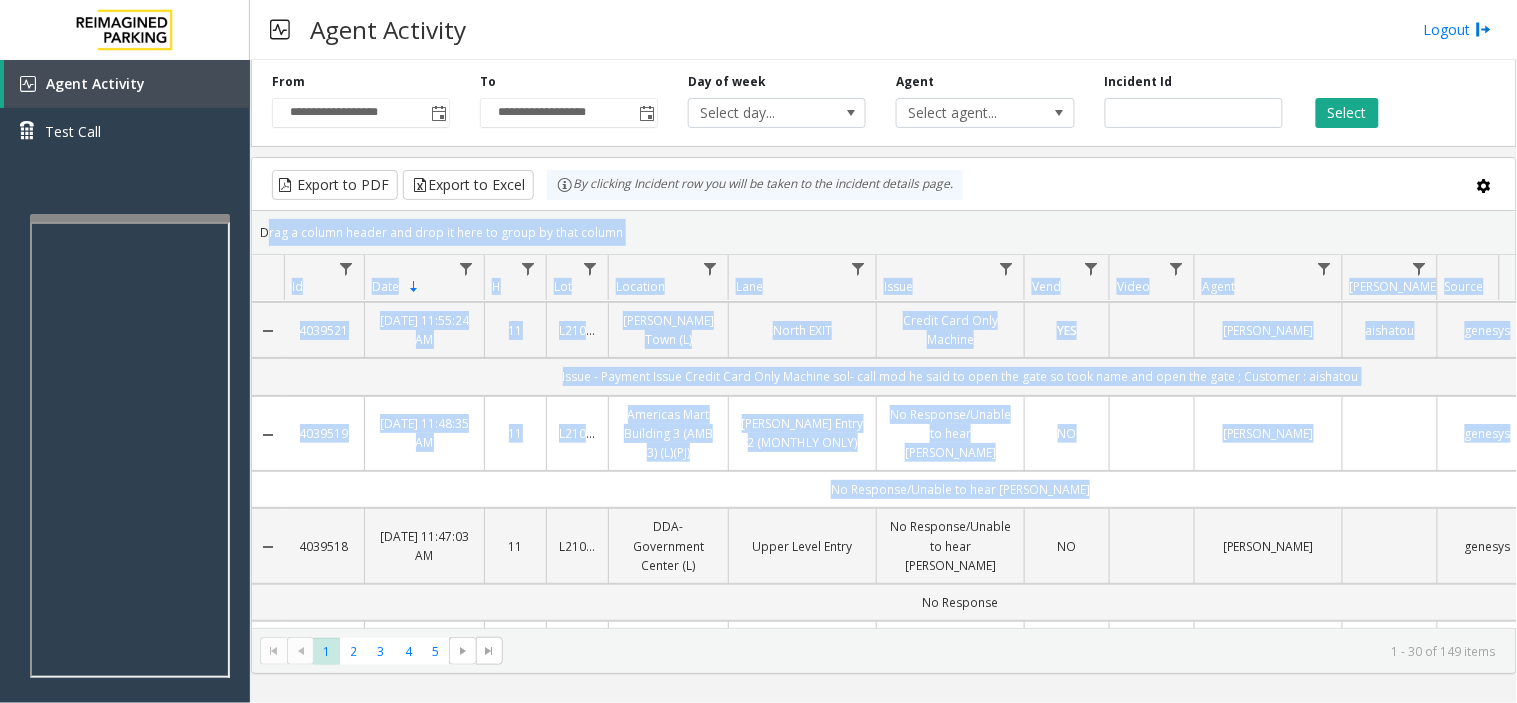 drag, startPoint x: 277, startPoint y: 212, endPoint x: 1183, endPoint y: 502, distance: 951.28125 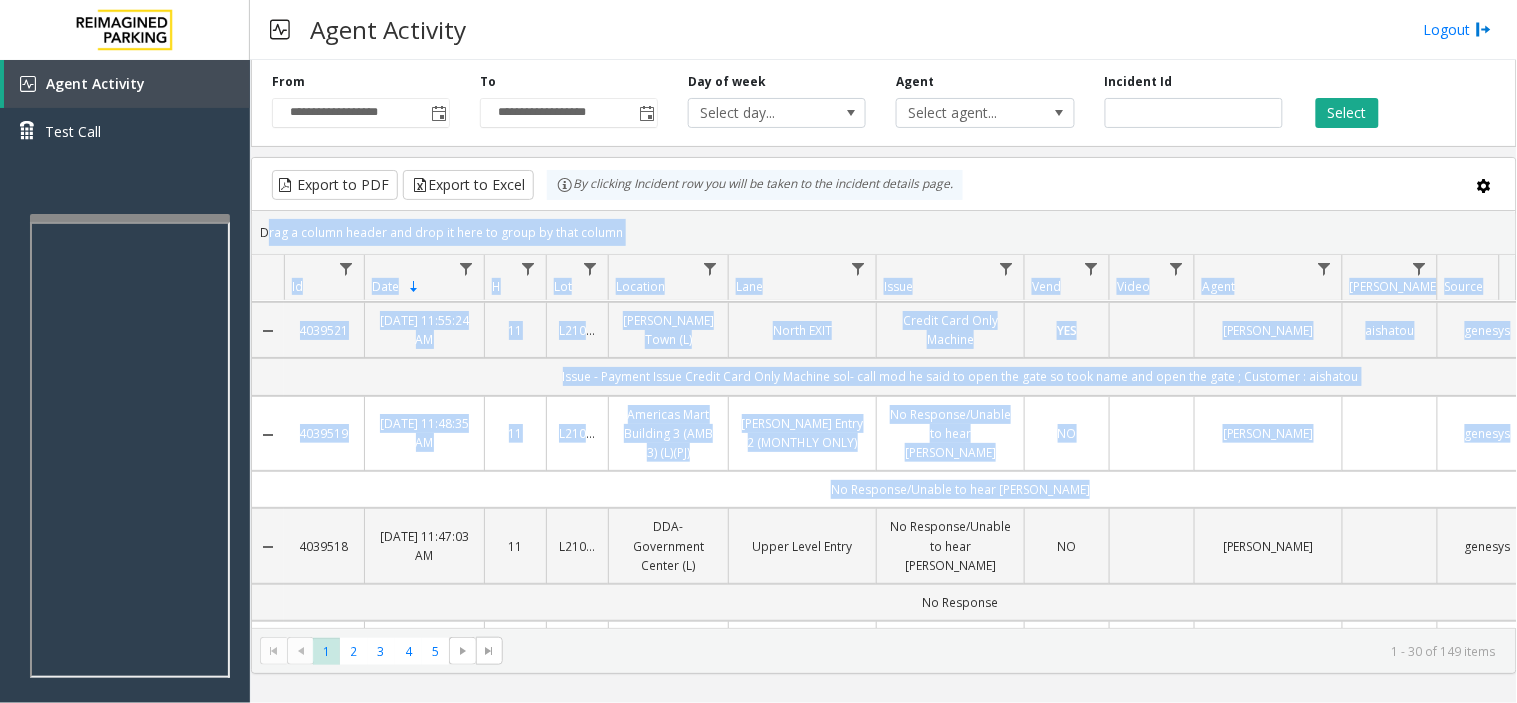 click on "No Response/Unable to hear [PERSON_NAME]" 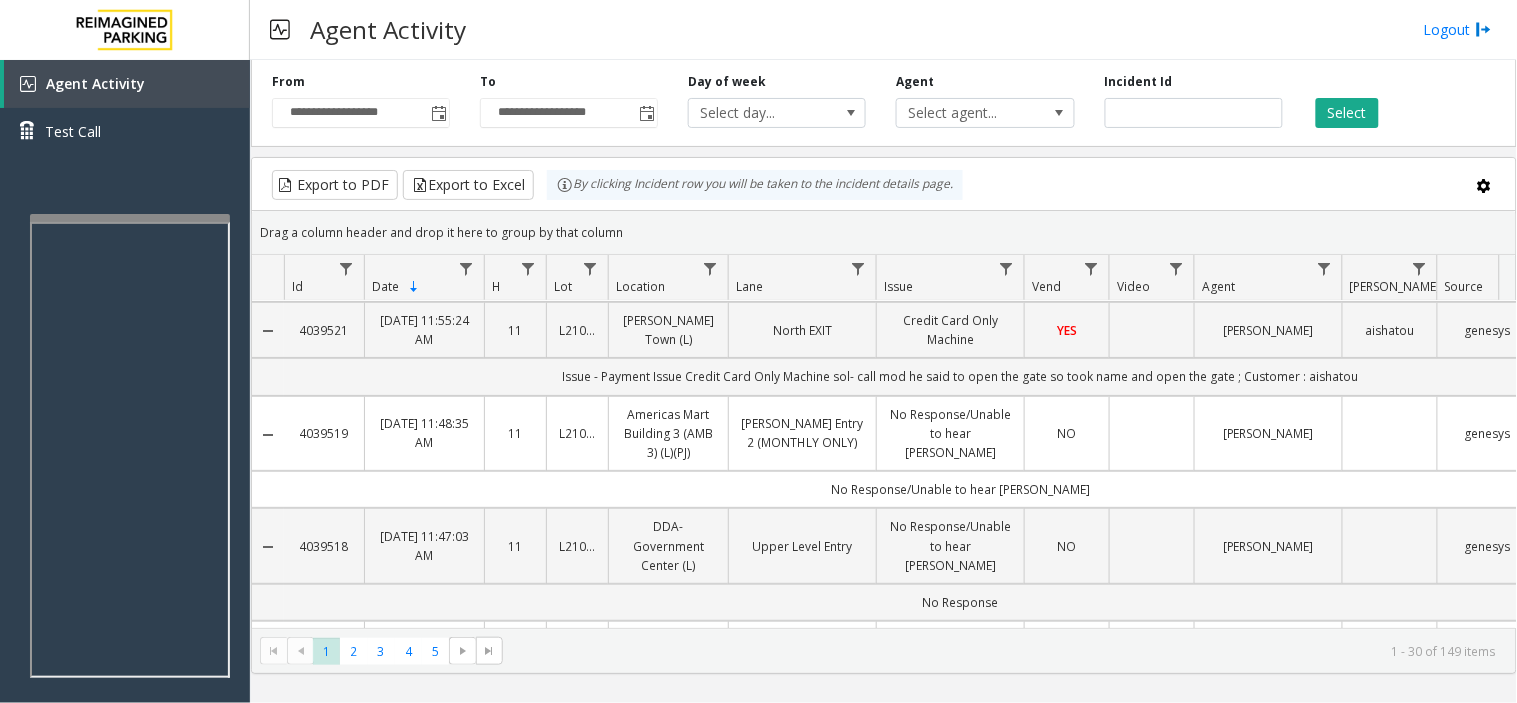 click on "No Response/Unable to hear [PERSON_NAME]" 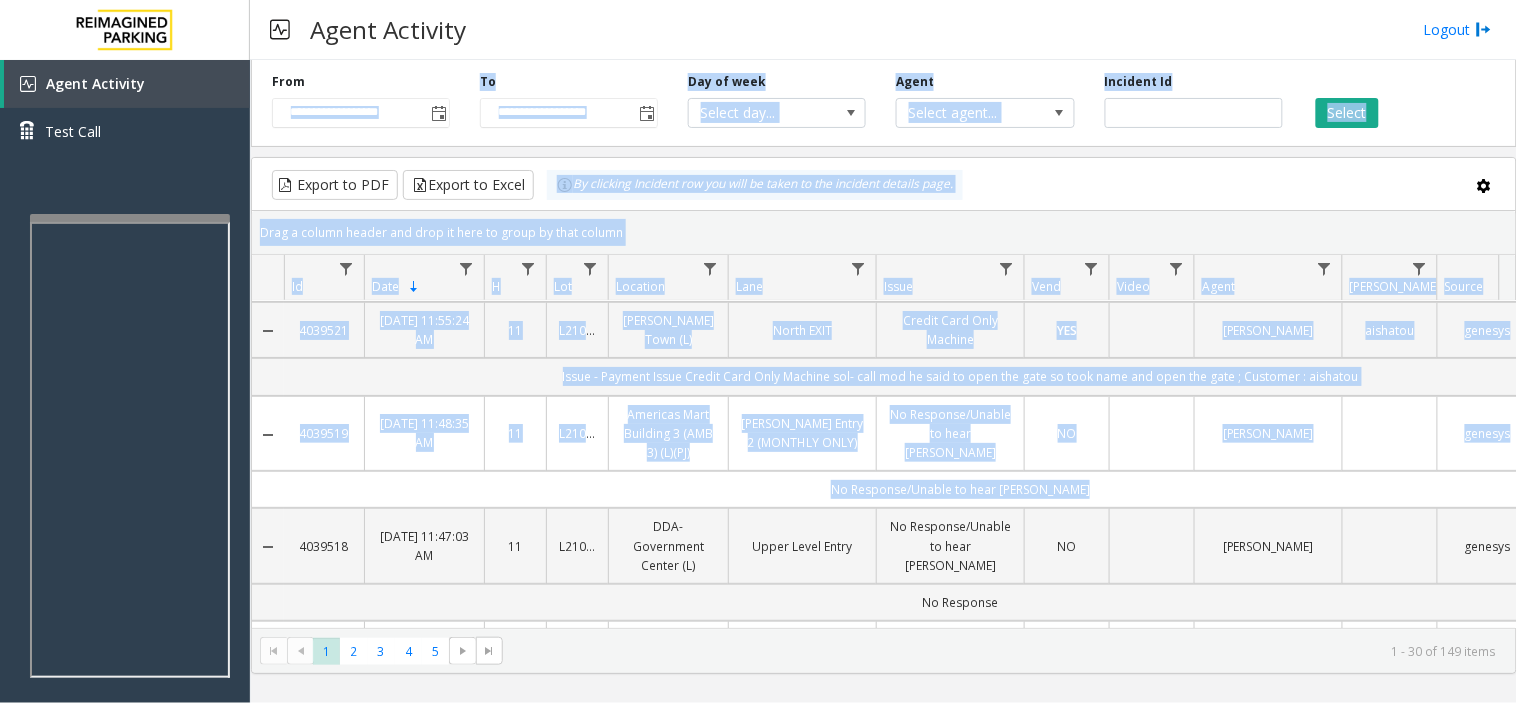 scroll, scrollTop: 0, scrollLeft: 0, axis: both 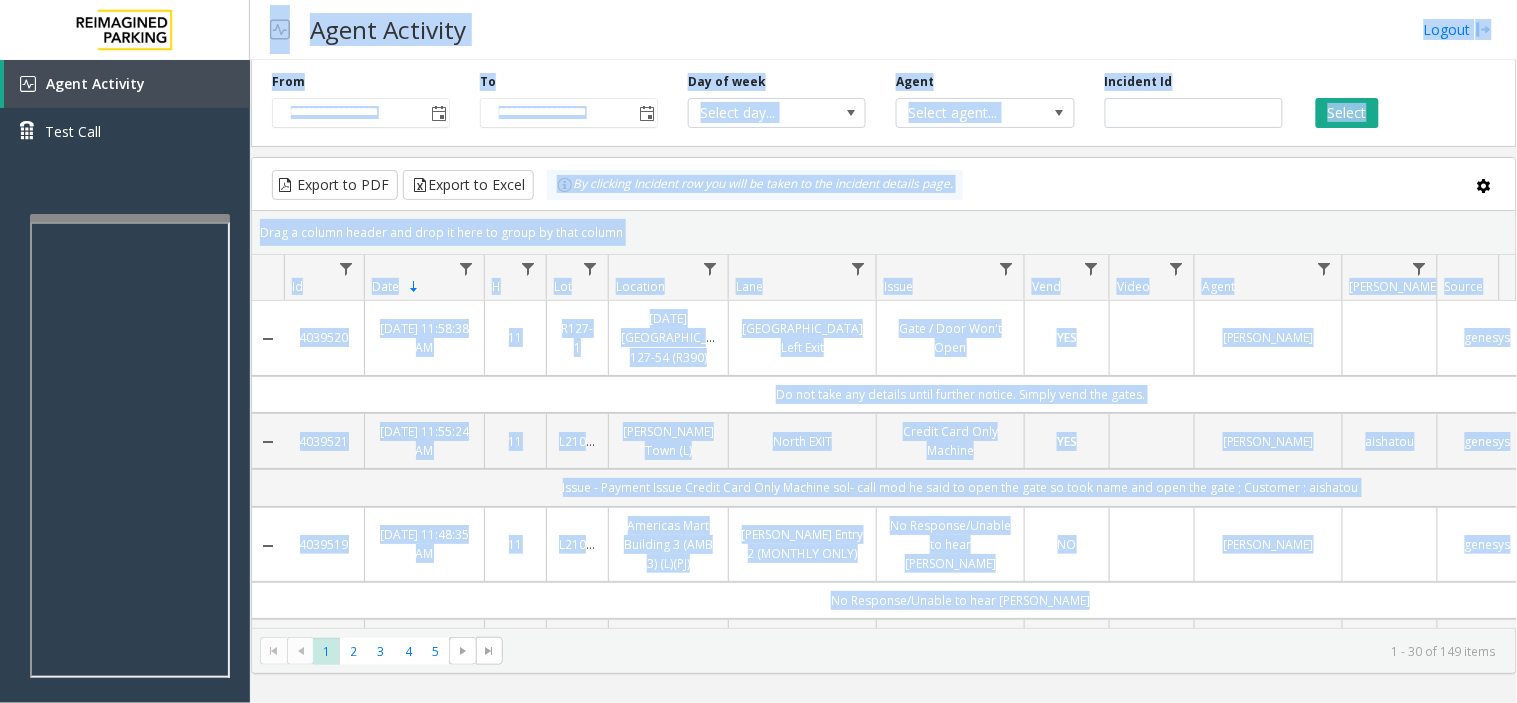 drag, startPoint x: 1183, startPoint y: 502, endPoint x: 271, endPoint y: 33, distance: 1025.5267 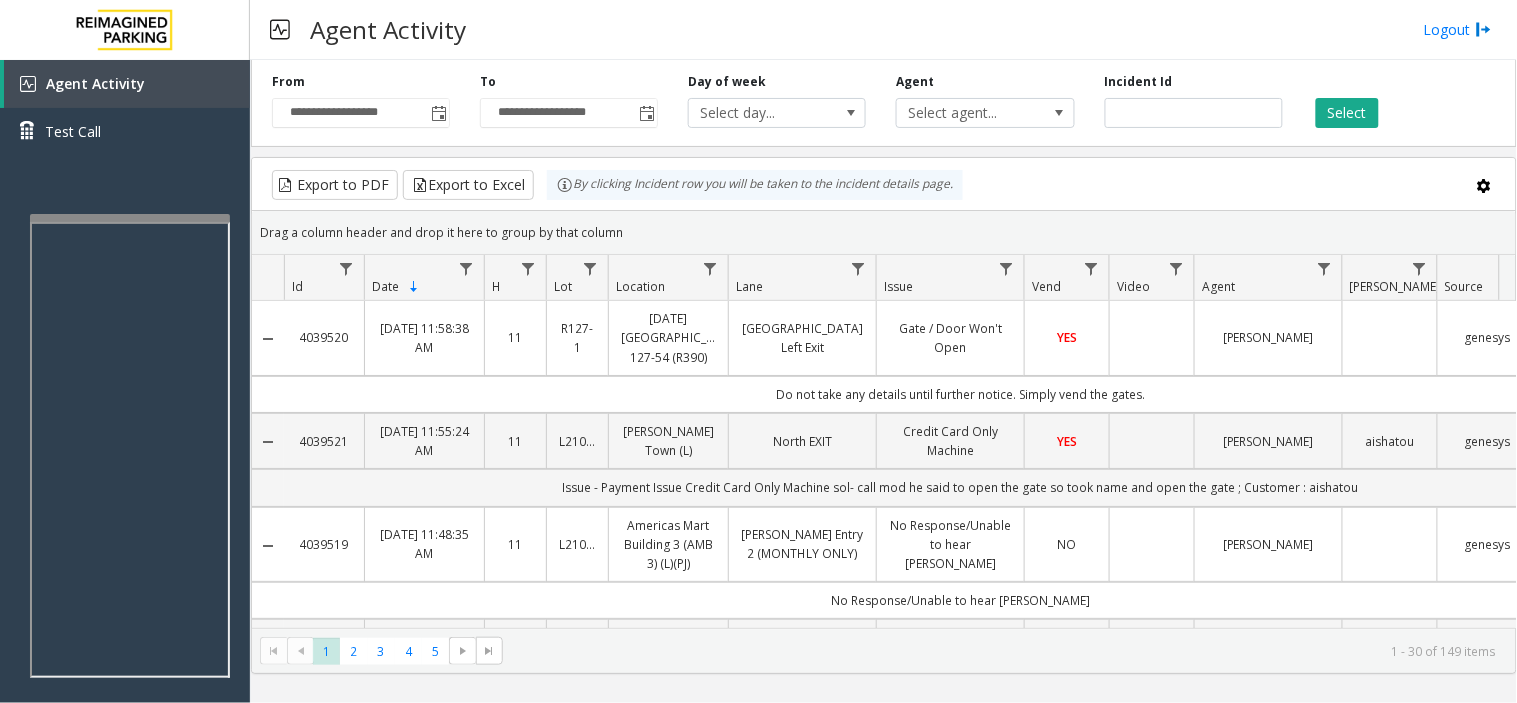 click on "Agent Activity Logout" at bounding box center (883, 30) 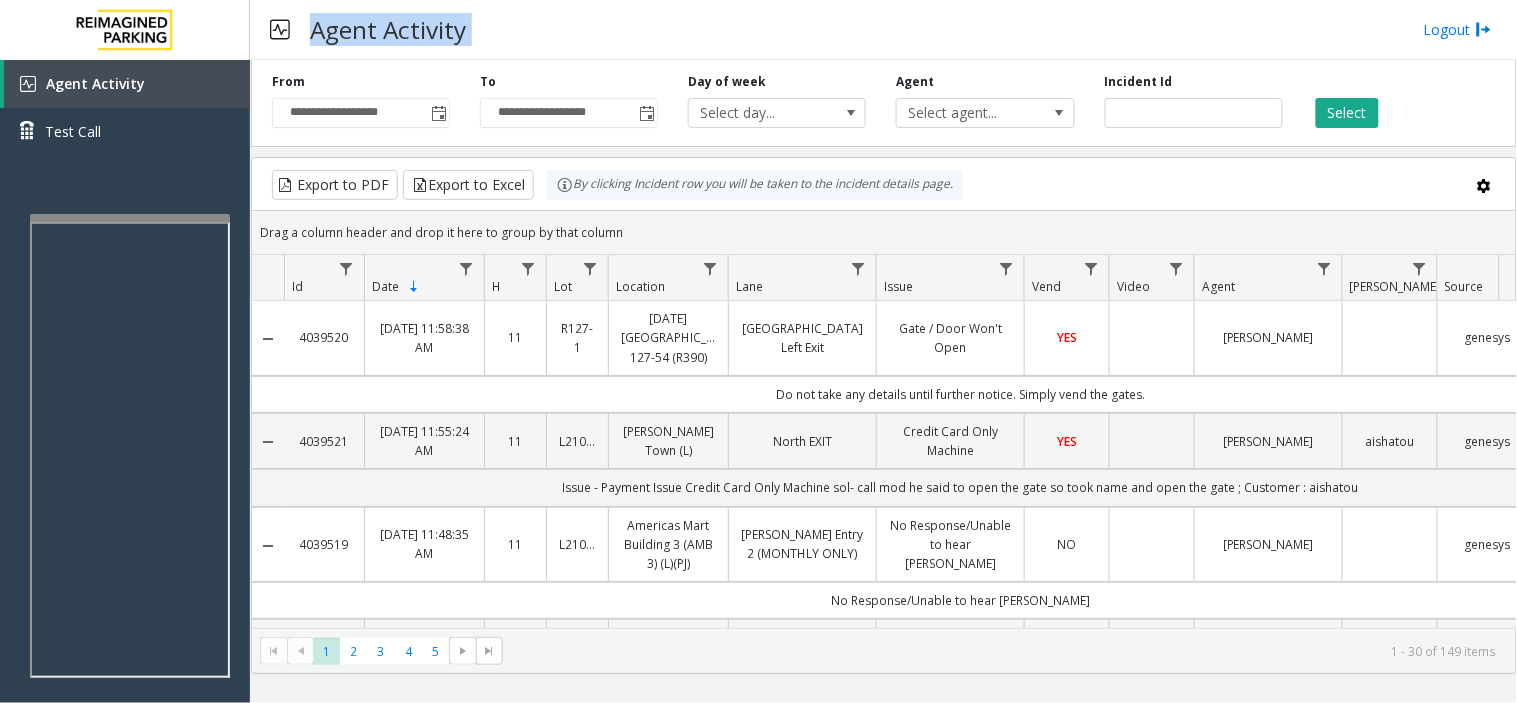 drag, startPoint x: 517, startPoint y: 27, endPoint x: 272, endPoint y: 48, distance: 245.89835 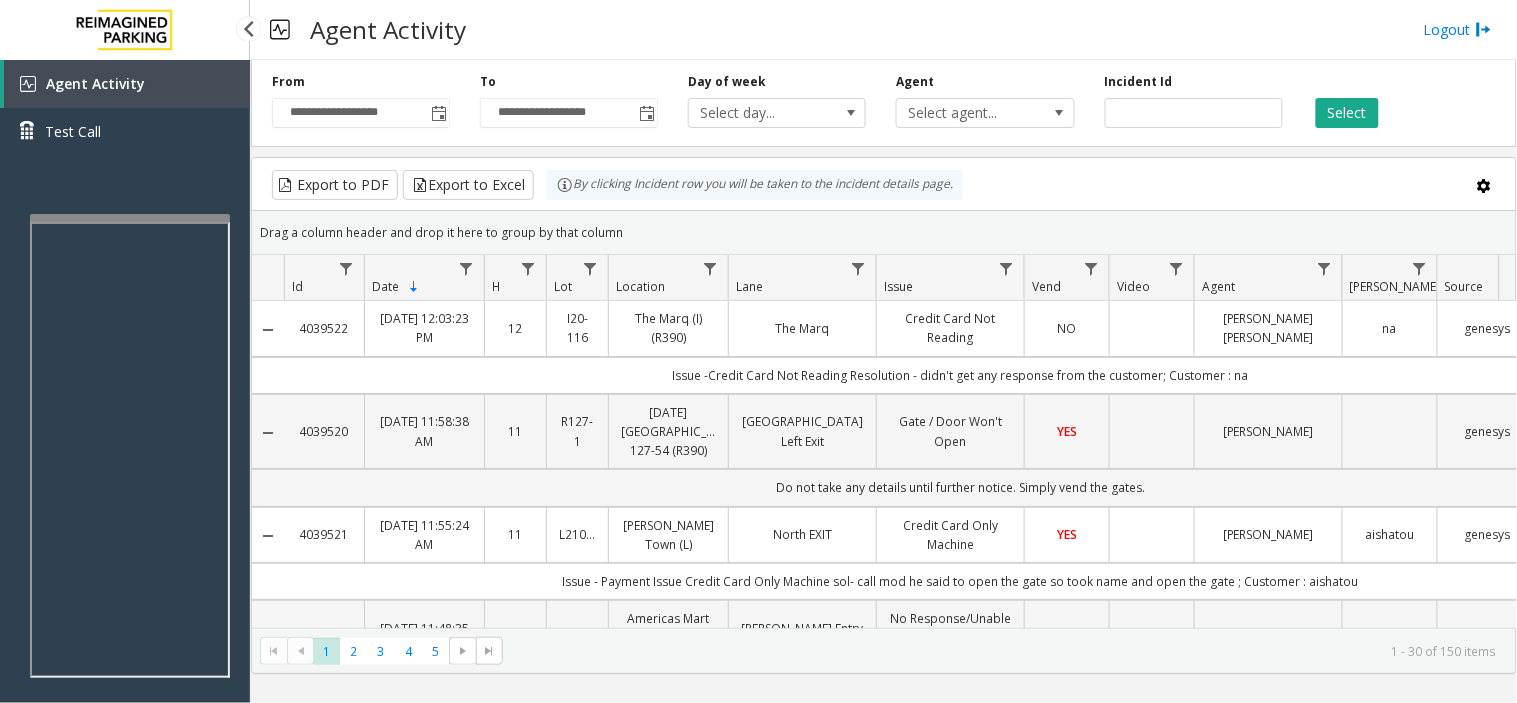 click at bounding box center [125, 30] 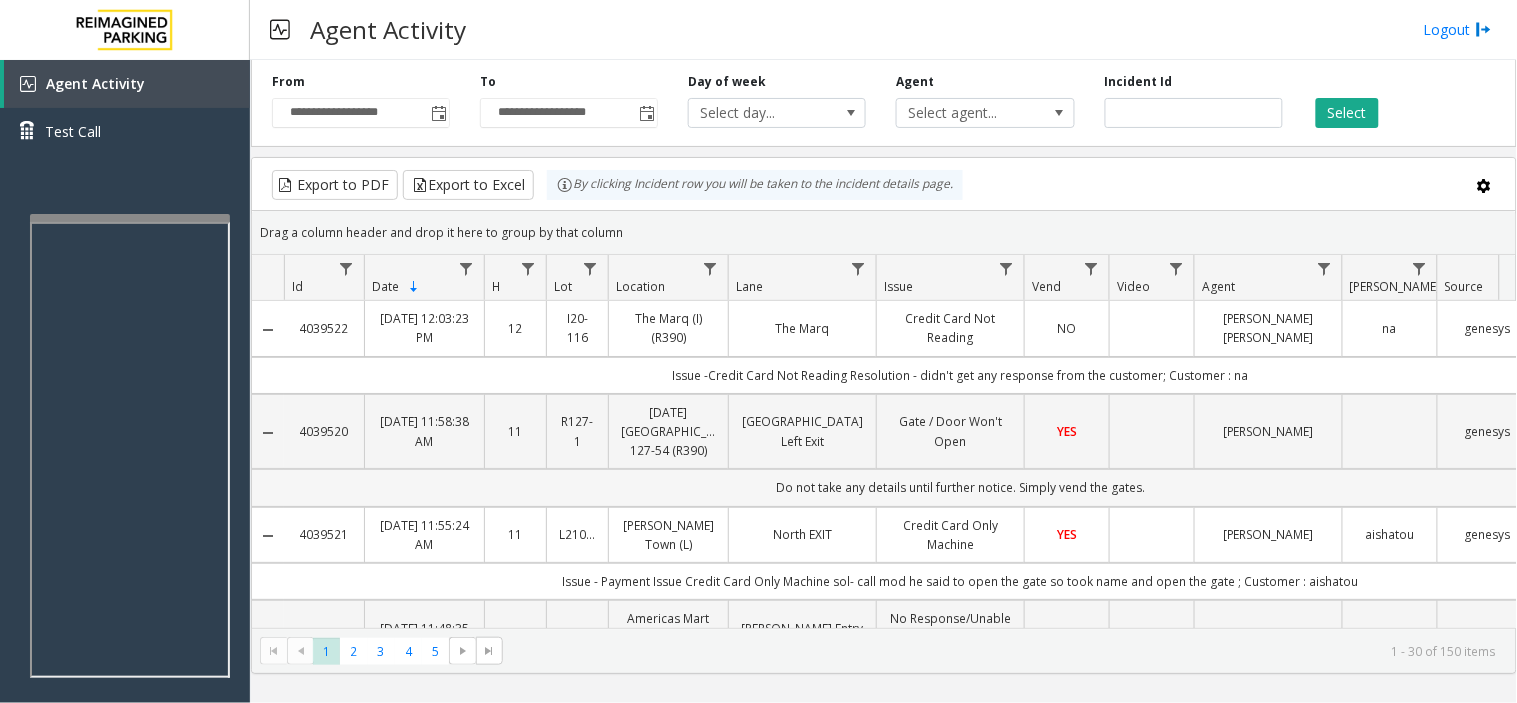 drag, startPoint x: 246, startPoint y: 52, endPoint x: 1204, endPoint y: 484, distance: 1050.8987 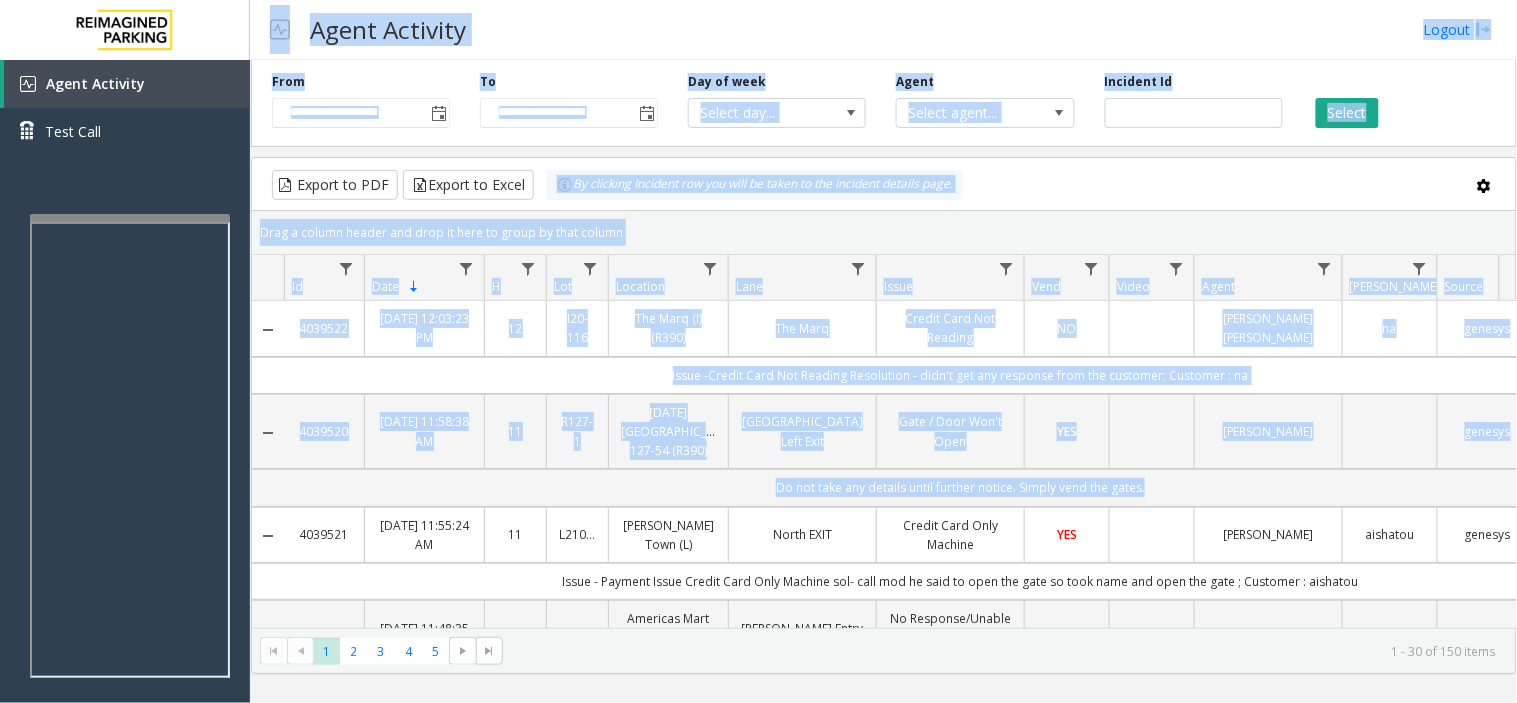 drag, startPoint x: 1205, startPoint y: 483, endPoint x: 277, endPoint y: 42, distance: 1027.4556 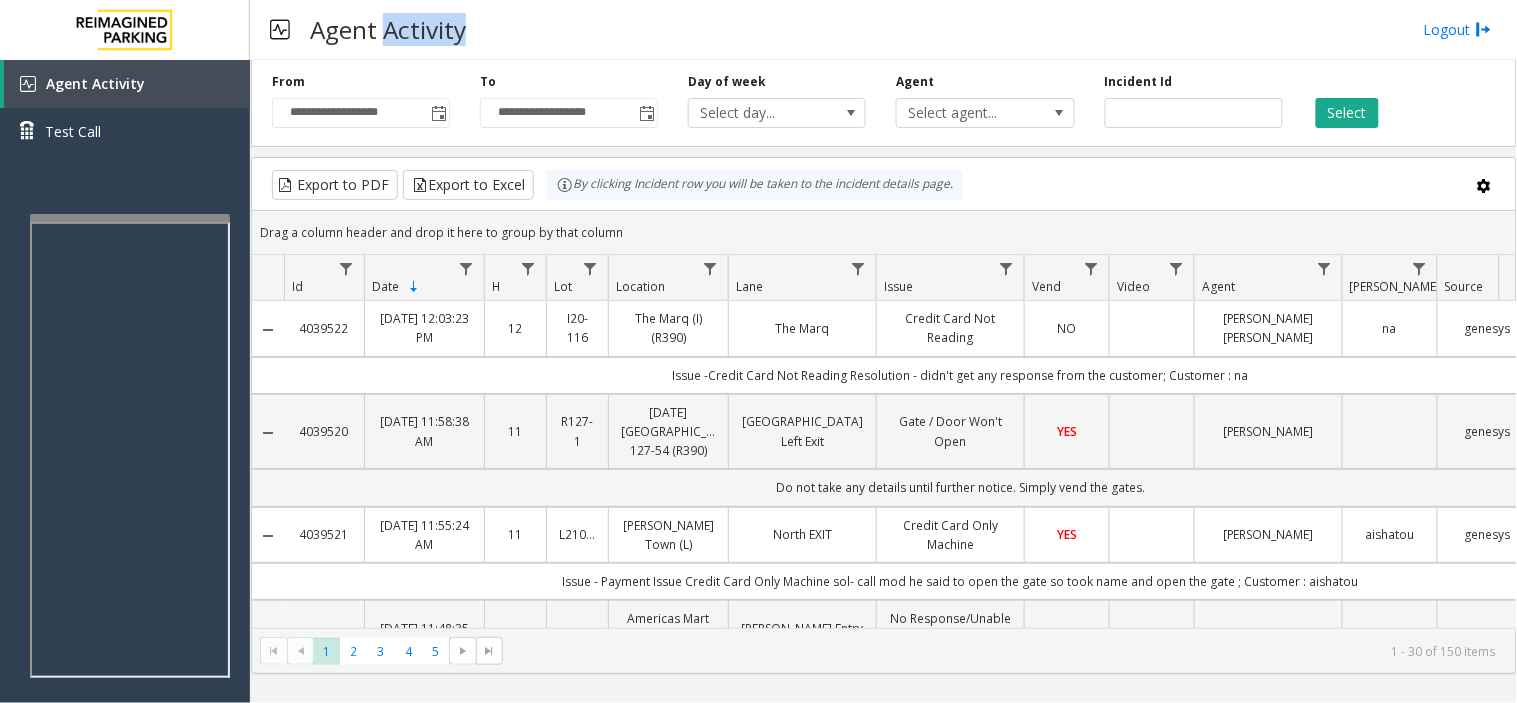 click on "Agent Activity" at bounding box center (388, 29) 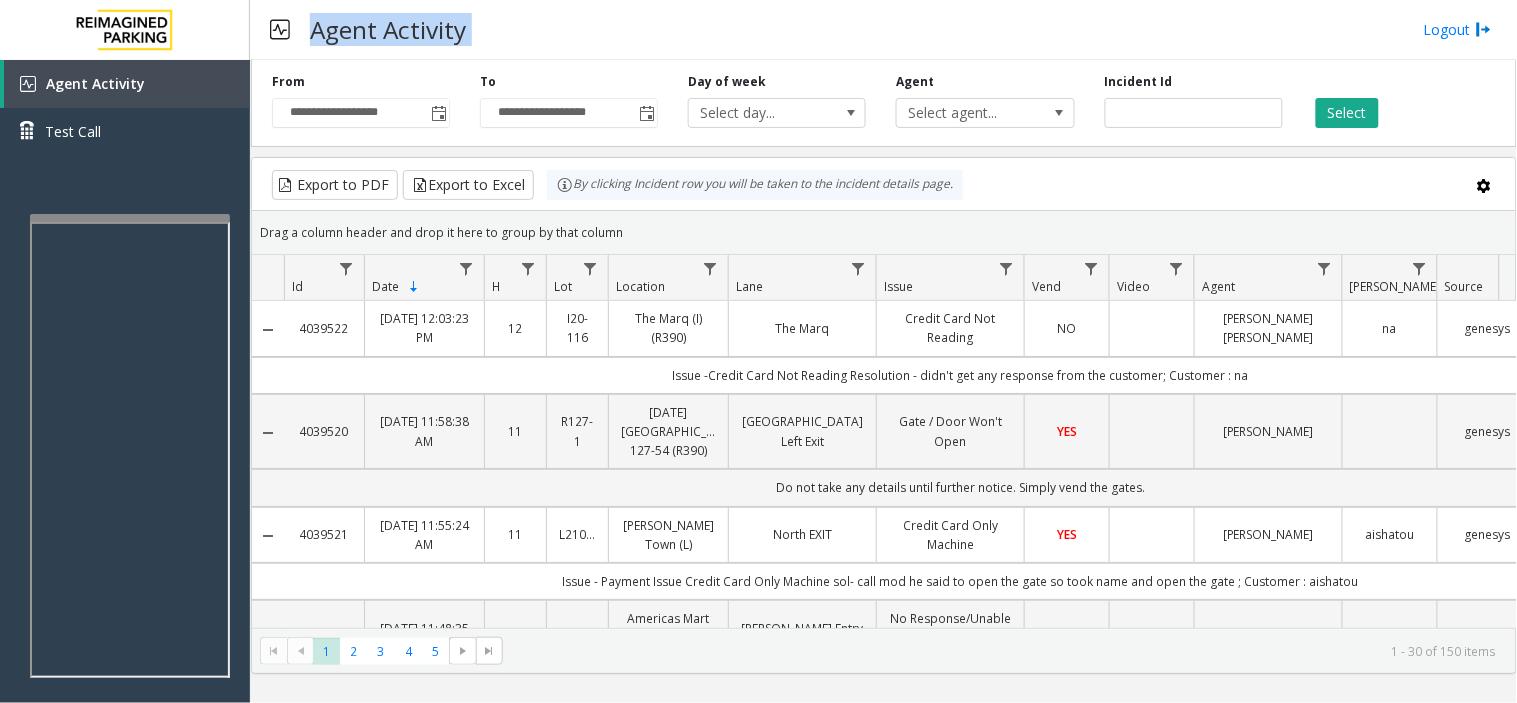 click on "Agent Activity" at bounding box center (388, 29) 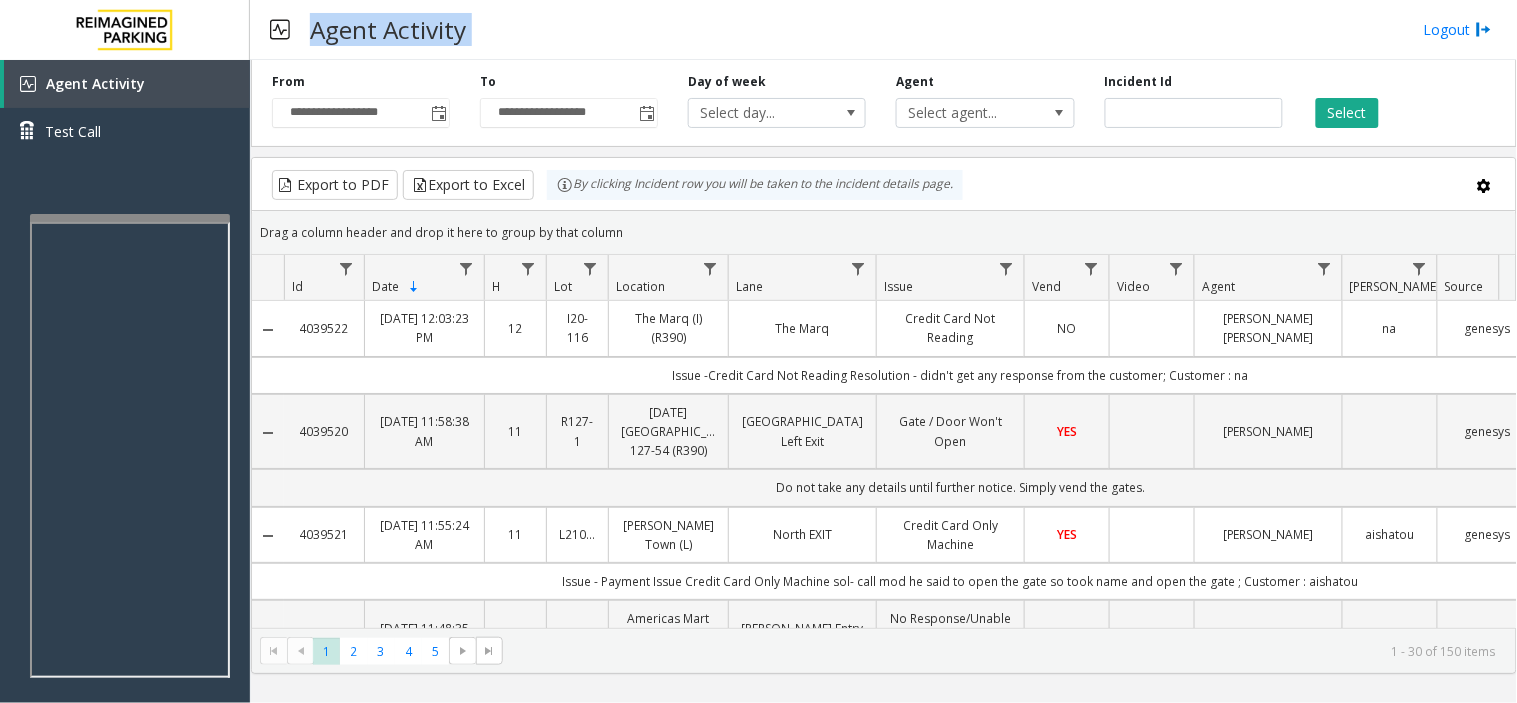 click on "Agent Activity" at bounding box center [388, 29] 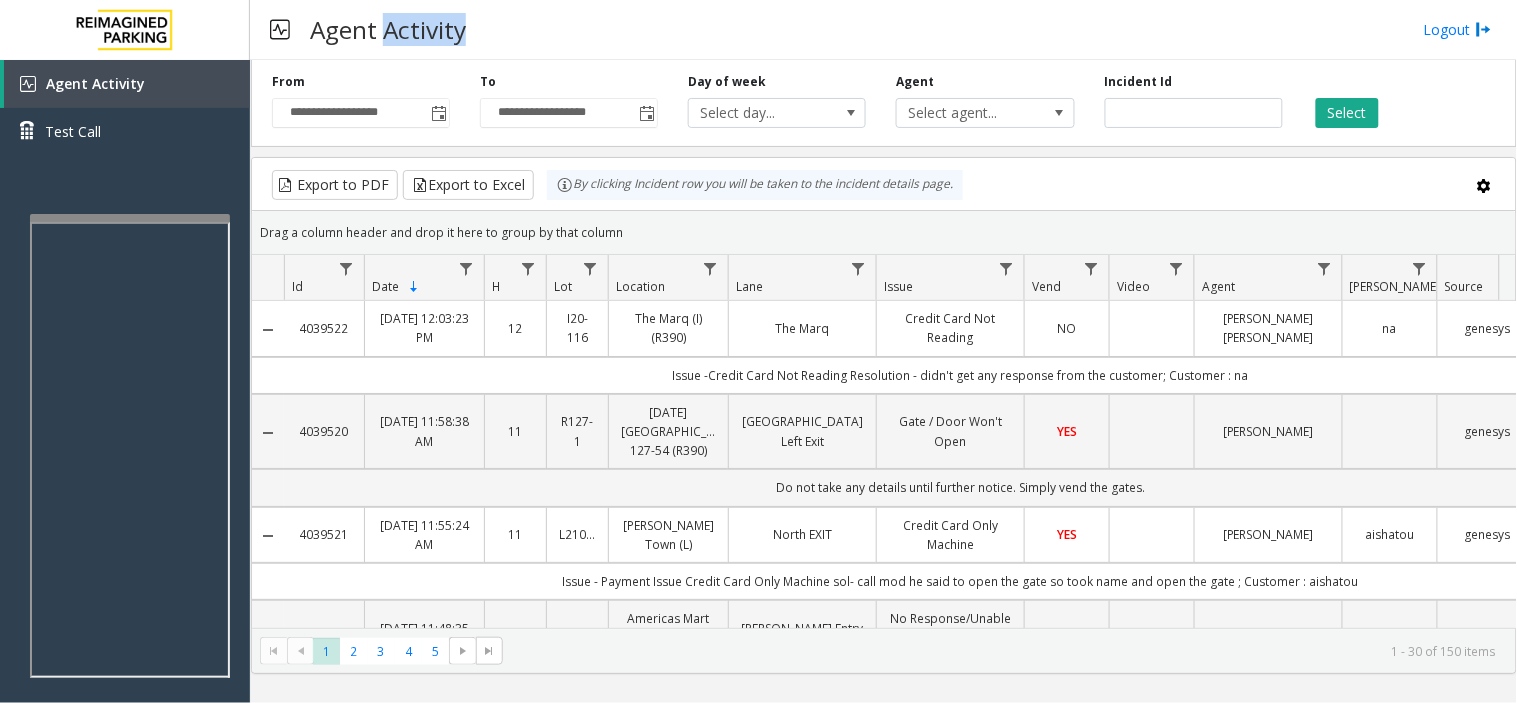 click on "Agent Activity" at bounding box center [388, 29] 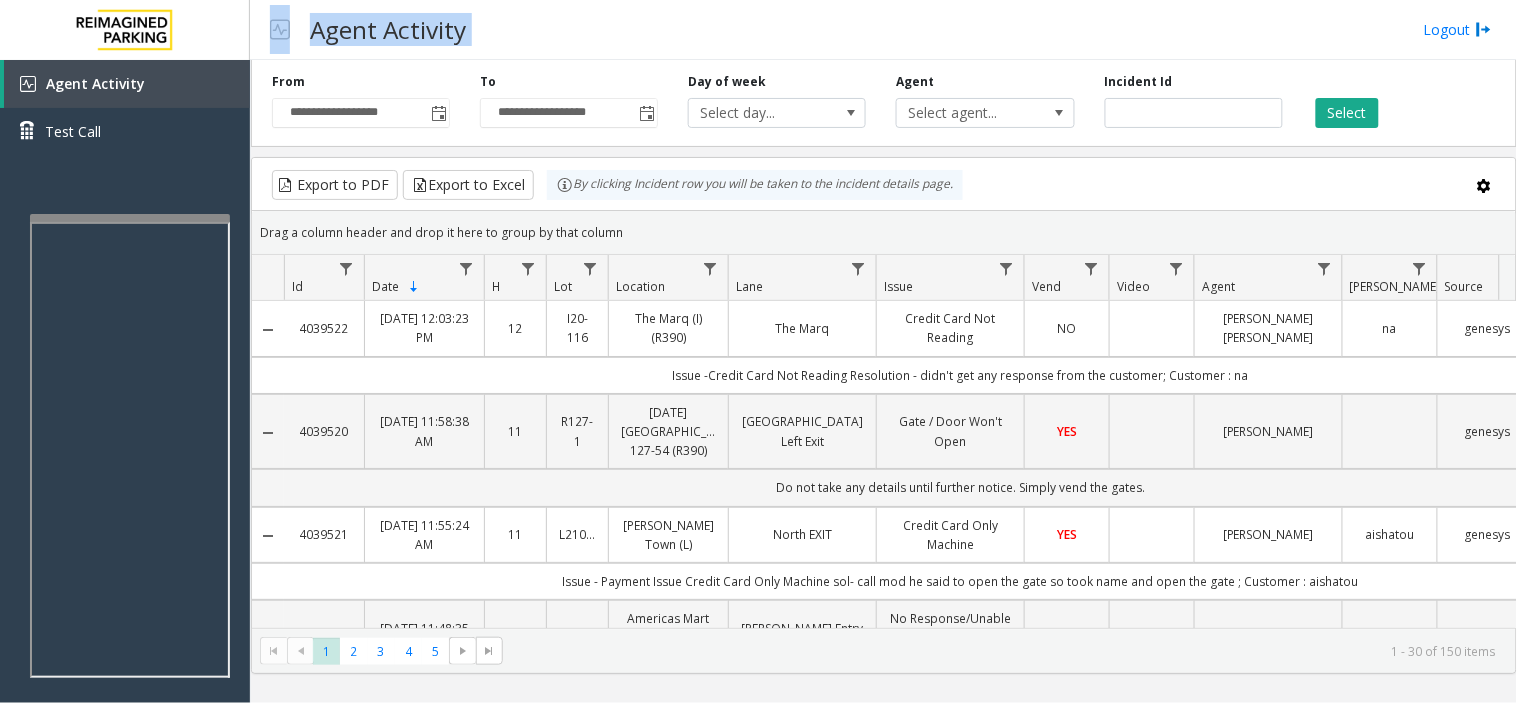 click on "Agent Activity Logout" at bounding box center (883, 30) 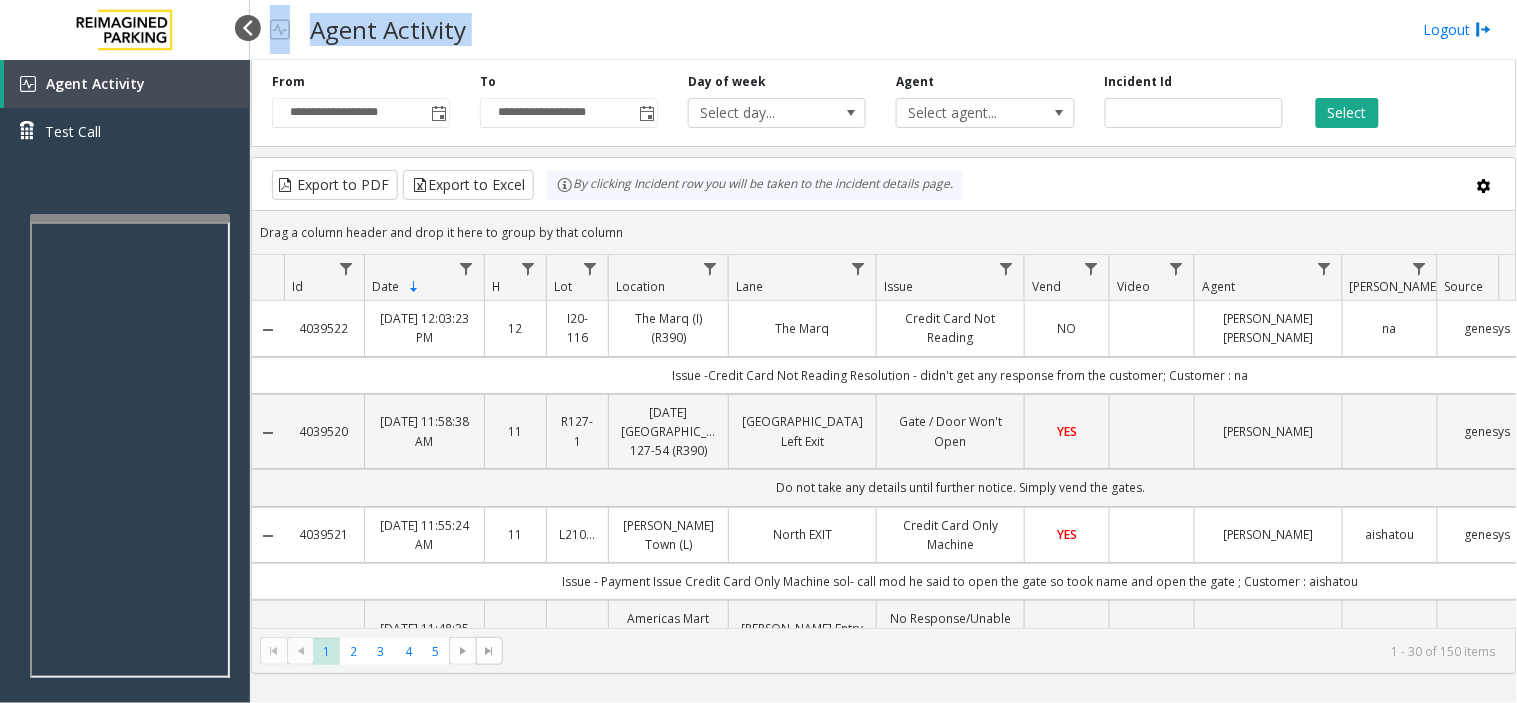 click at bounding box center (248, 28) 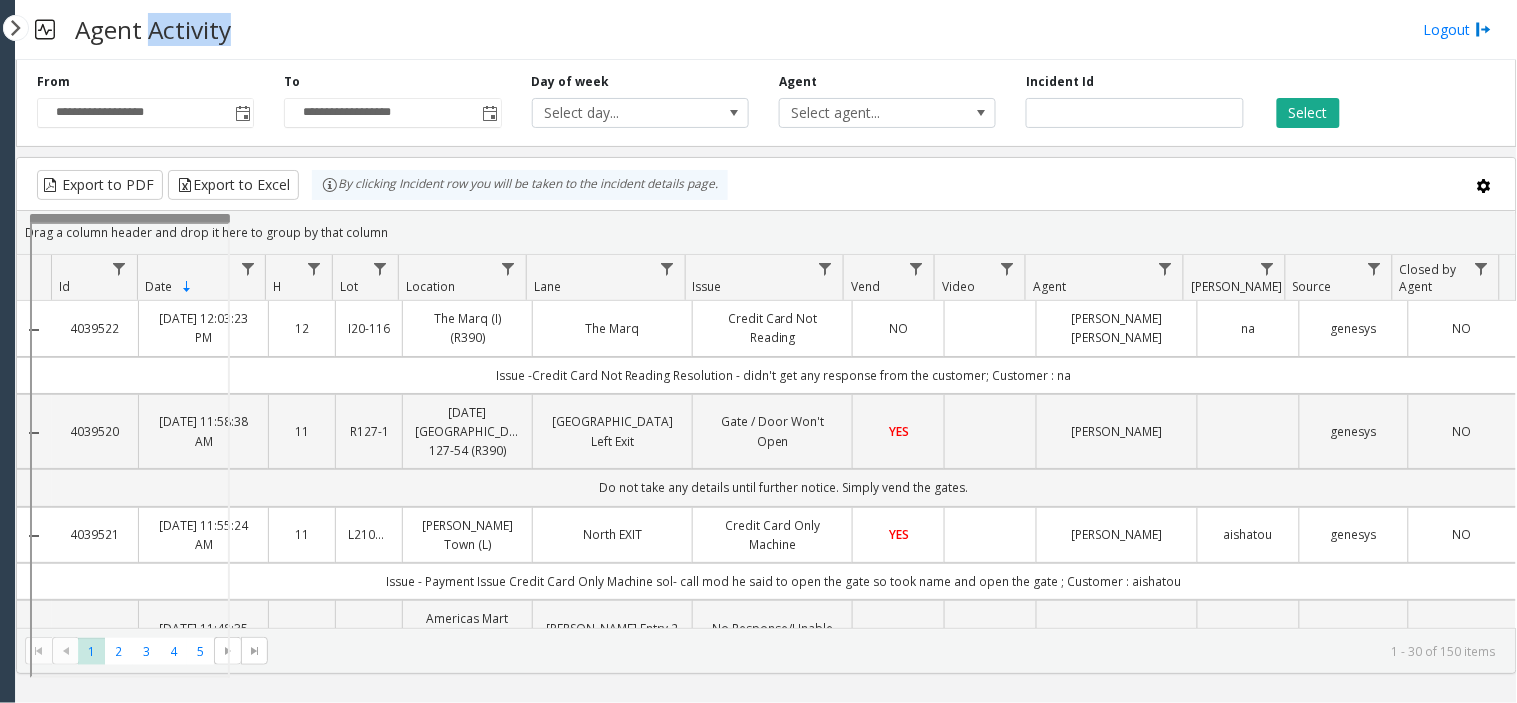 click on "Agent Activity Logout" at bounding box center (766, 30) 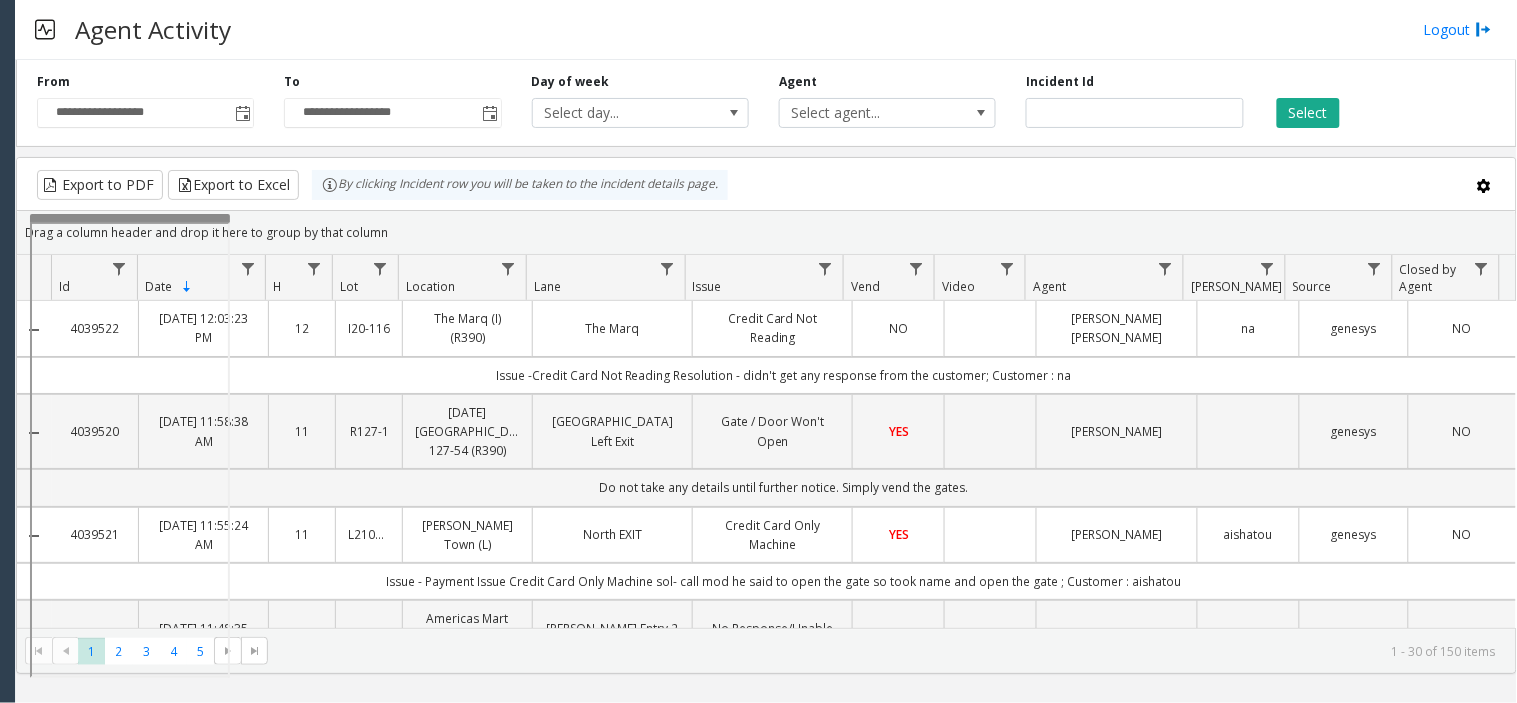 click at bounding box center [16, 28] 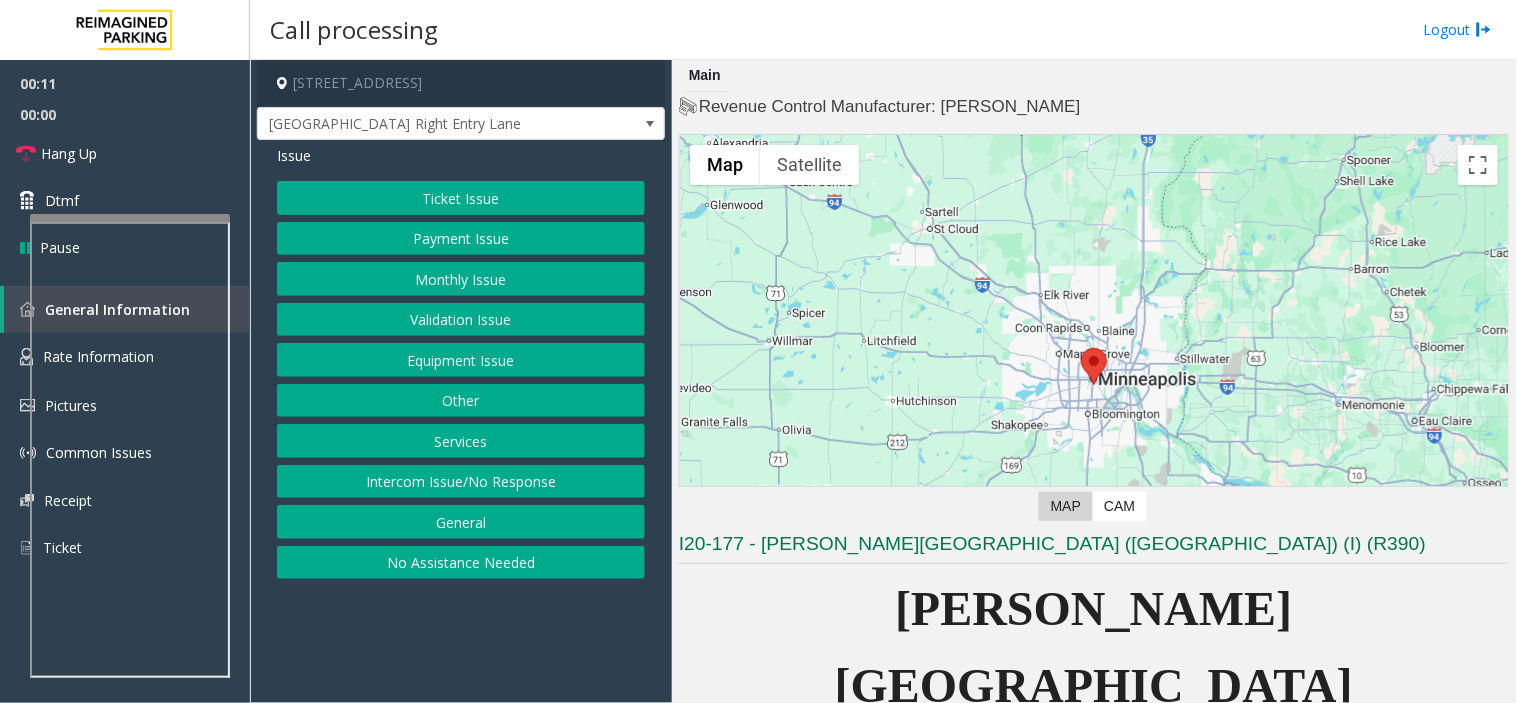 click on "Intercom Issue/No Response" 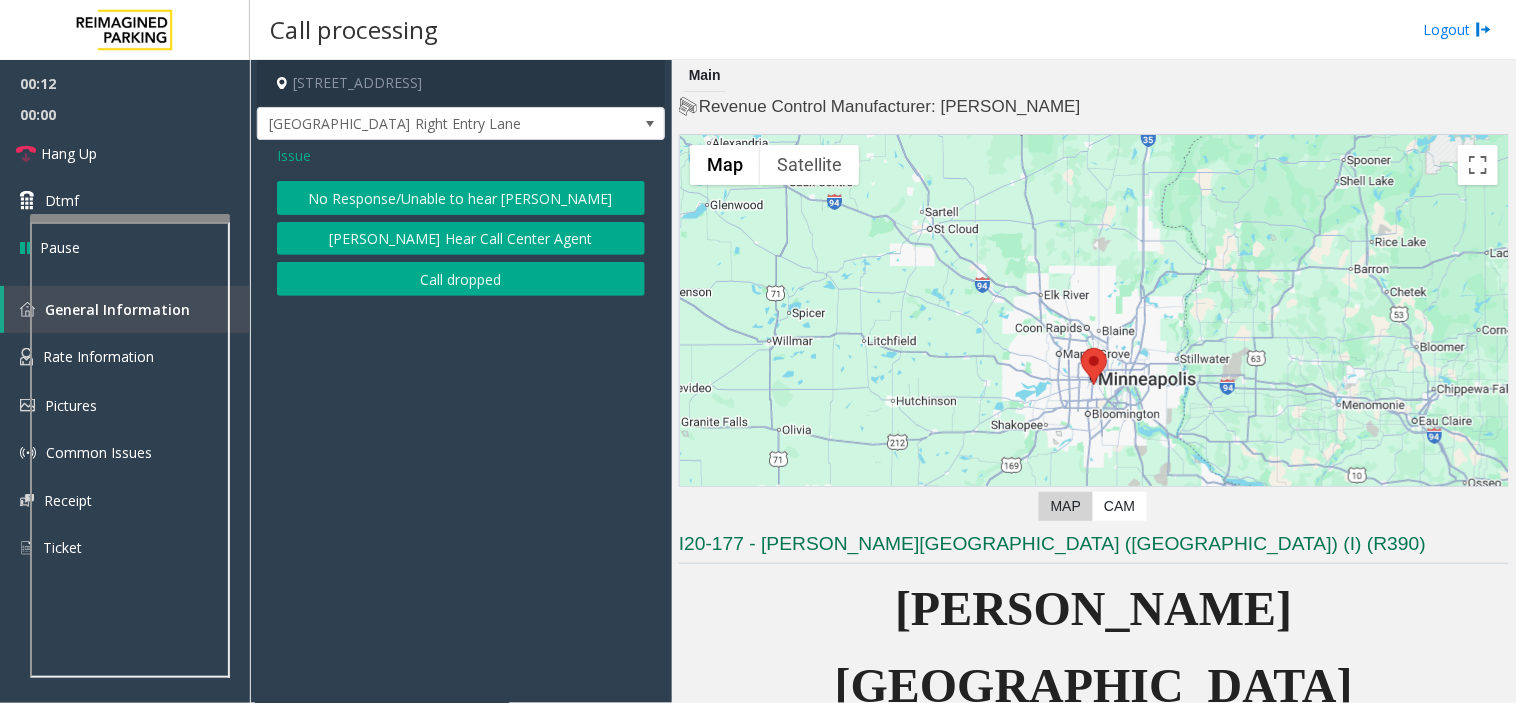 click on "No Response/Unable to hear [PERSON_NAME]" 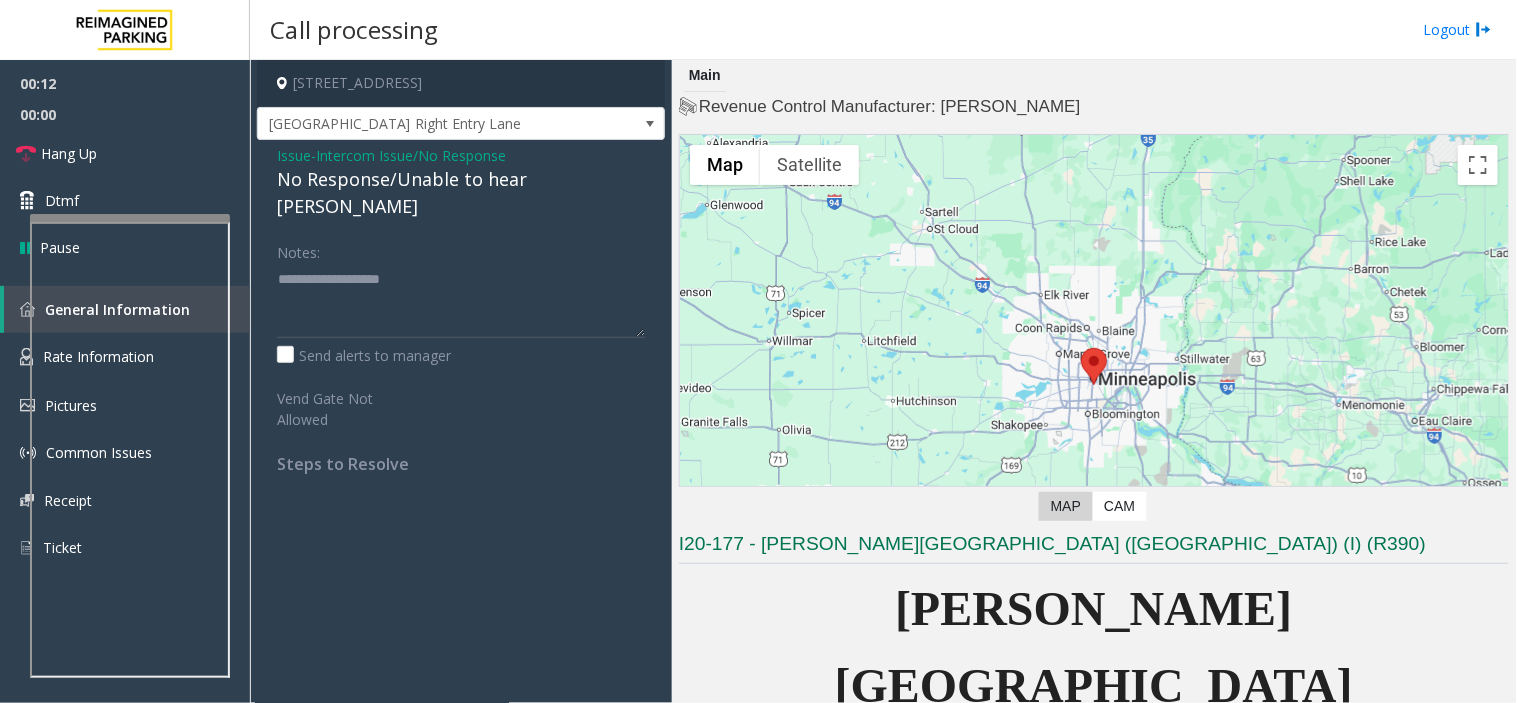 click on "No Response/Unable to hear [PERSON_NAME]" 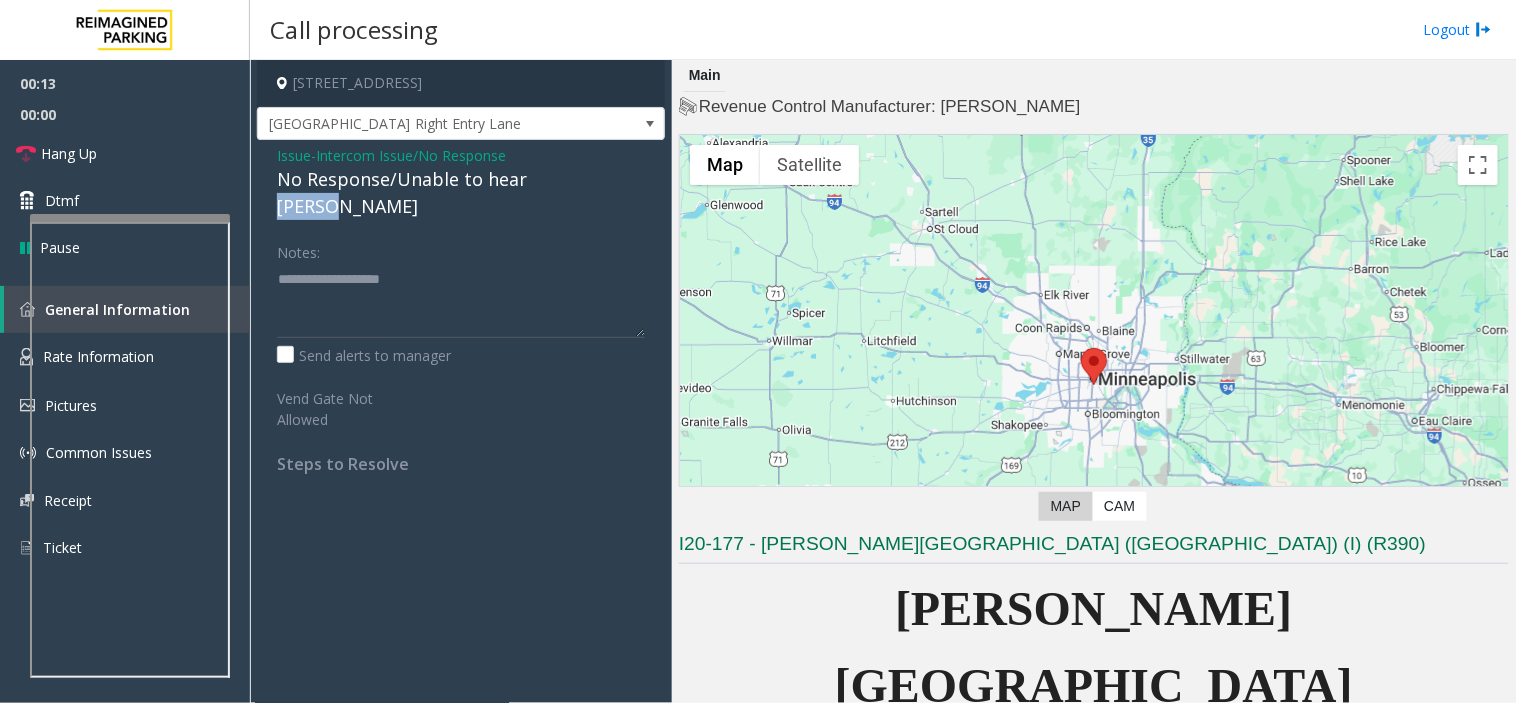 click on "No Response/Unable to hear [PERSON_NAME]" 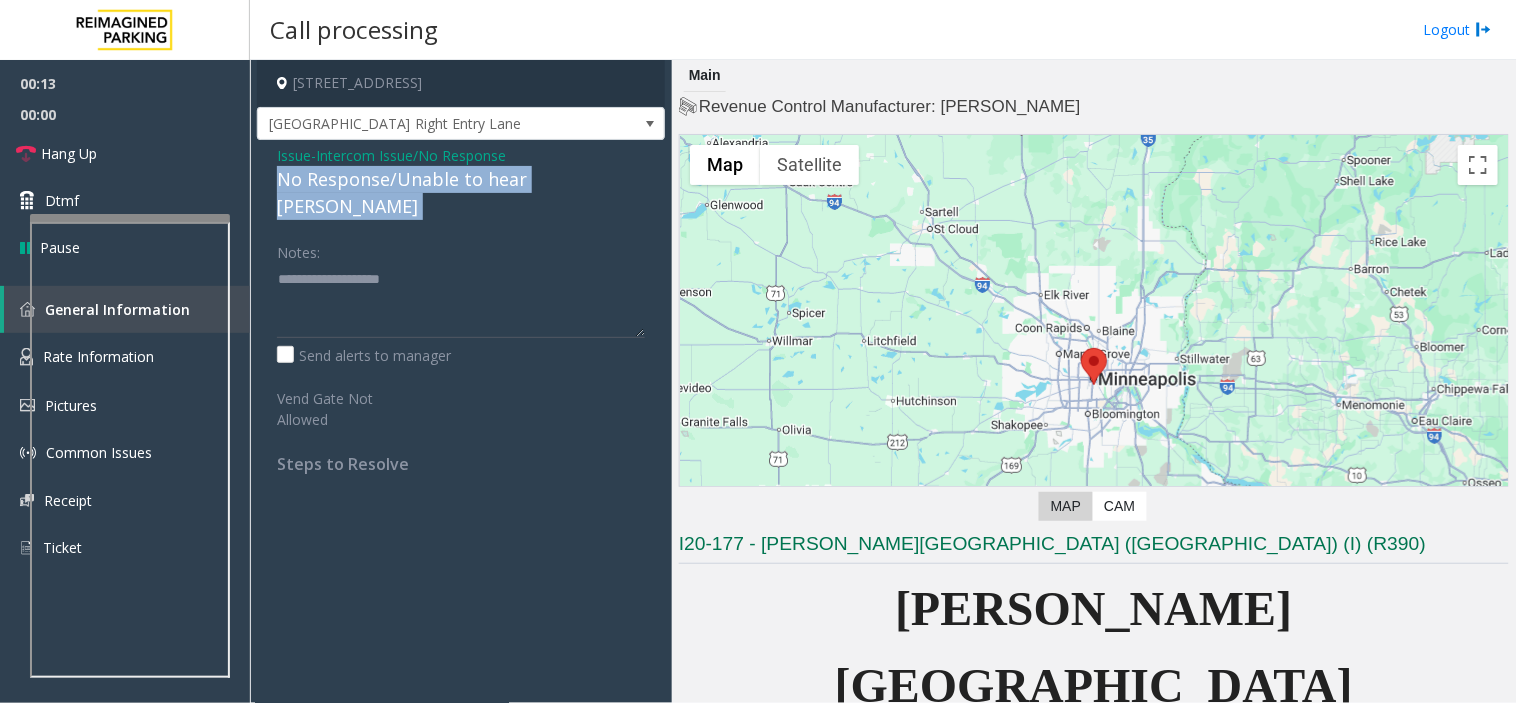 click on "No Response/Unable to hear [PERSON_NAME]" 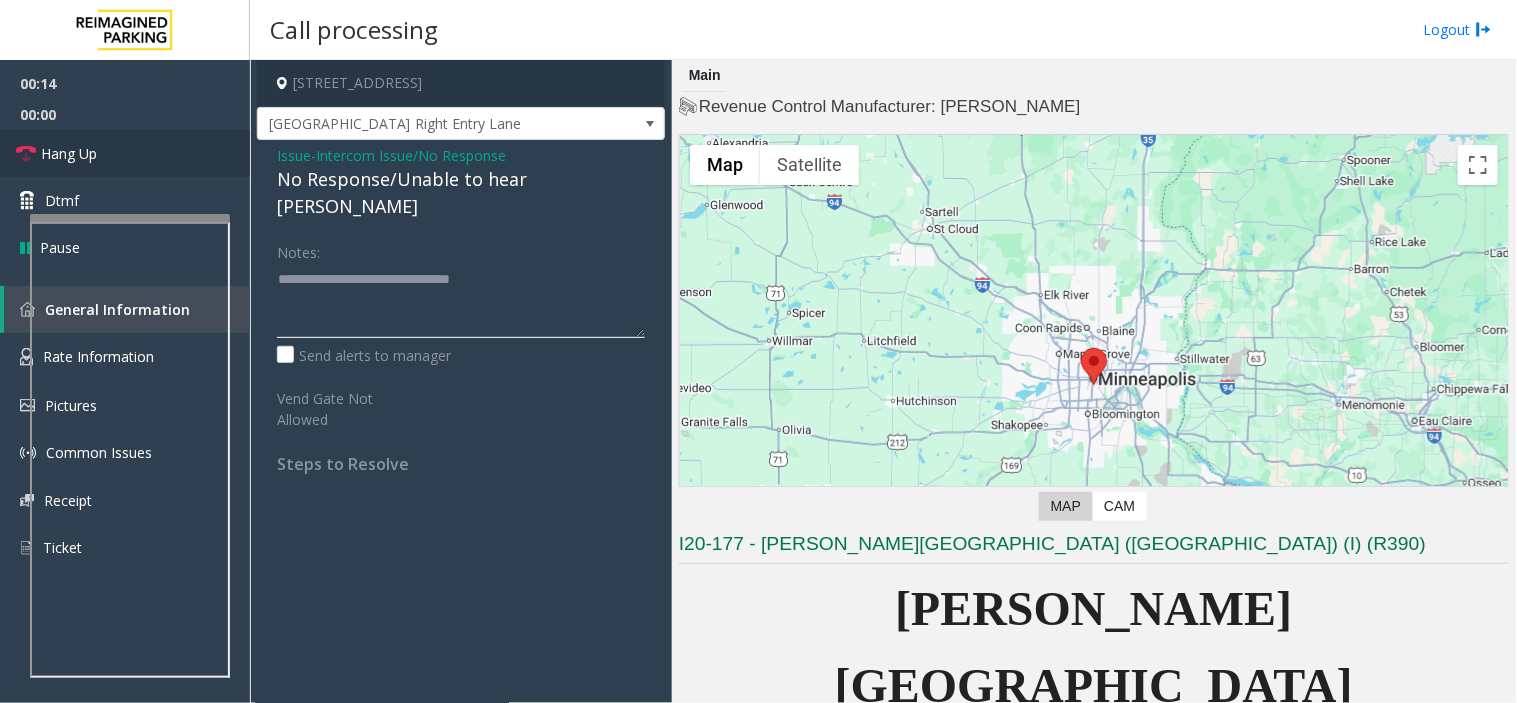 type on "**********" 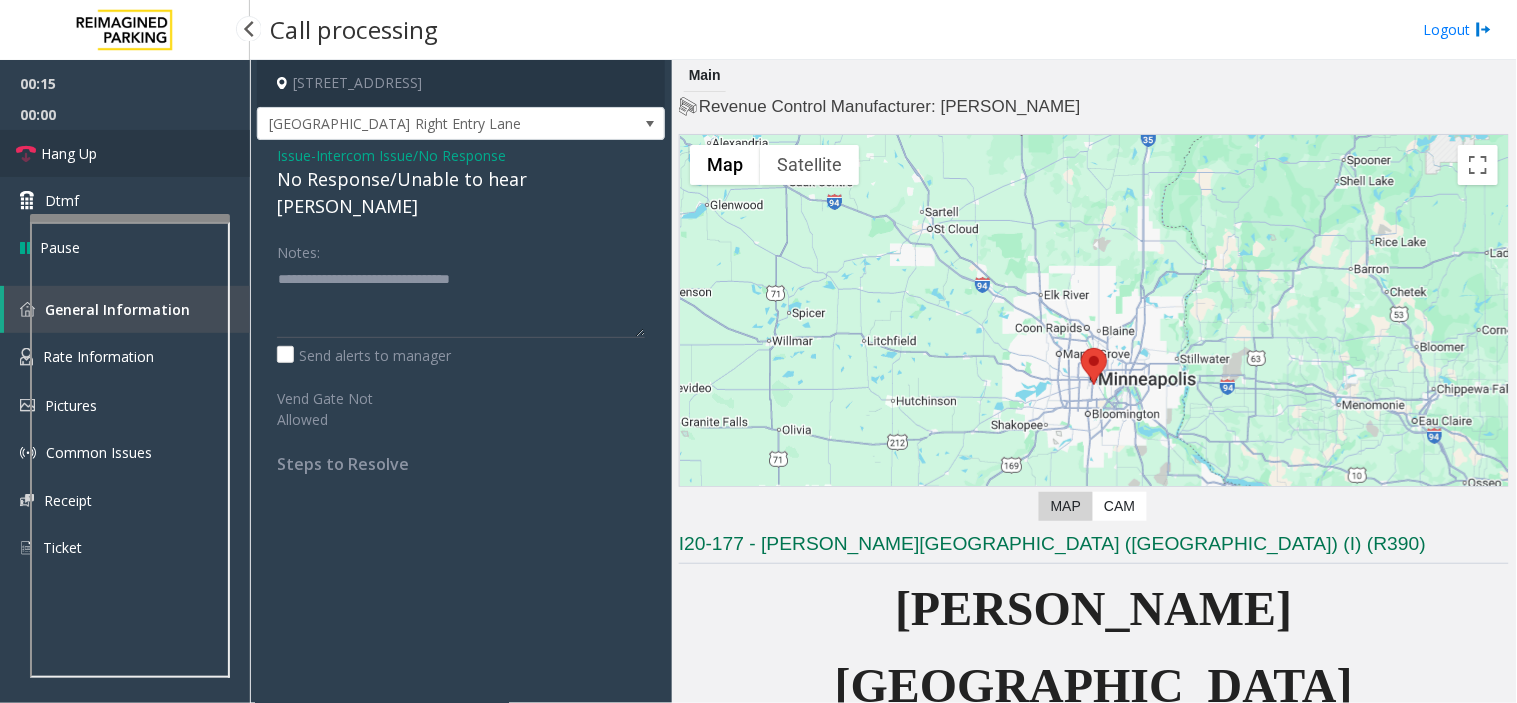 click on "Hang Up" at bounding box center [125, 153] 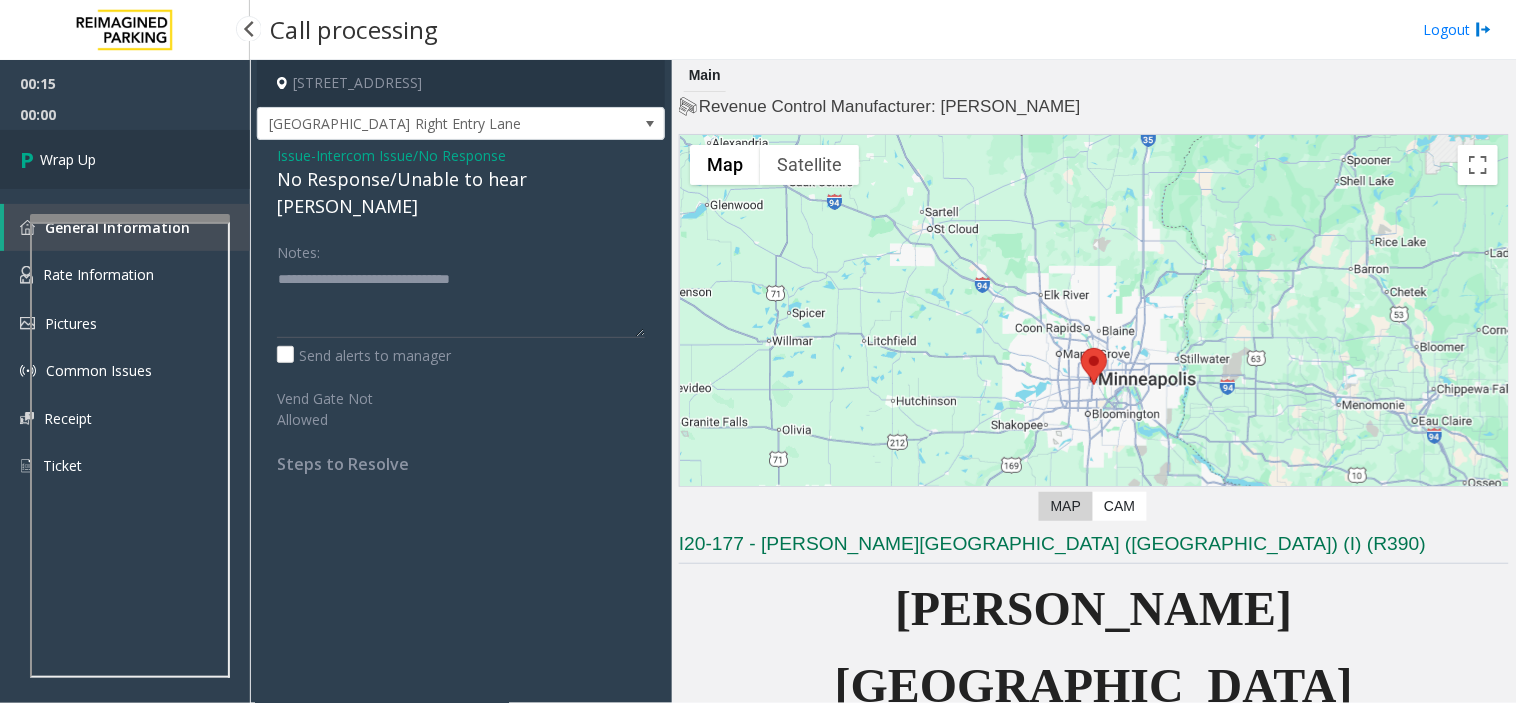click on "Wrap Up" at bounding box center [125, 159] 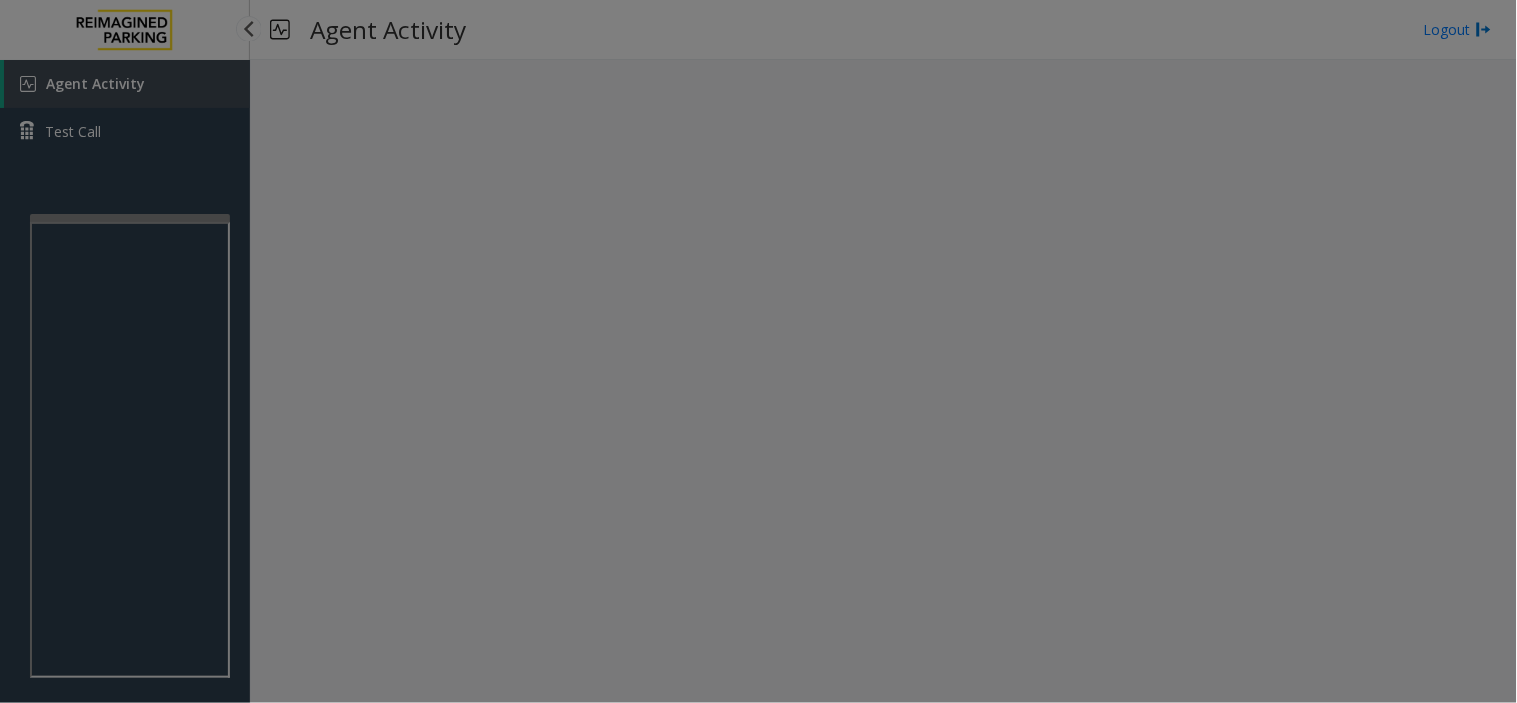 click on "Agent Activity Test Call × Close Powered by Umojo © 2025 Agent Activity Logout  ×
Select location × Select Anonymous Call Clear Select Lot Number Location Name Address R86-52 Filmore Garage (R390) [STREET_ADDRESS] BCC Garage (Also known as ANB Garage) (R390)  [STREET_ADDRESS][GEOGRAPHIC_DATA] (R390) [STREET_ADDRESS]-1 [GEOGRAPHIC_DATA] (390) [STREET_ADDRESS][GEOGRAPHIC_DATA] (R390) [STREET_ADDRESS][GEOGRAPHIC_DATA] (R390) [STREET_ADDRESS][GEOGRAPHIC_DATA][STREET_ADDRESS][PERSON_NAME] (R390) [STREET_ADDRESS]-[GEOGRAPHIC_DATA] (MBC)(R390) [STREET_ADDRESS][GEOGRAPHIC_DATA]-[GEOGRAPHIC_DATA]) [STREET_ADDRESS] First ([GEOGRAPHIC_DATA][STREET_ADDRESS] G2 Garage (R390) 2 1" at bounding box center (758, 351) 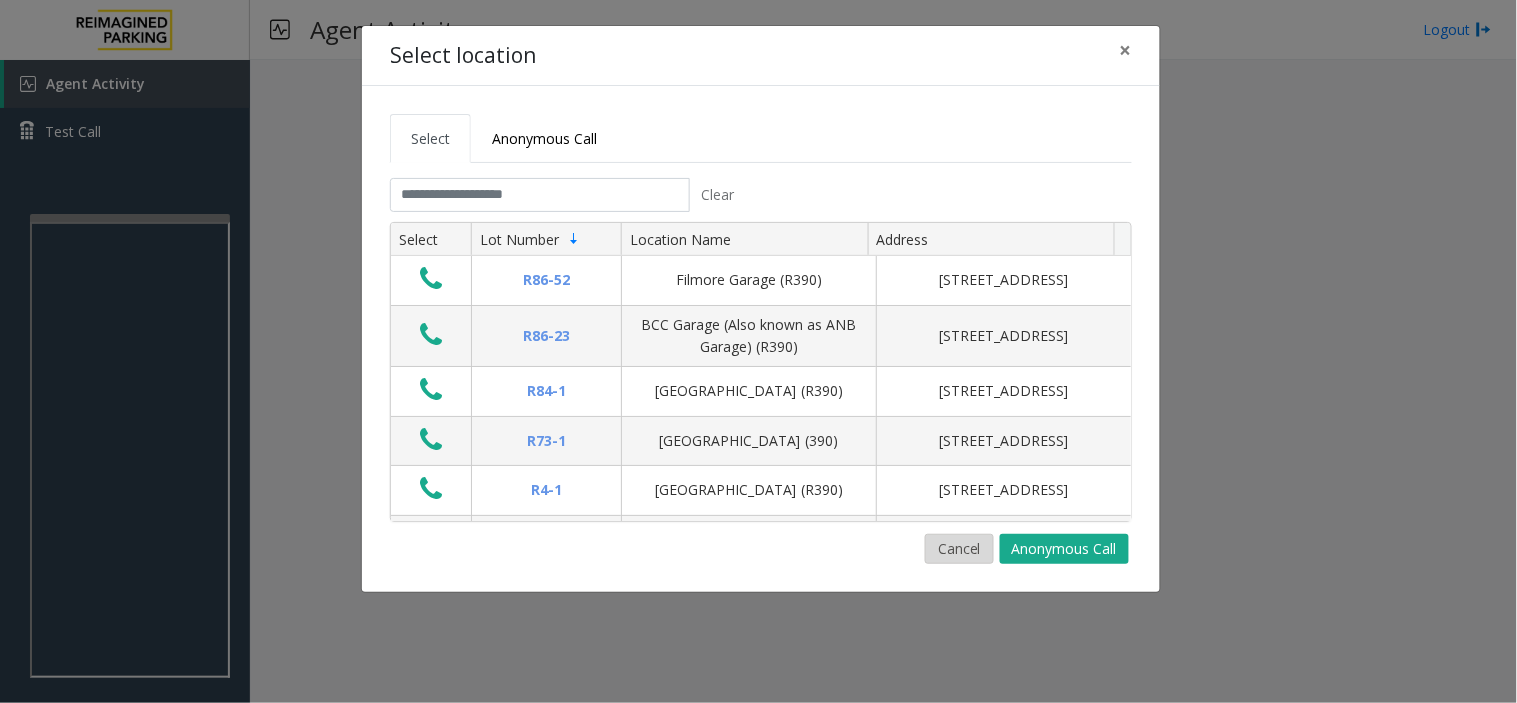 click on "Cancel" 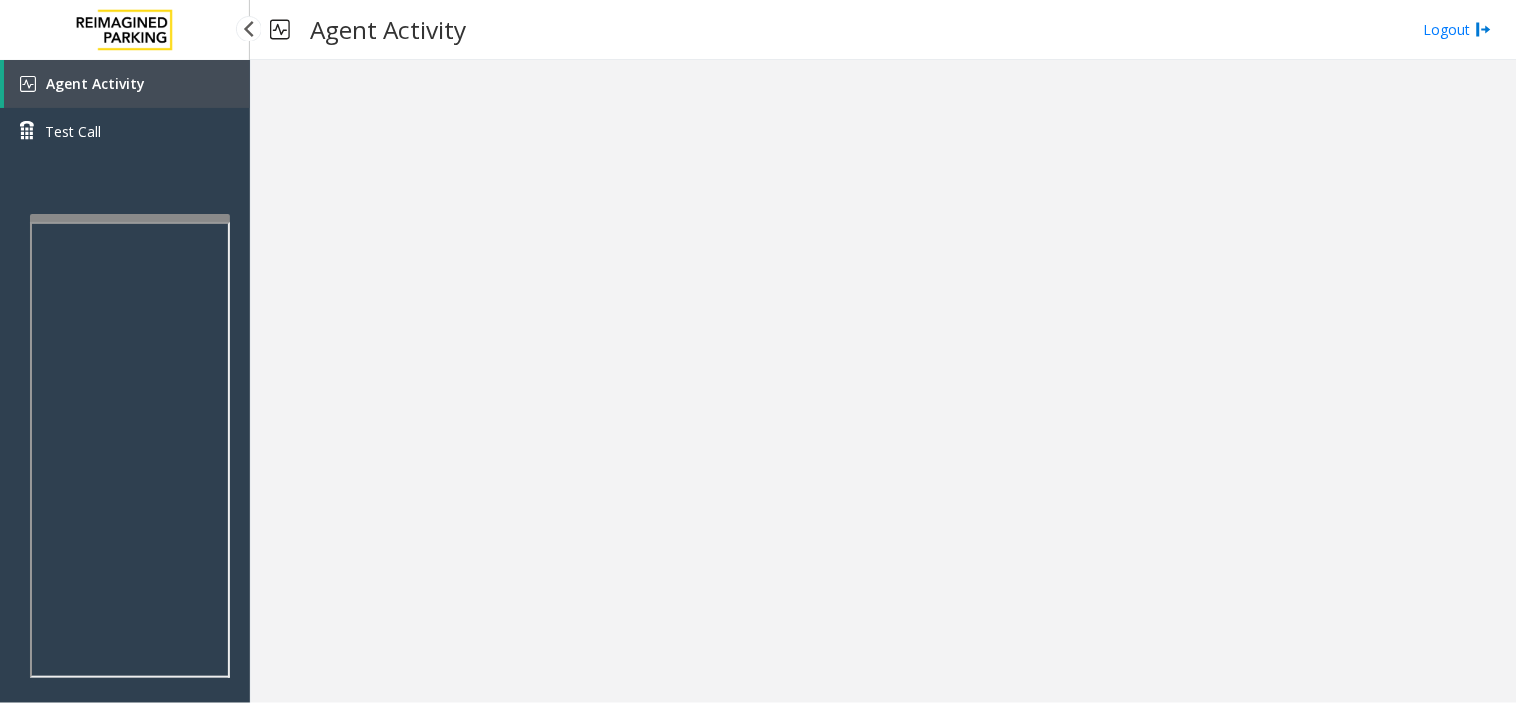 click on "Agent Activity" at bounding box center [127, 84] 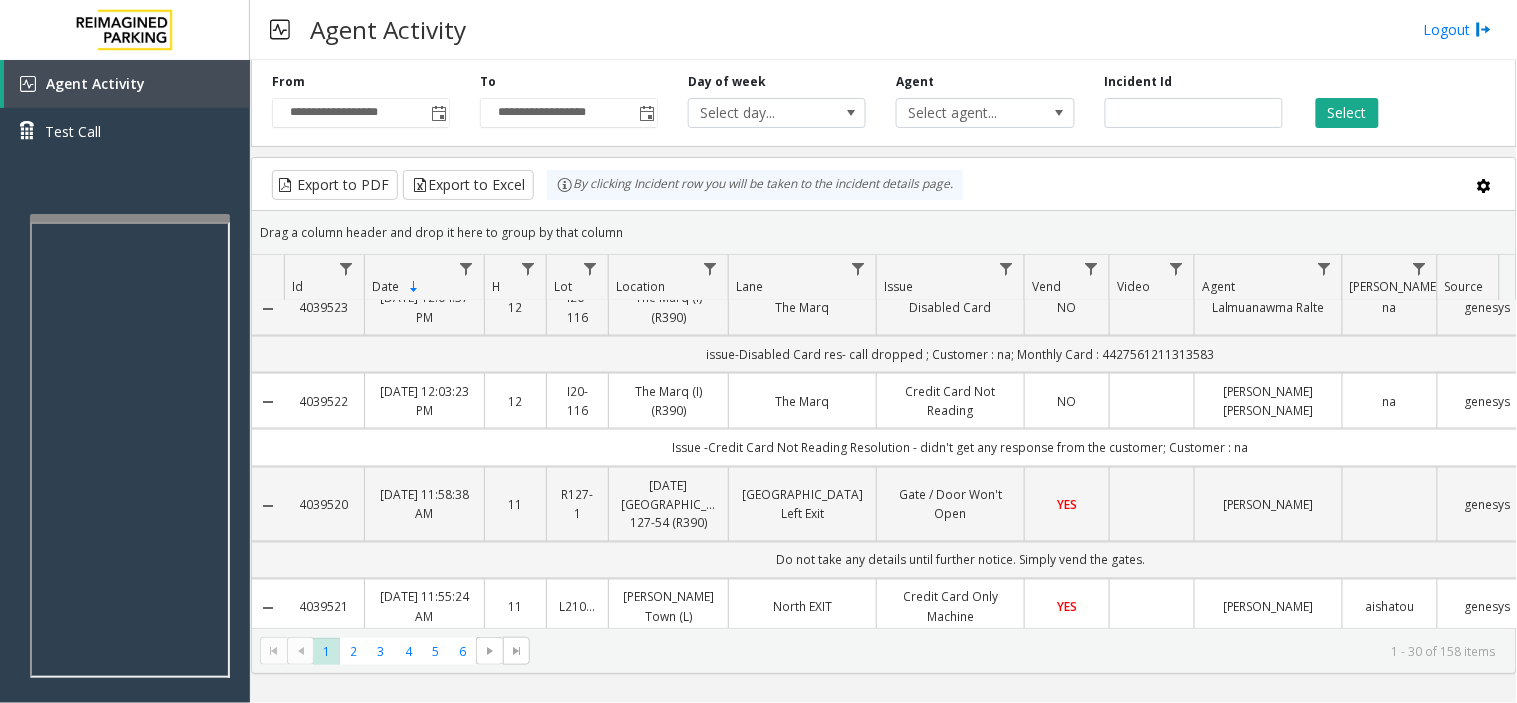 scroll, scrollTop: 777, scrollLeft: 0, axis: vertical 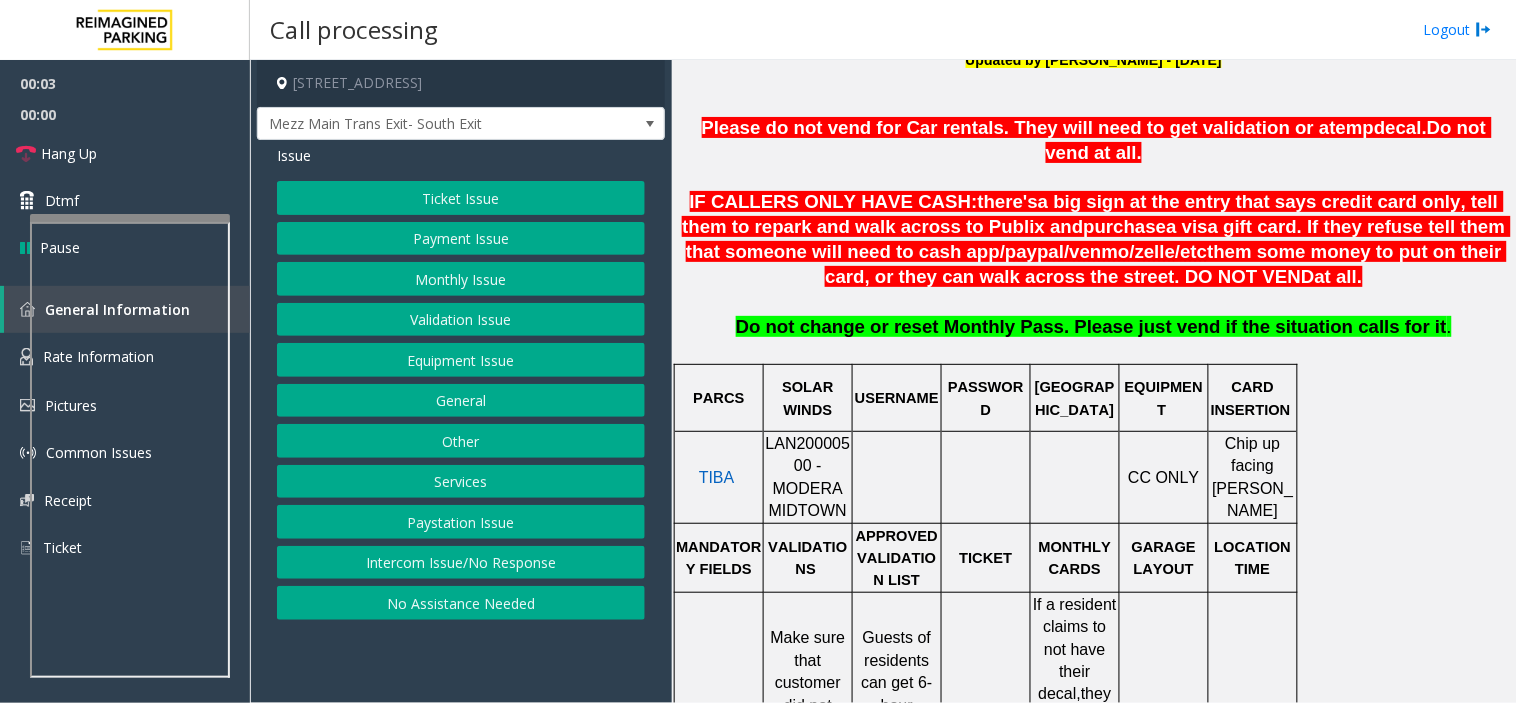 click 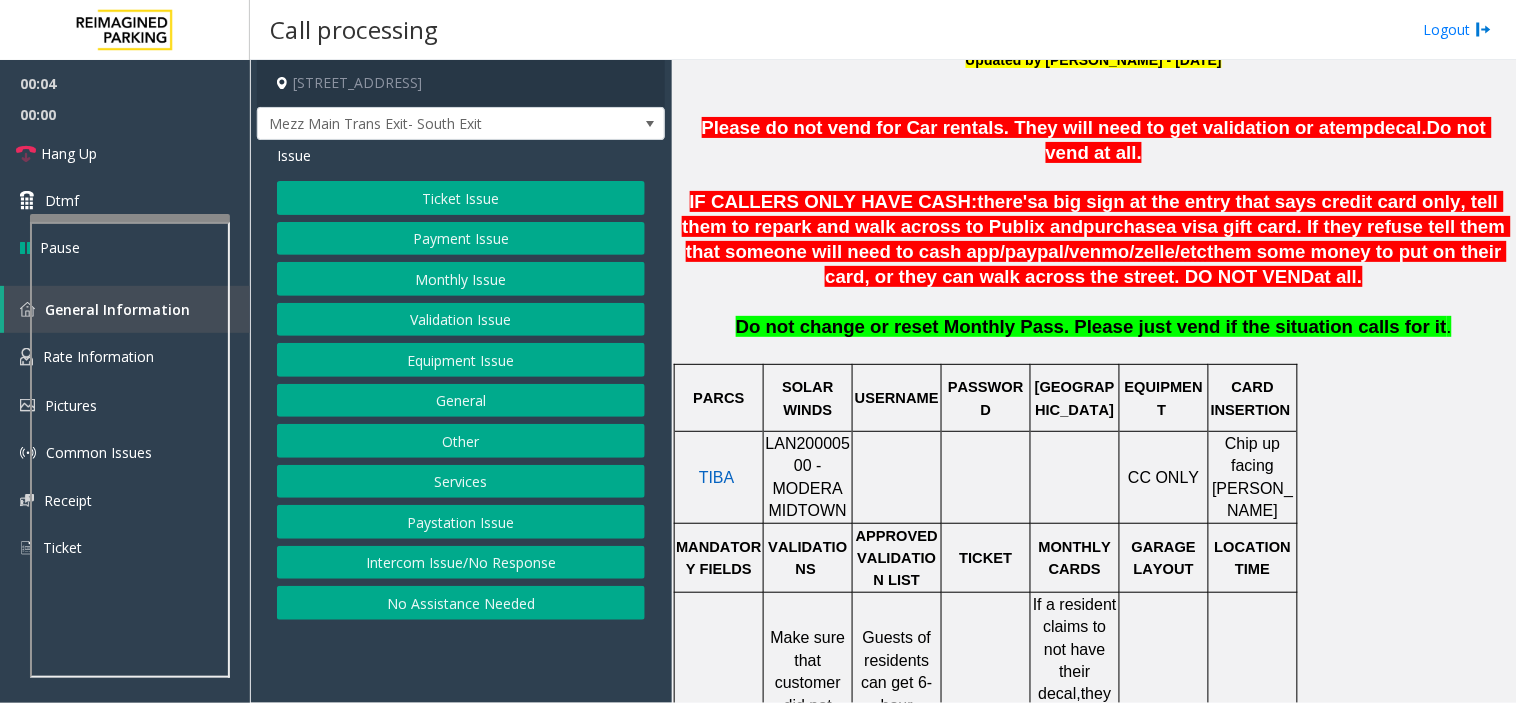 click on "LAN20000500 - MODERA MIDTOWN" 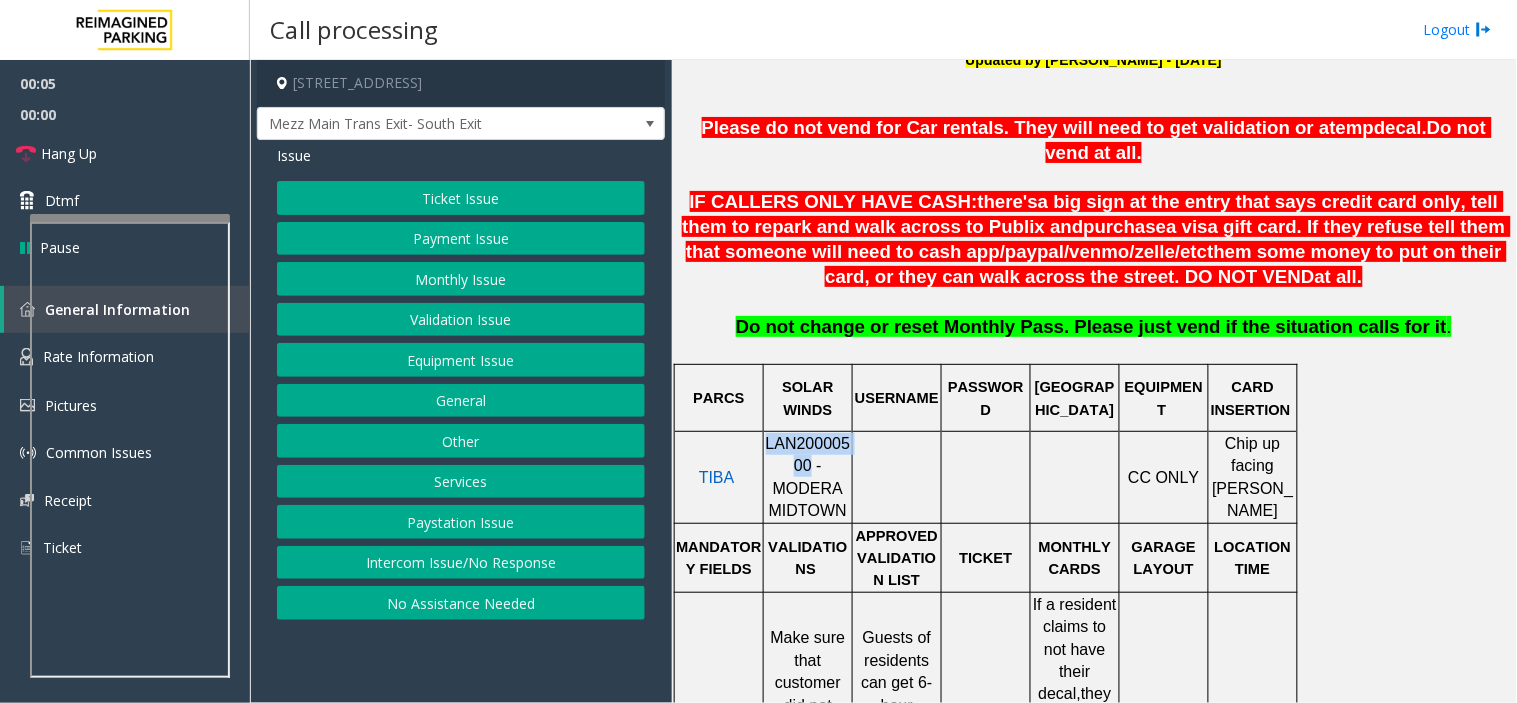 click on "LAN20000500 - MODERA MIDTOWN" 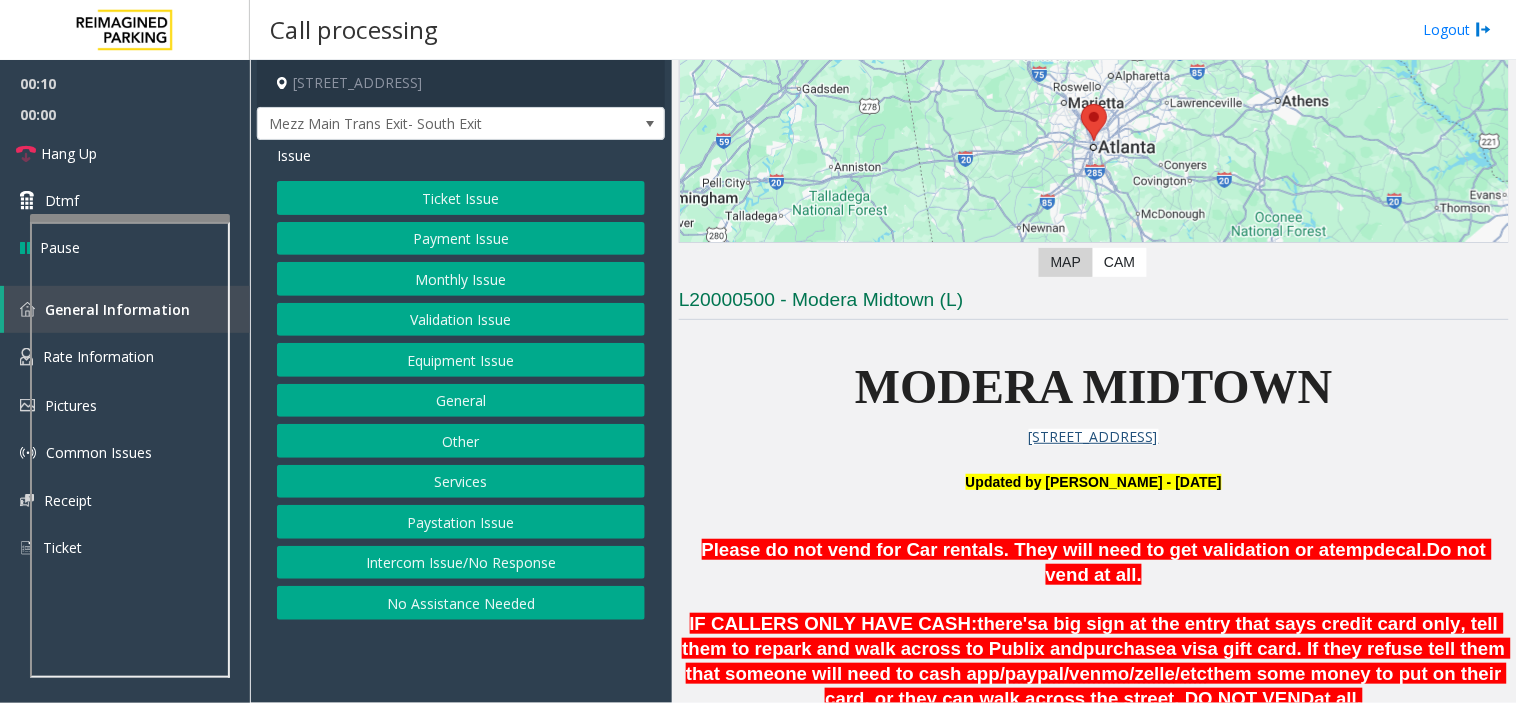 scroll, scrollTop: 222, scrollLeft: 0, axis: vertical 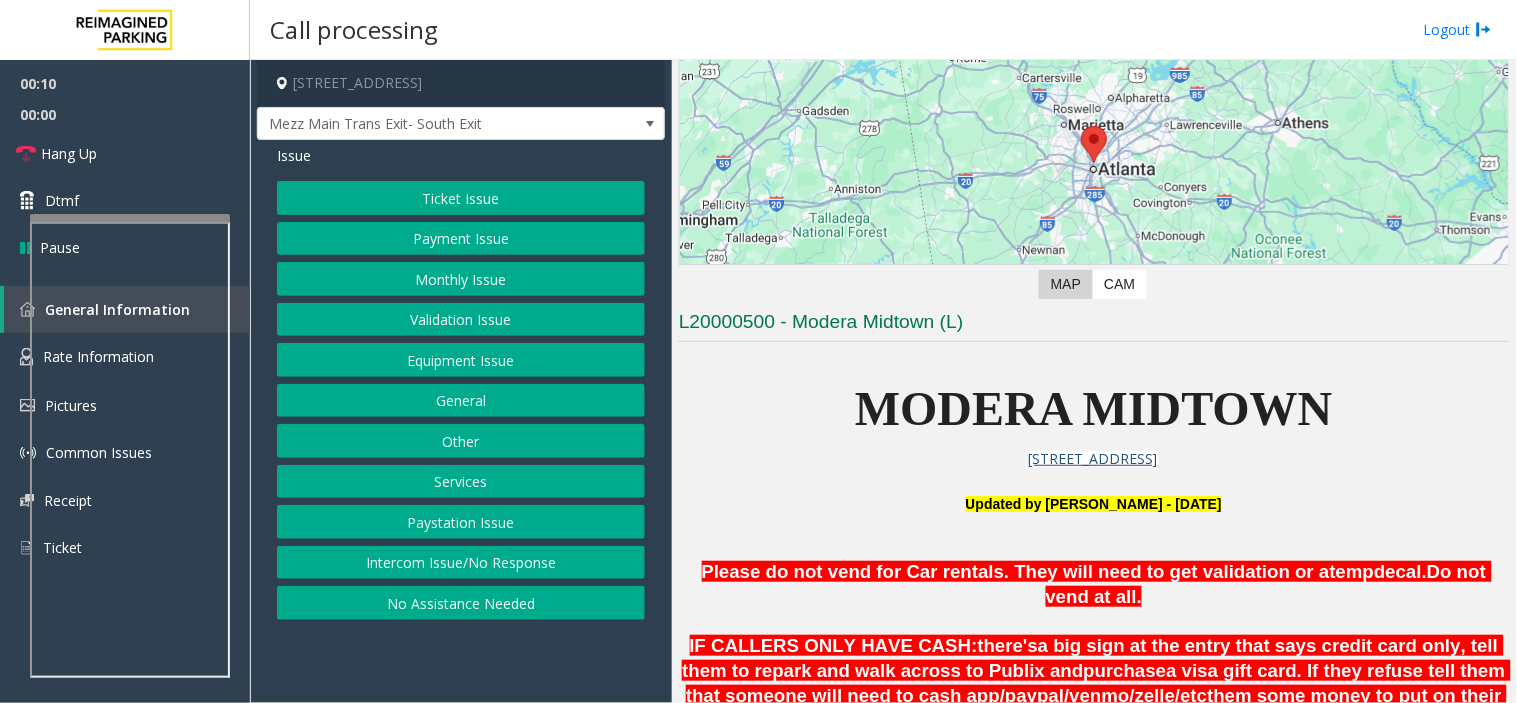 click on "Please do not vend for Car rentals. They will need to get validation or a" 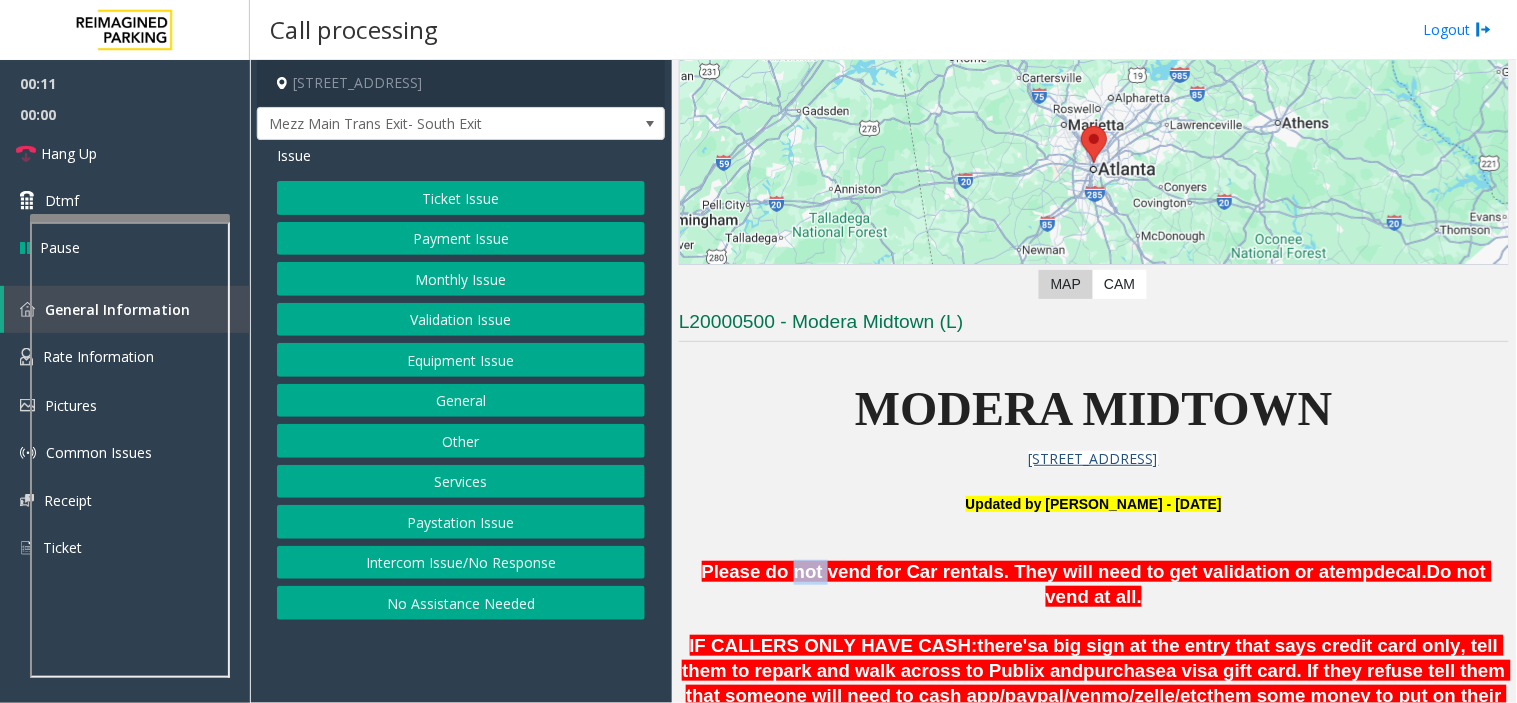 click on "Please do not vend for Car rentals. They will need to get validation or a" 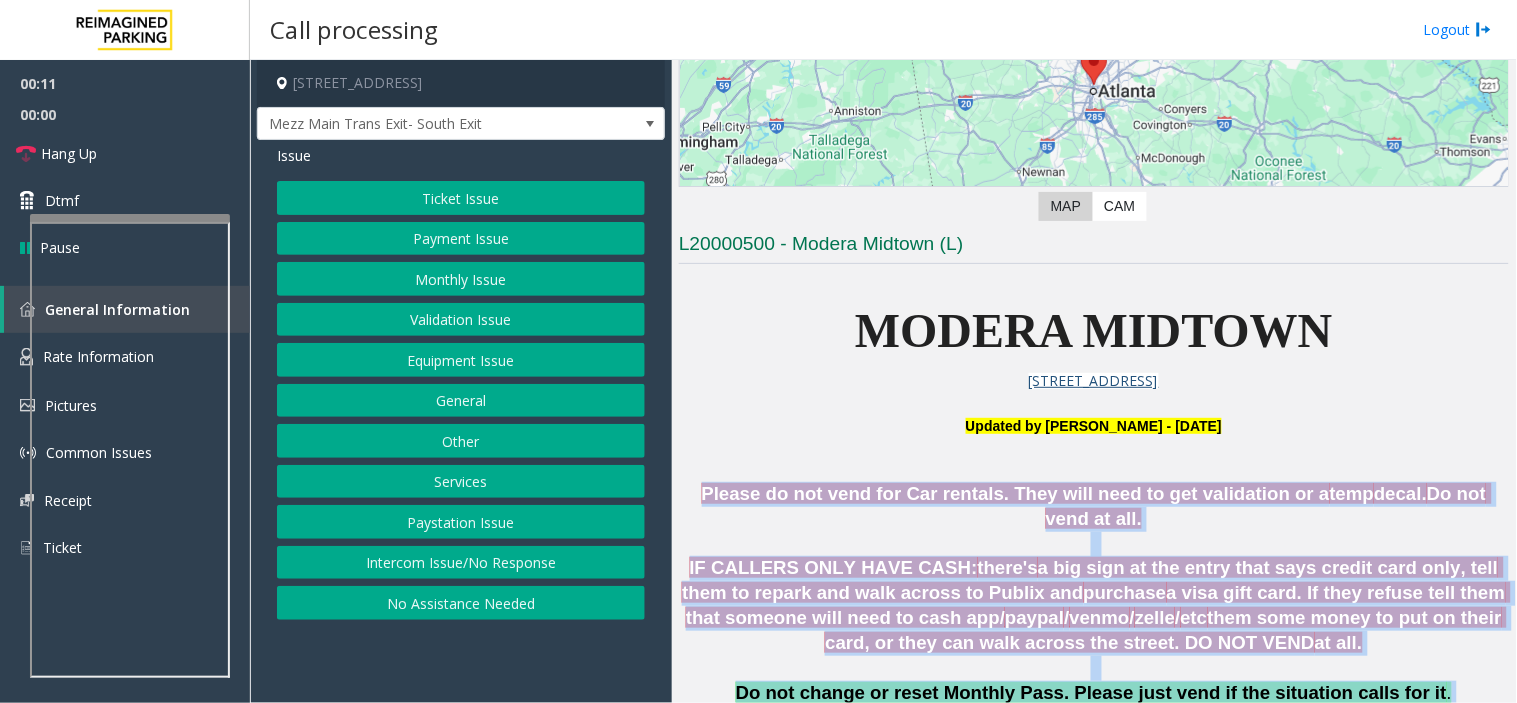scroll, scrollTop: 460, scrollLeft: 0, axis: vertical 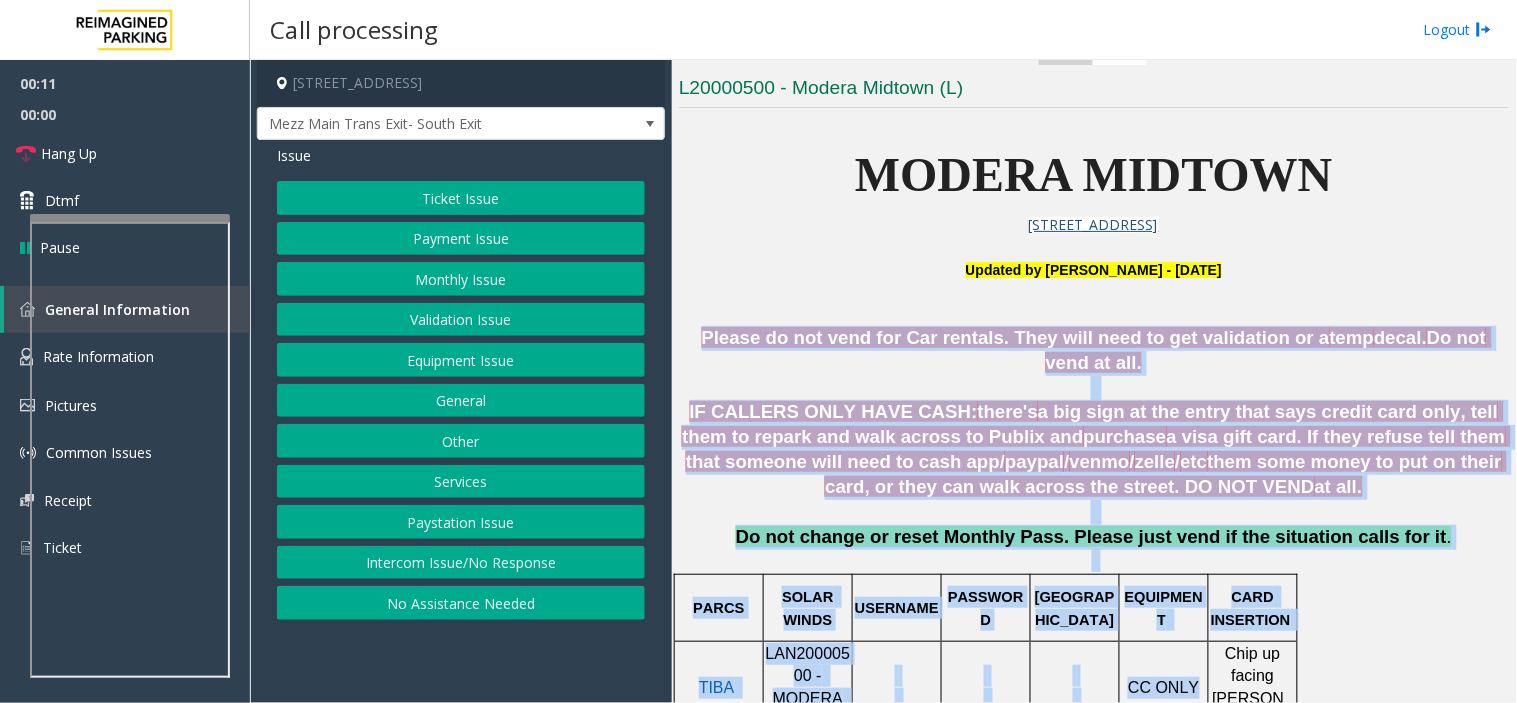 drag, startPoint x: 778, startPoint y: 572, endPoint x: 1156, endPoint y: 646, distance: 385.1753 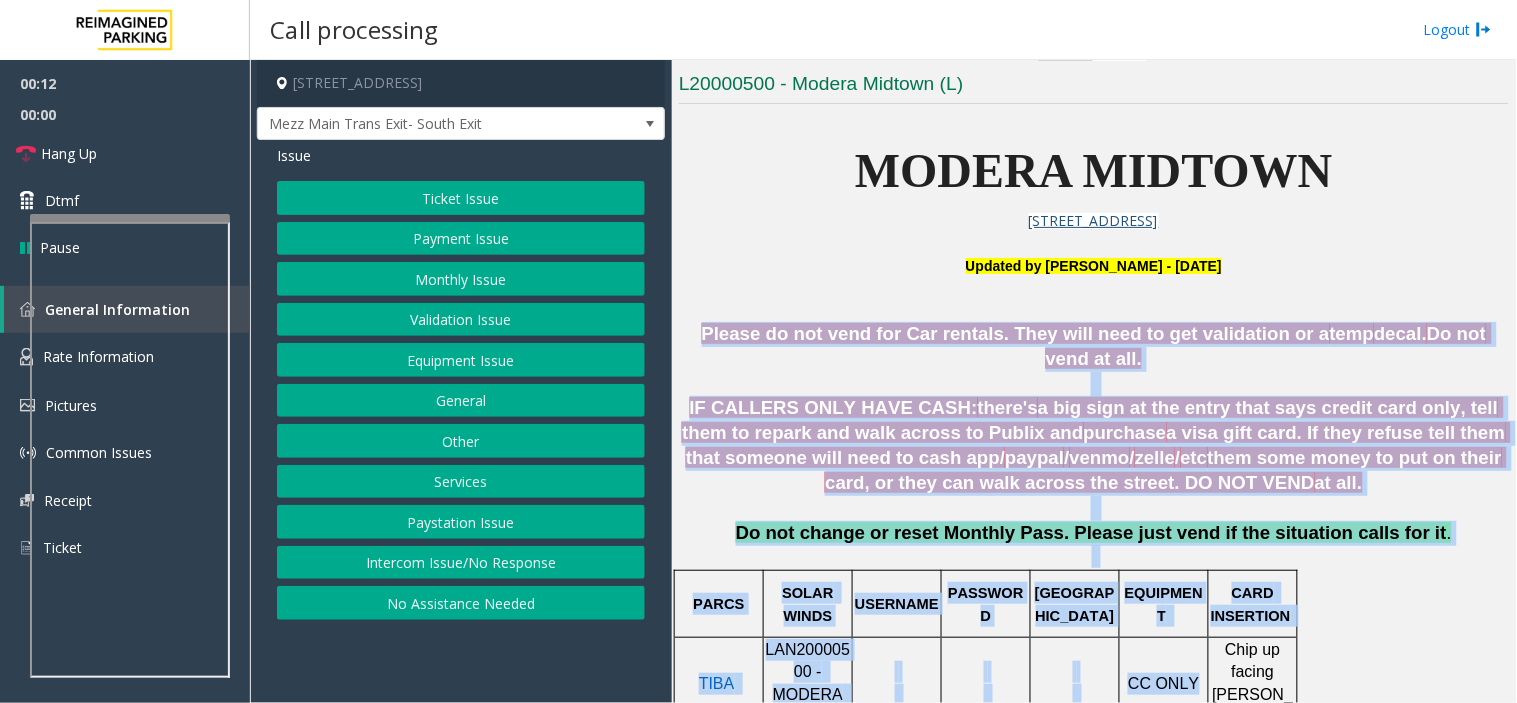 click on "Do not change or reset Monthly Pass. Please just vend if the situation calls for it" 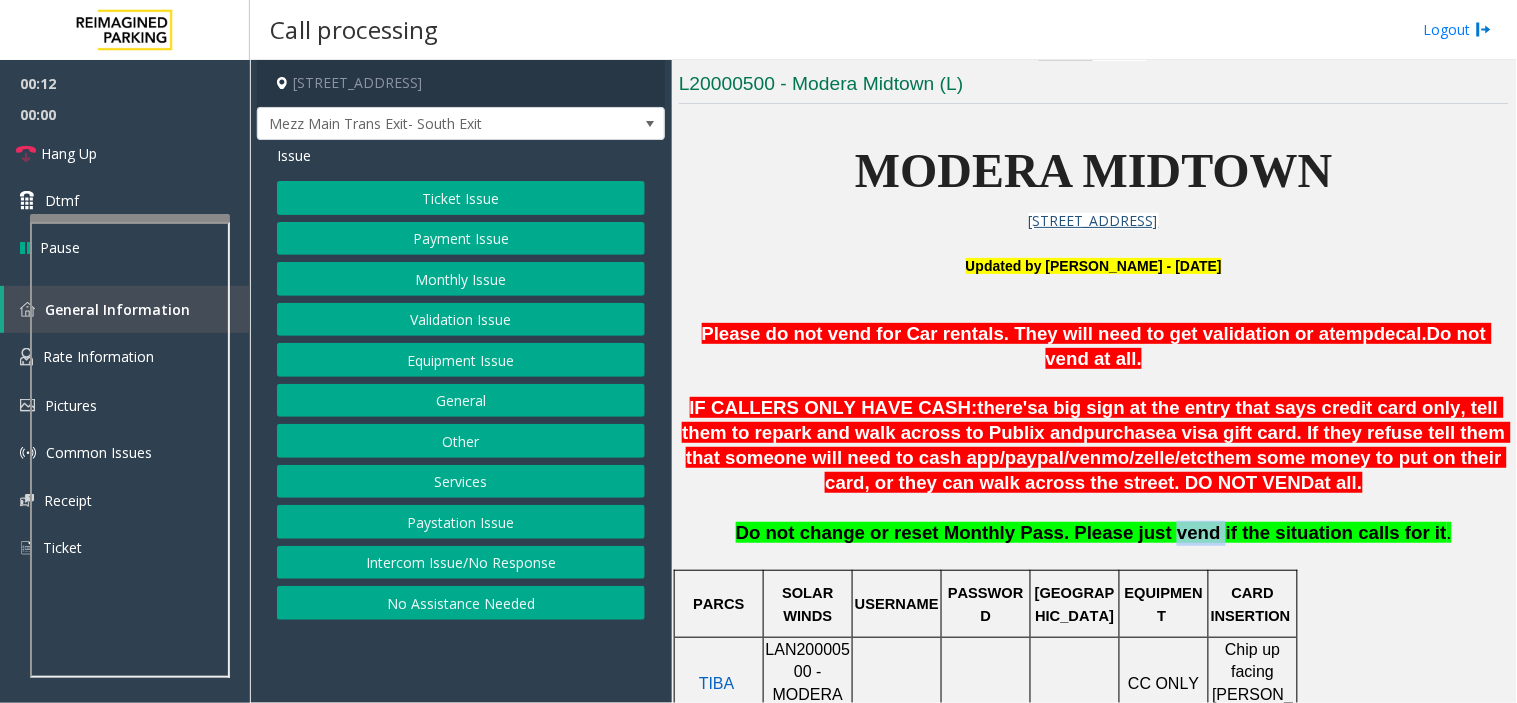 click on "Do not change or reset Monthly Pass. Please just vend if the situation calls for it" 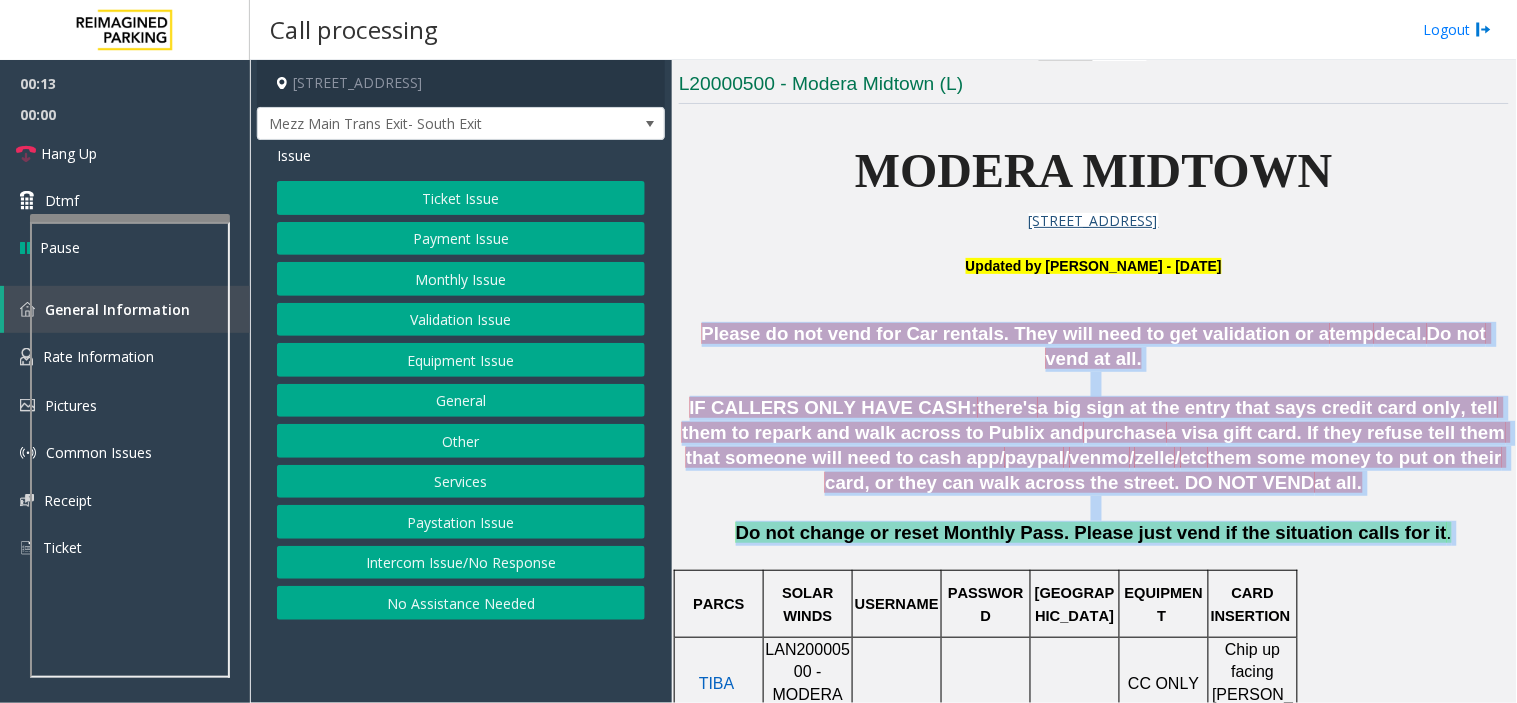 drag, startPoint x: 1163, startPoint y: 511, endPoint x: 752, endPoint y: 315, distance: 455.34274 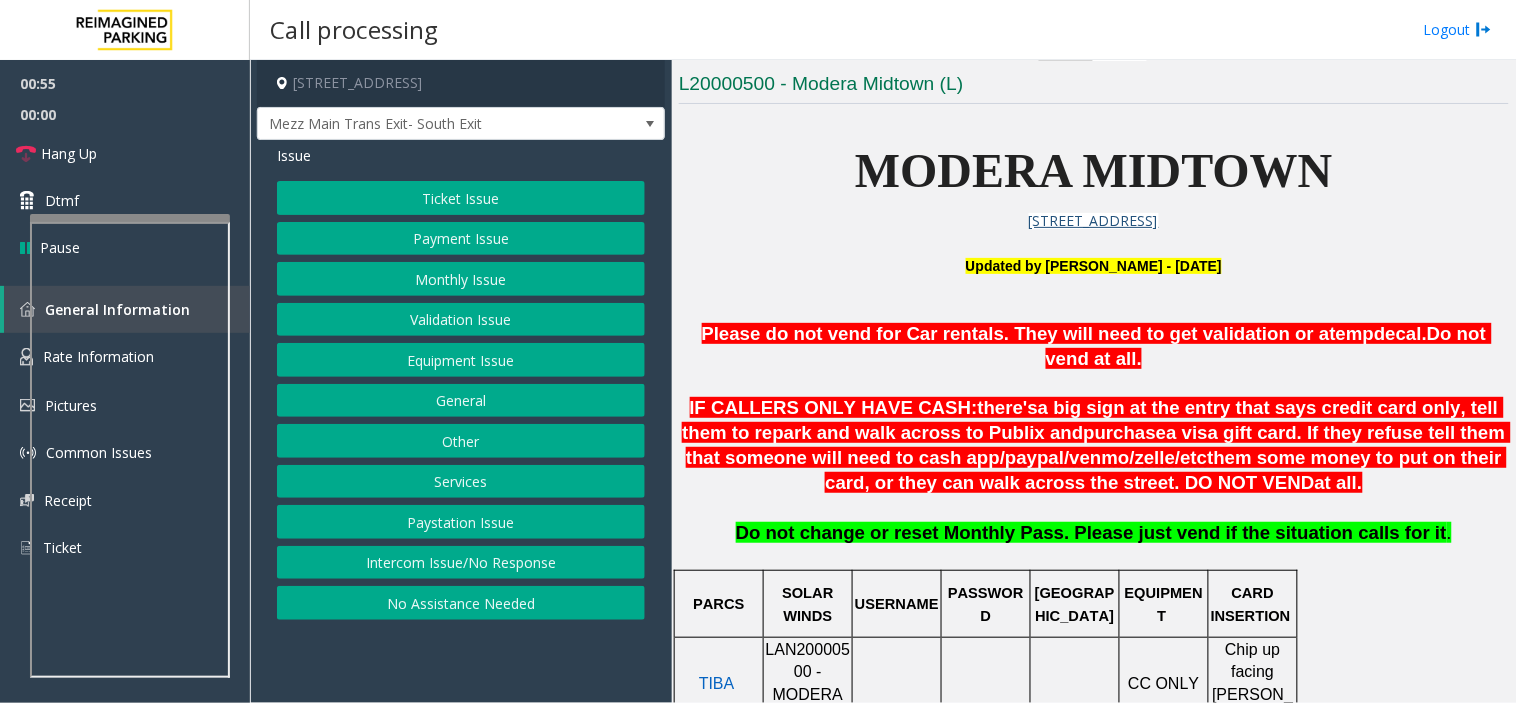 click on "Equipment Issue" 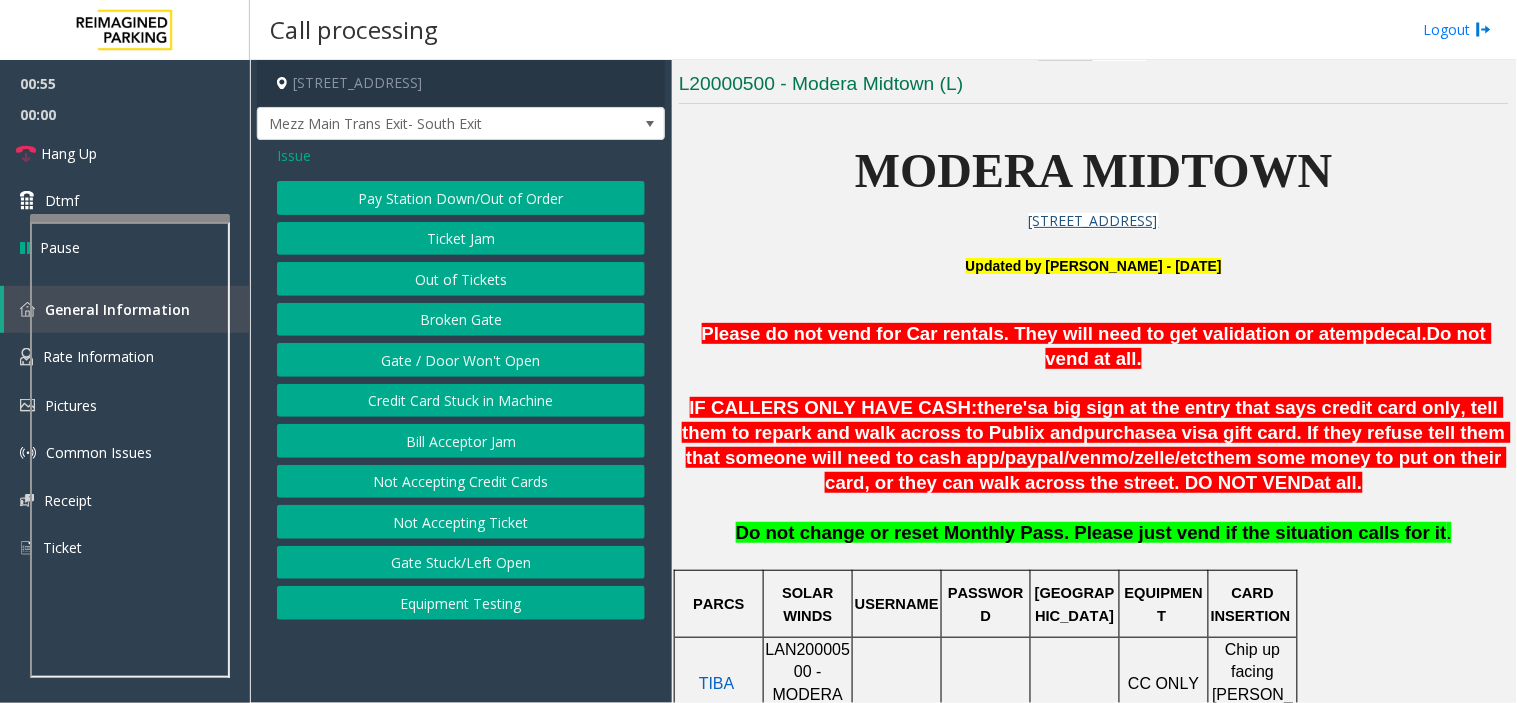 click on "Gate / Door Won't Open" 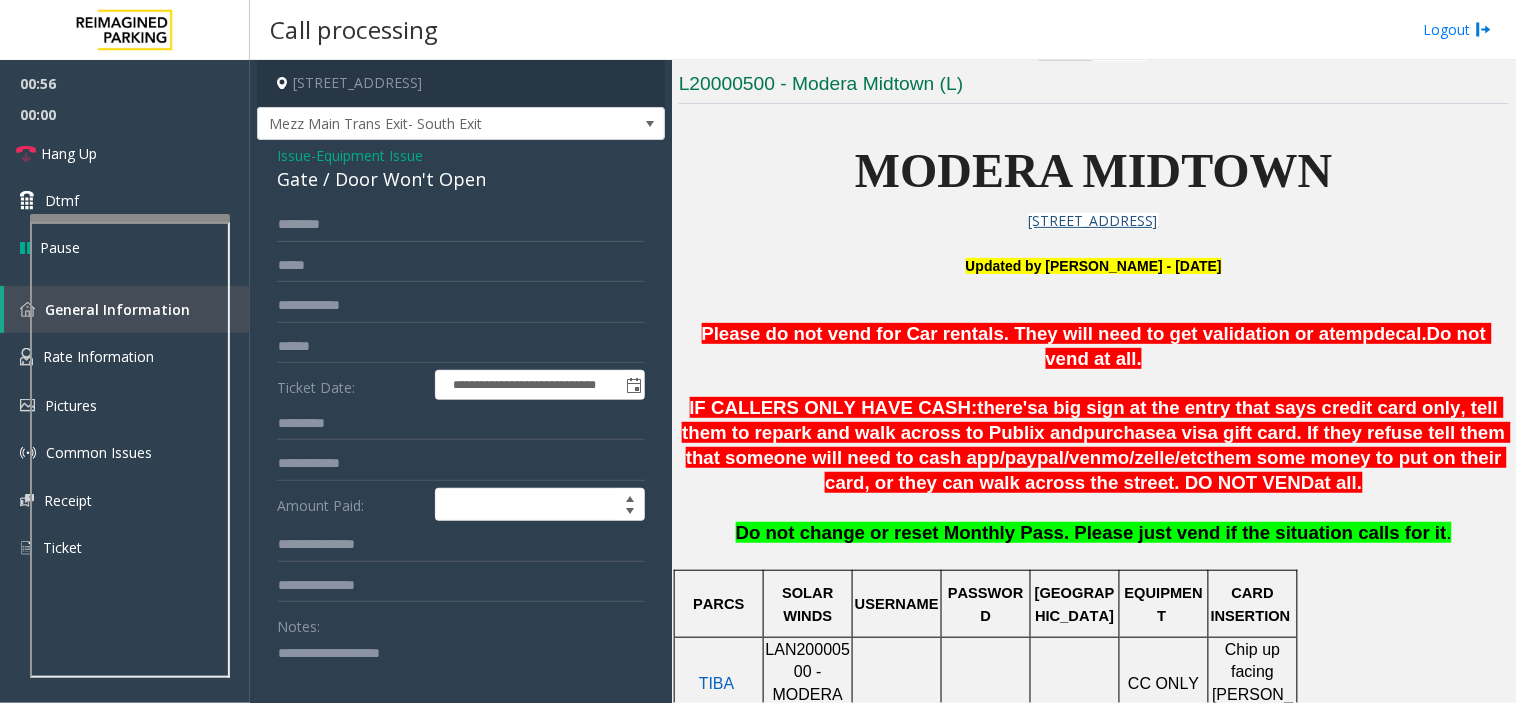 click on "Gate / Door Won't Open" 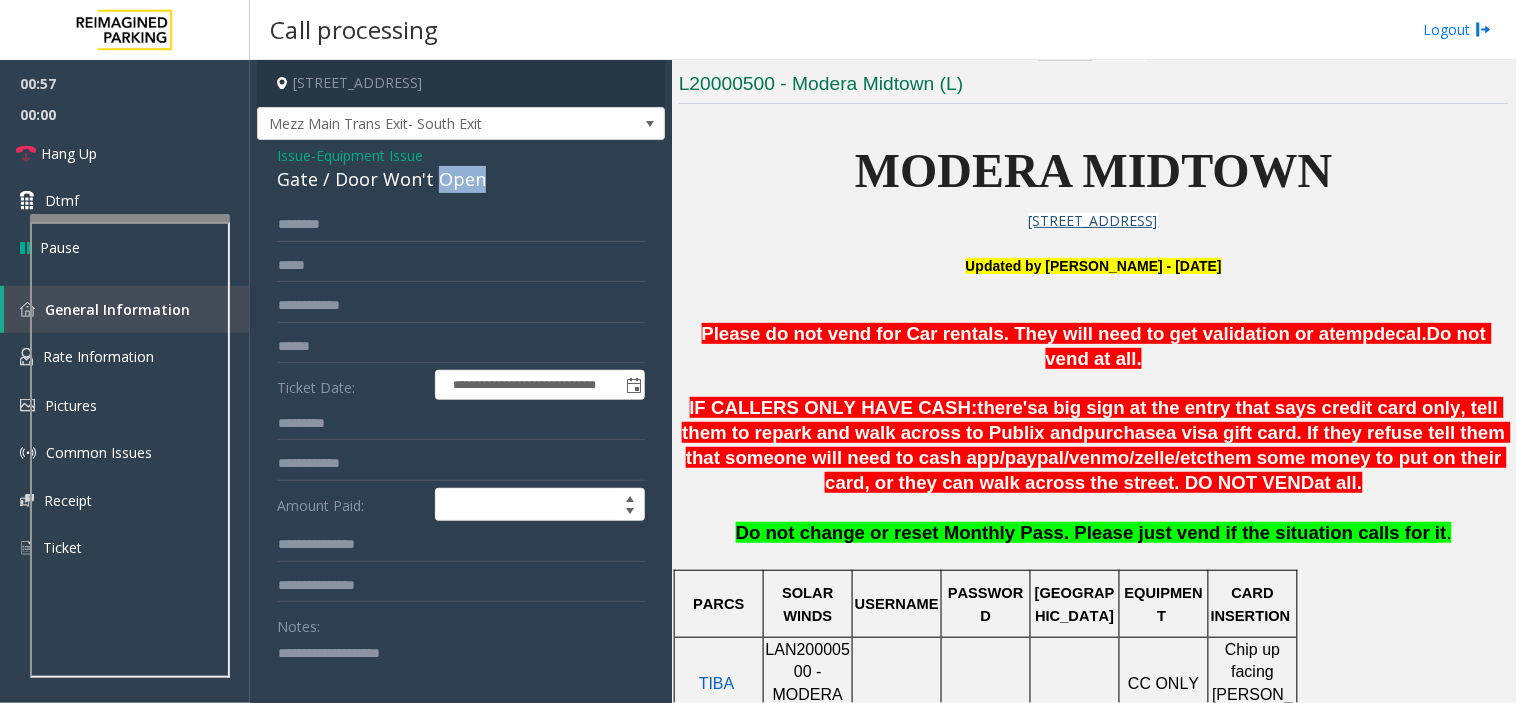 click on "Gate / Door Won't Open" 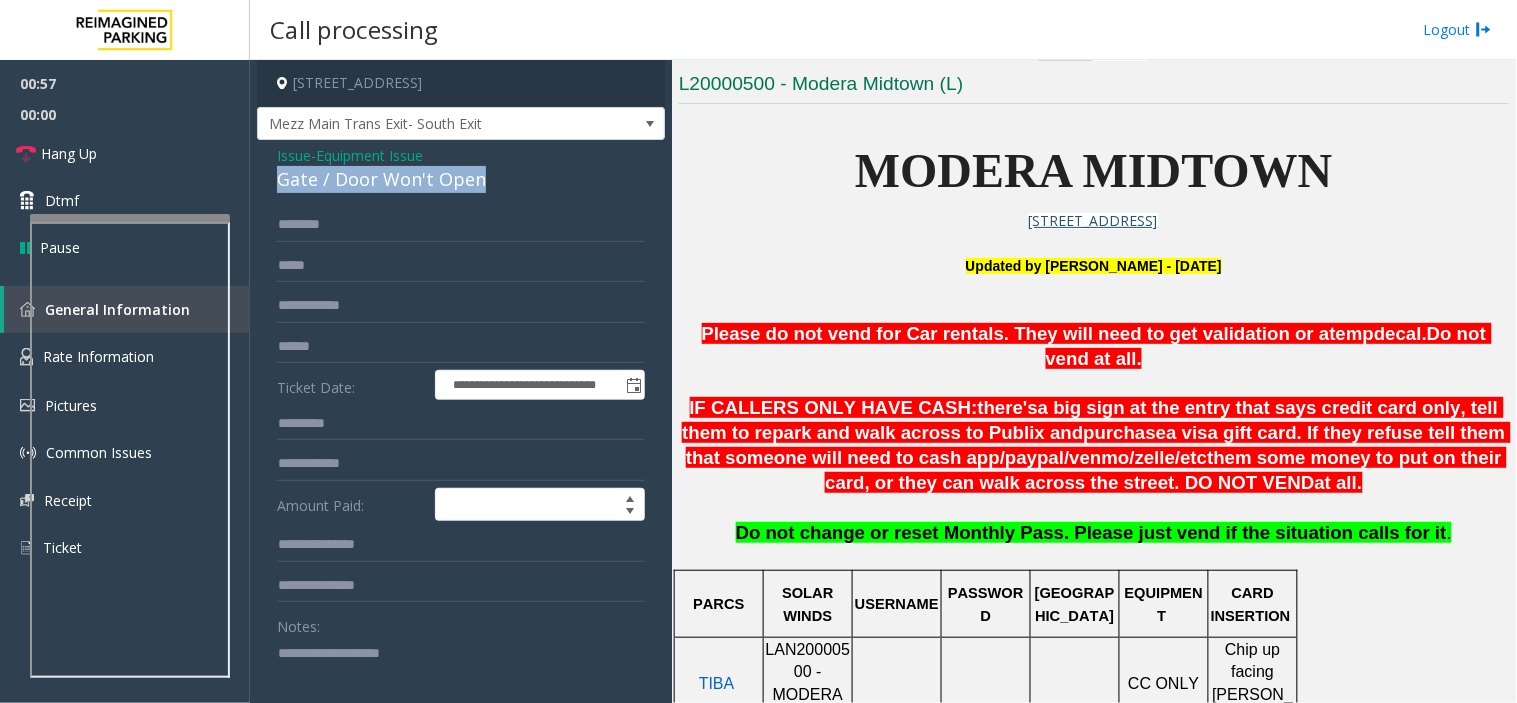 click on "Gate / Door Won't Open" 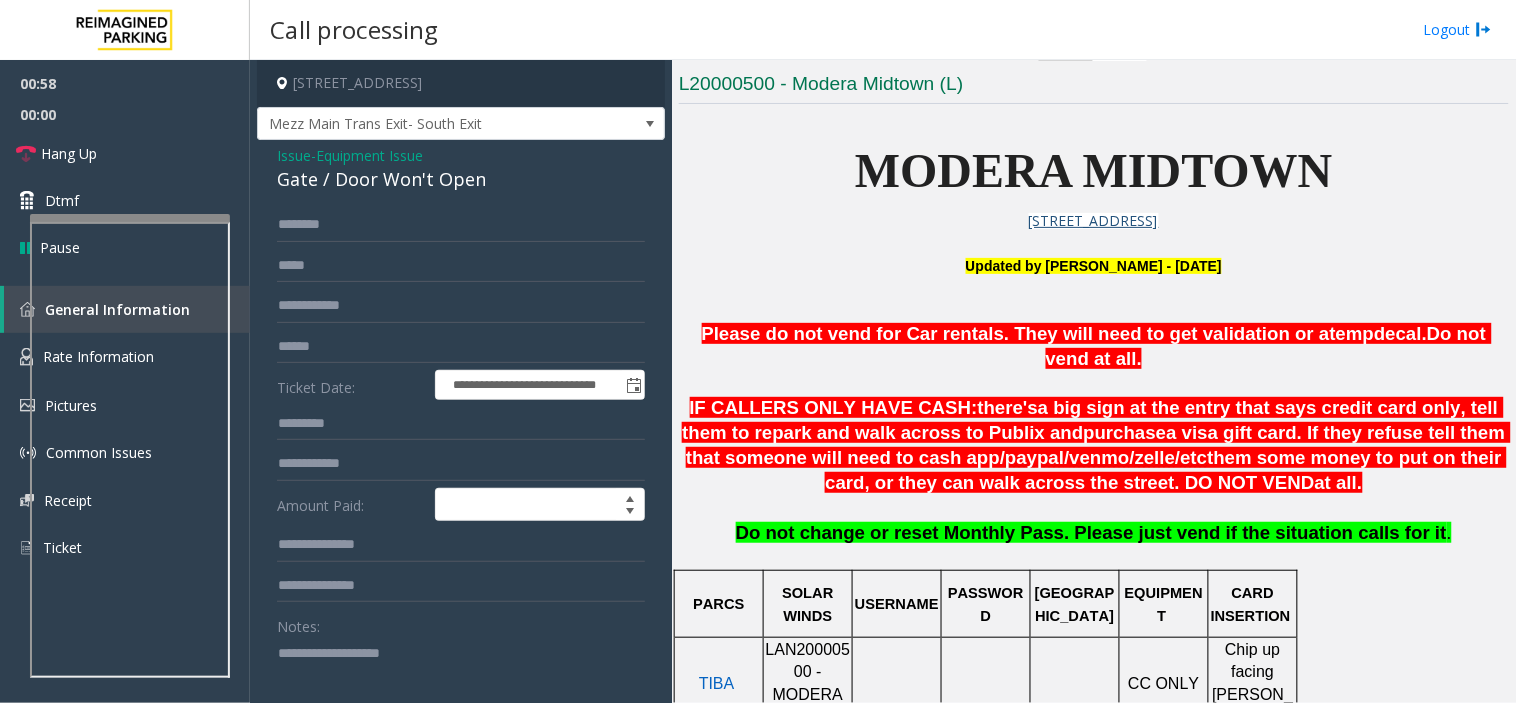 click on "Notes:" 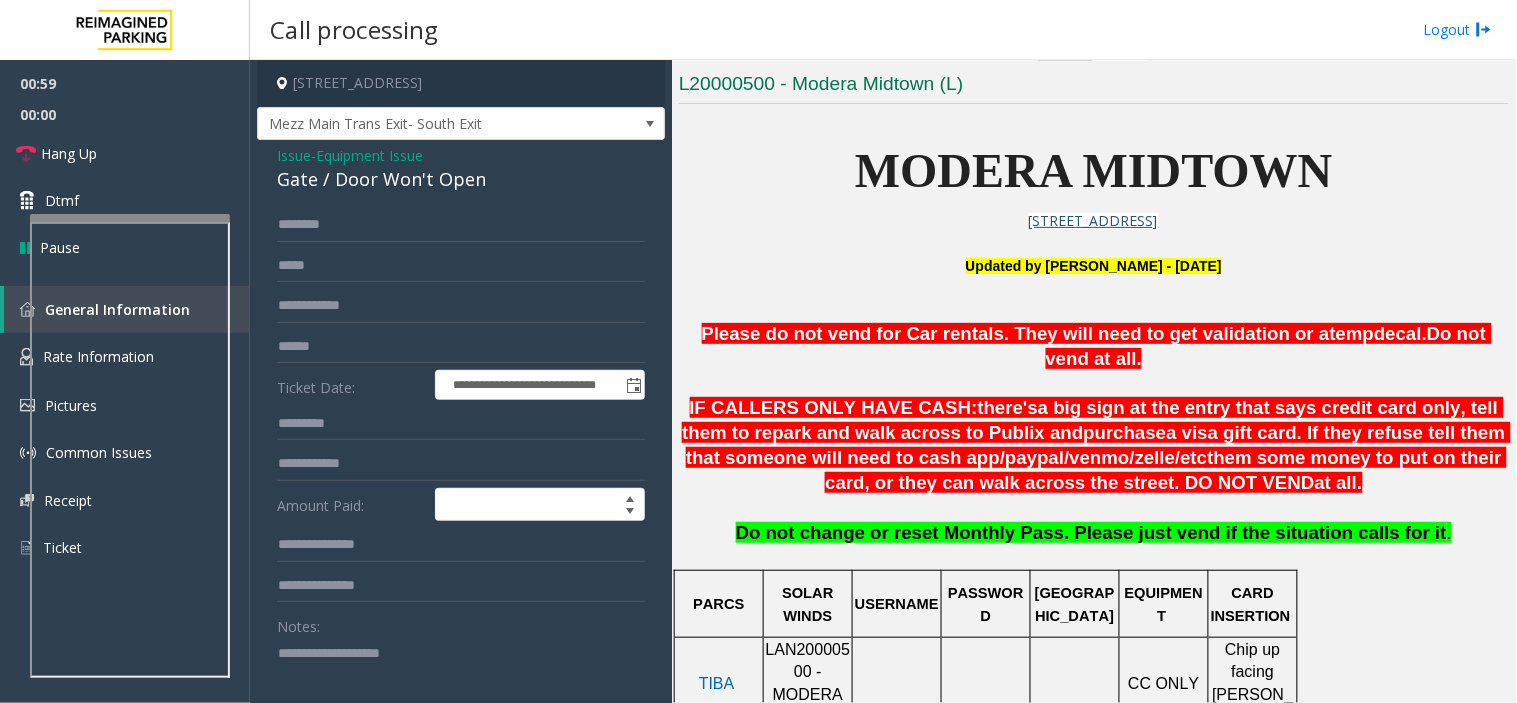click 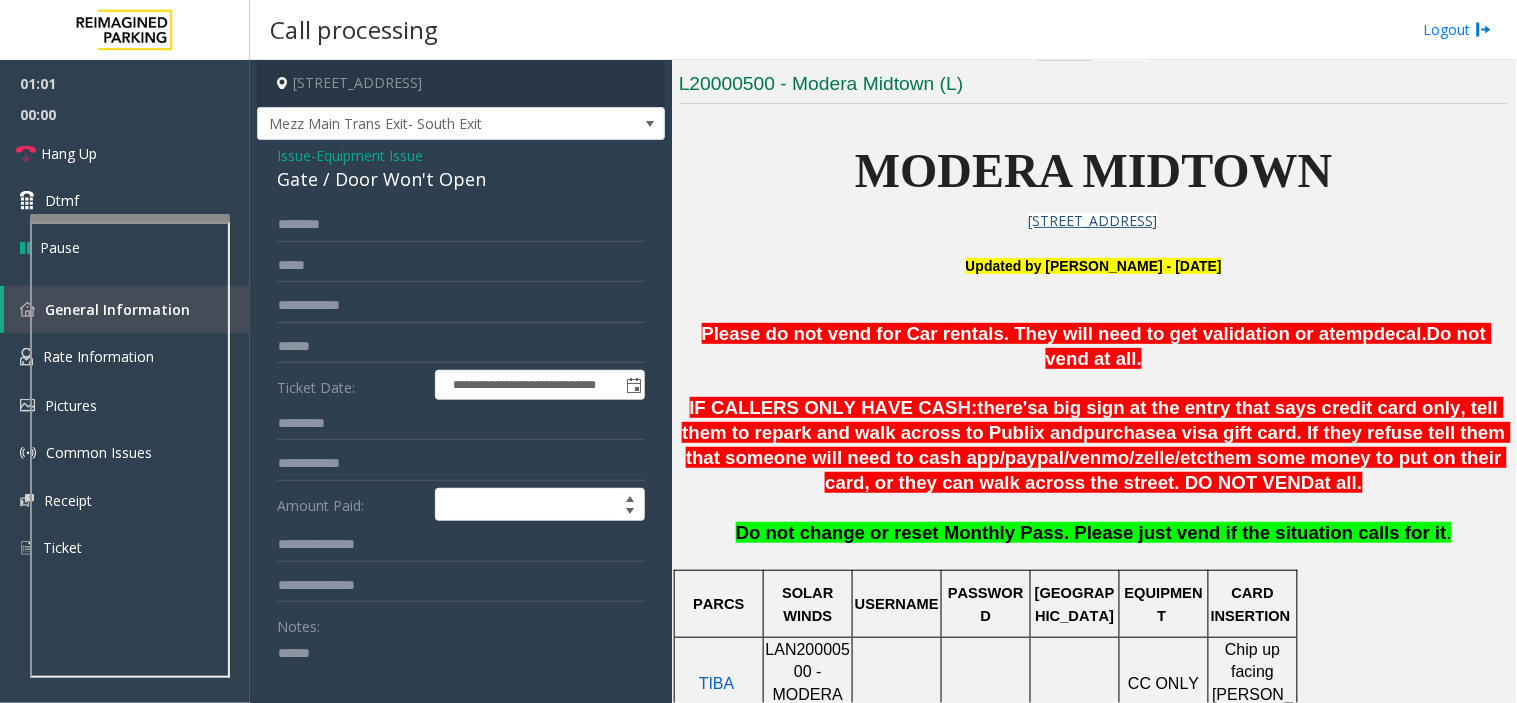 paste on "**********" 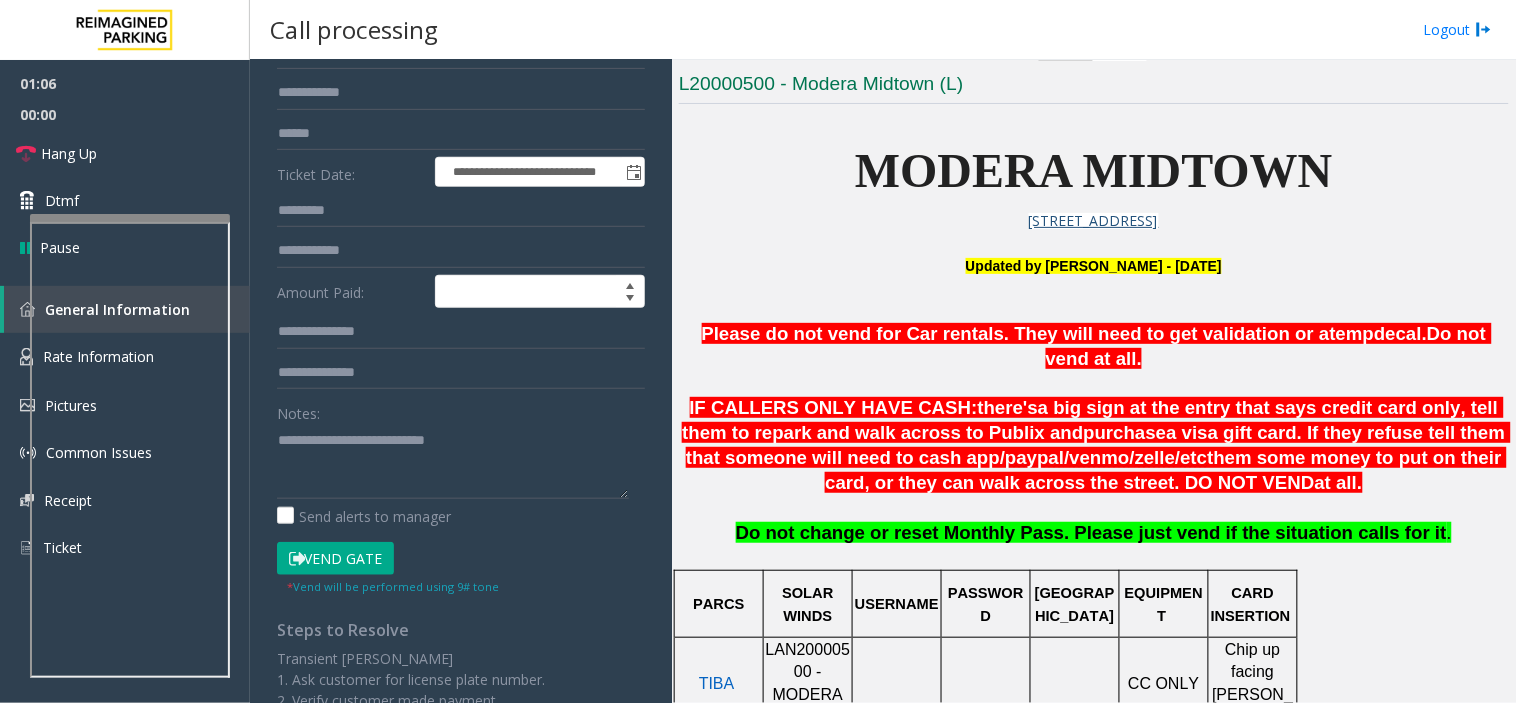 scroll, scrollTop: 222, scrollLeft: 0, axis: vertical 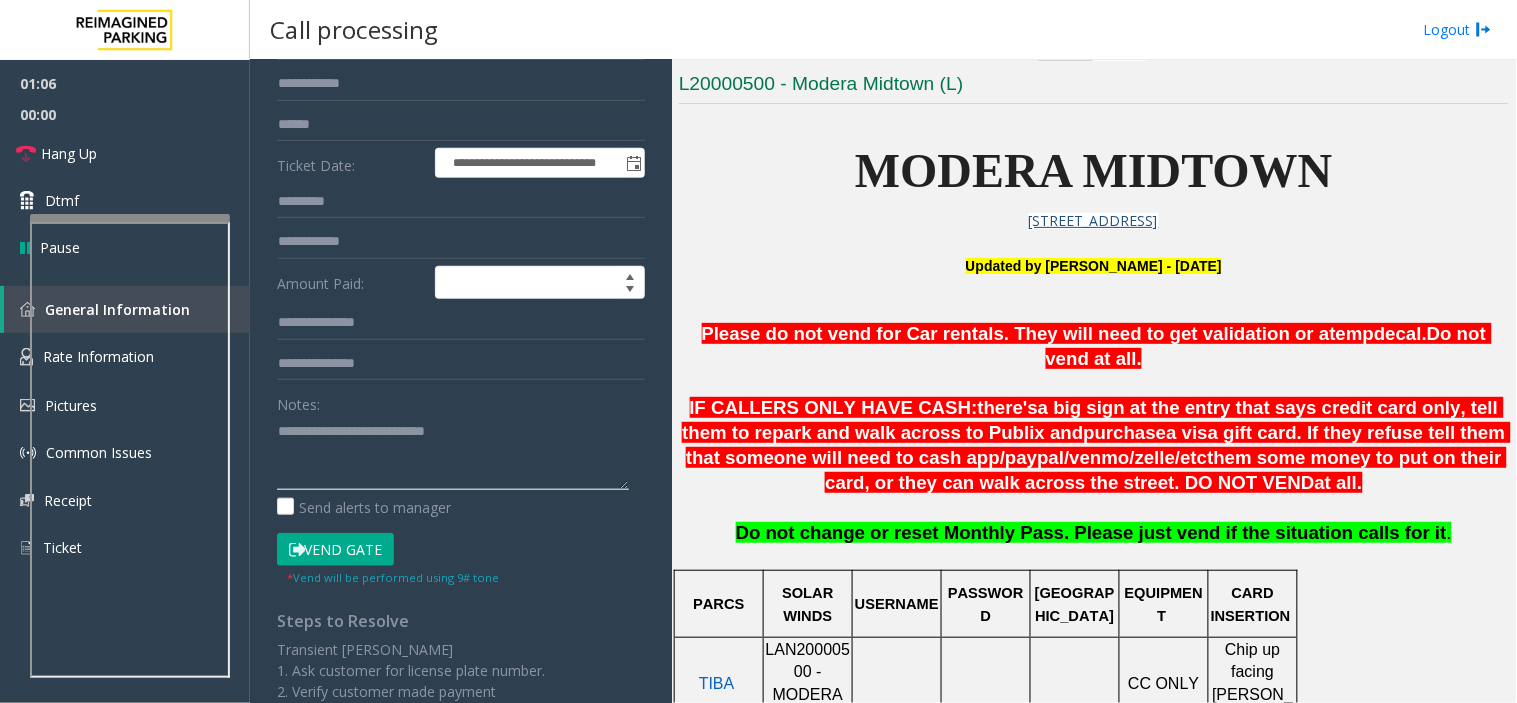 click 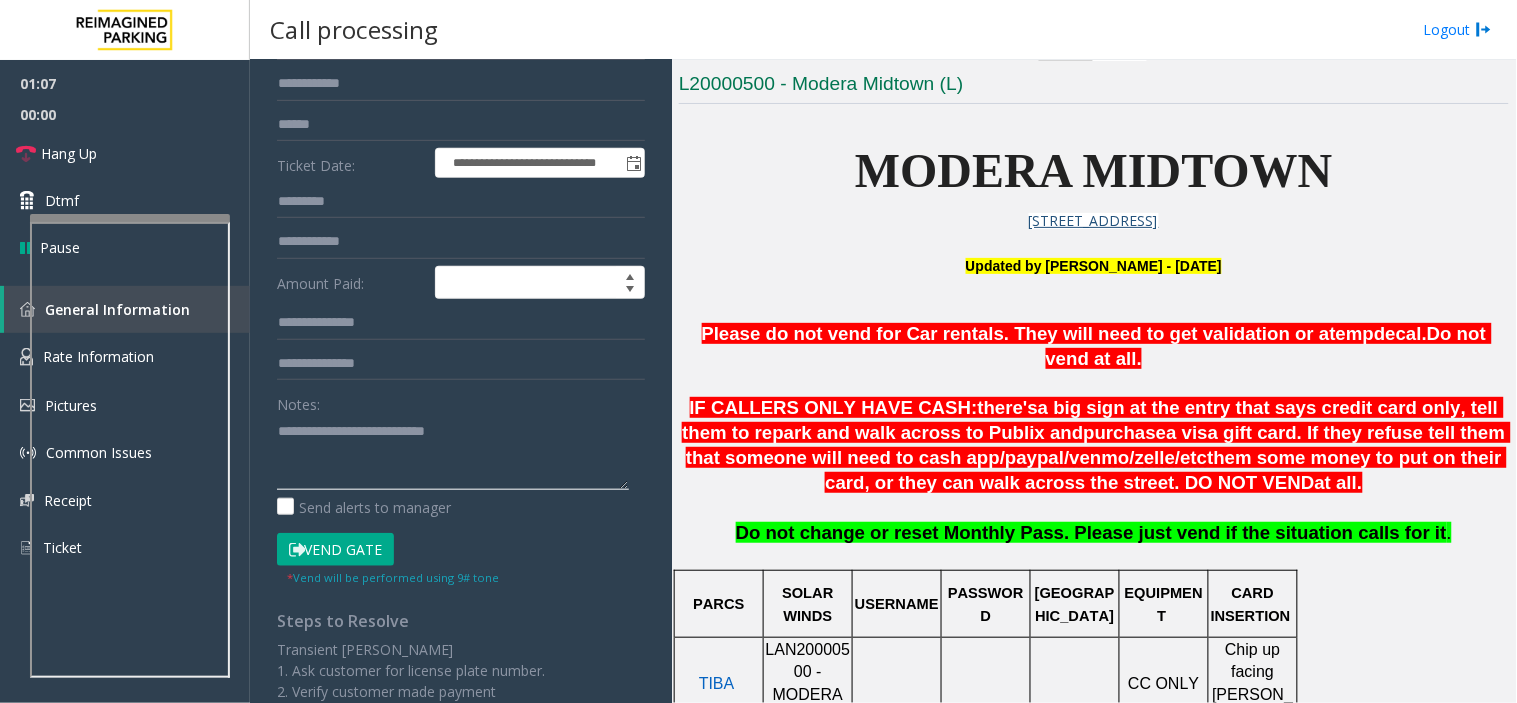 paste on "**********" 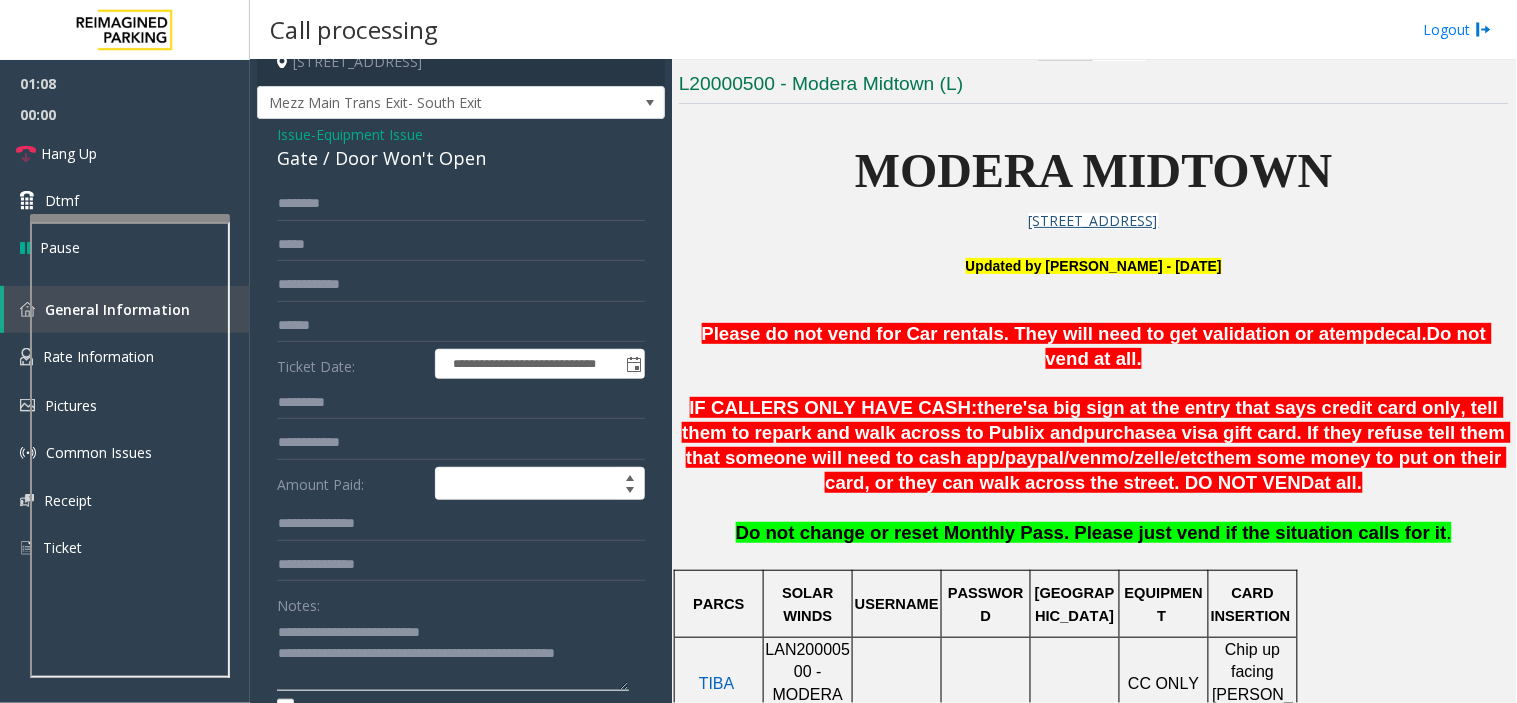 scroll, scrollTop: 0, scrollLeft: 0, axis: both 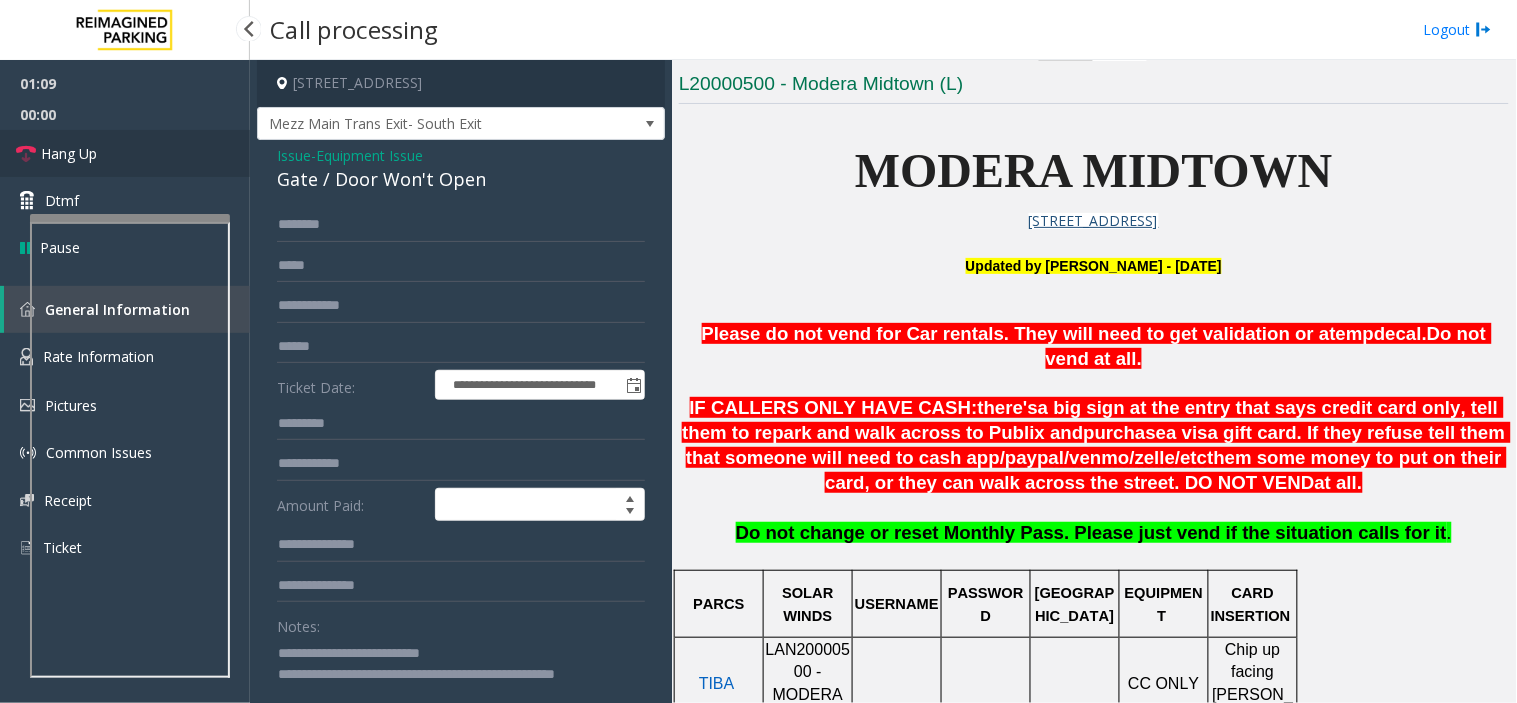 type on "**********" 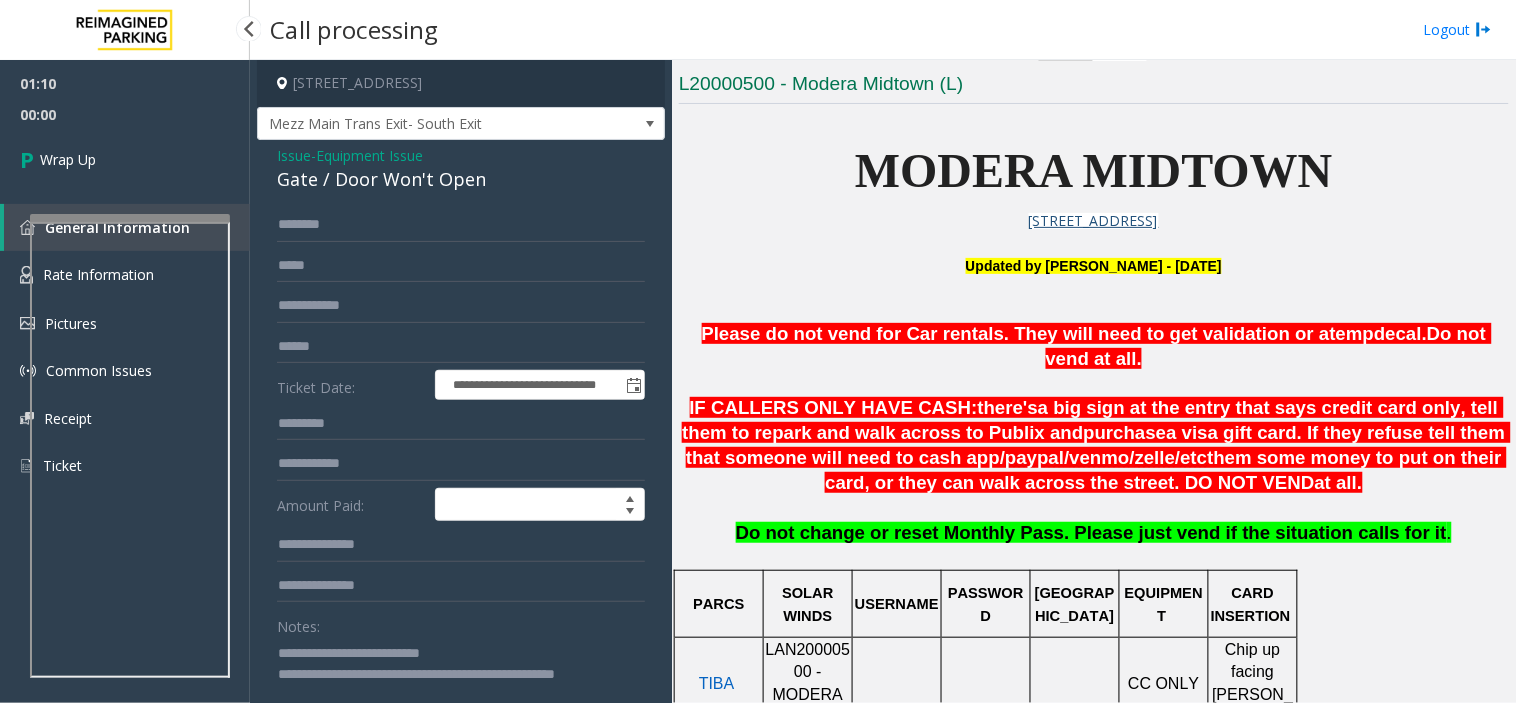 click on "Wrap Up" at bounding box center (125, 159) 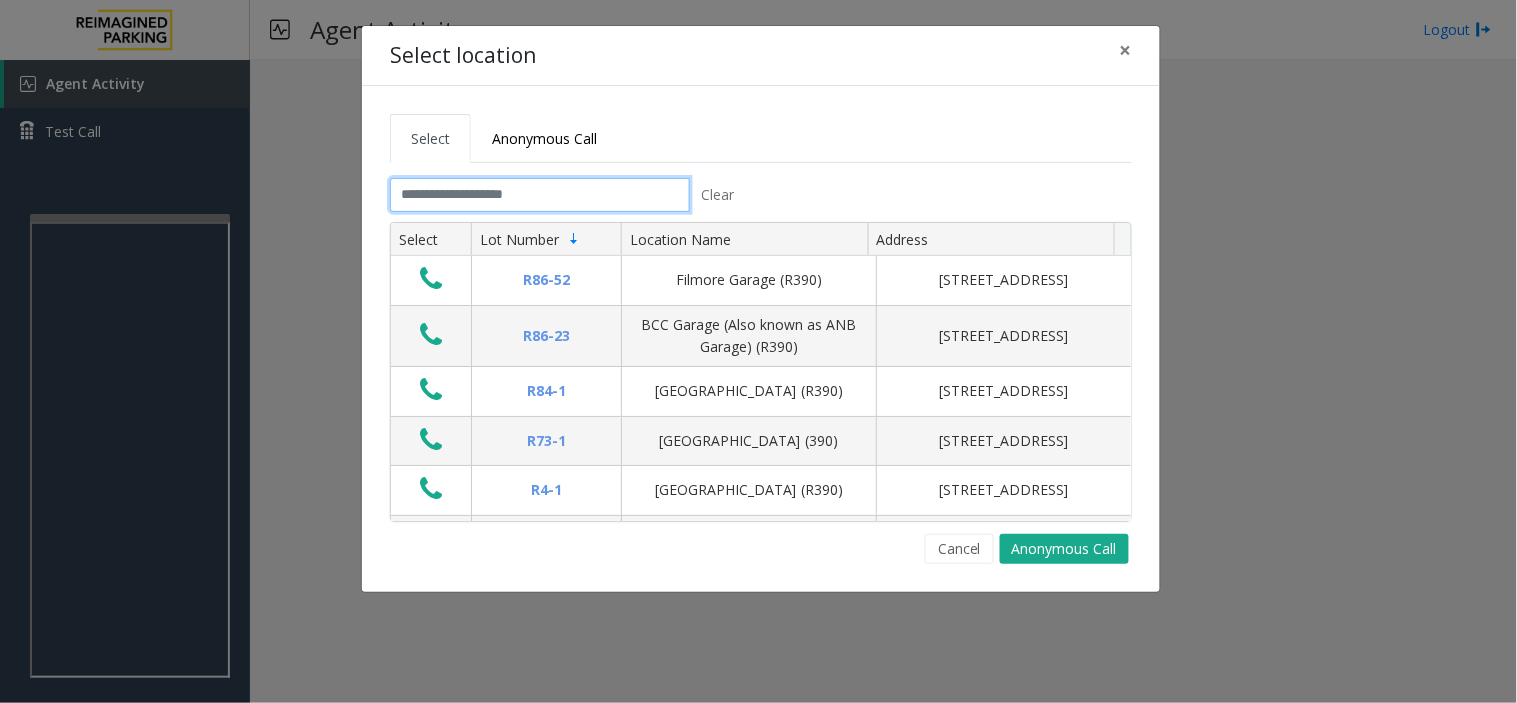 click 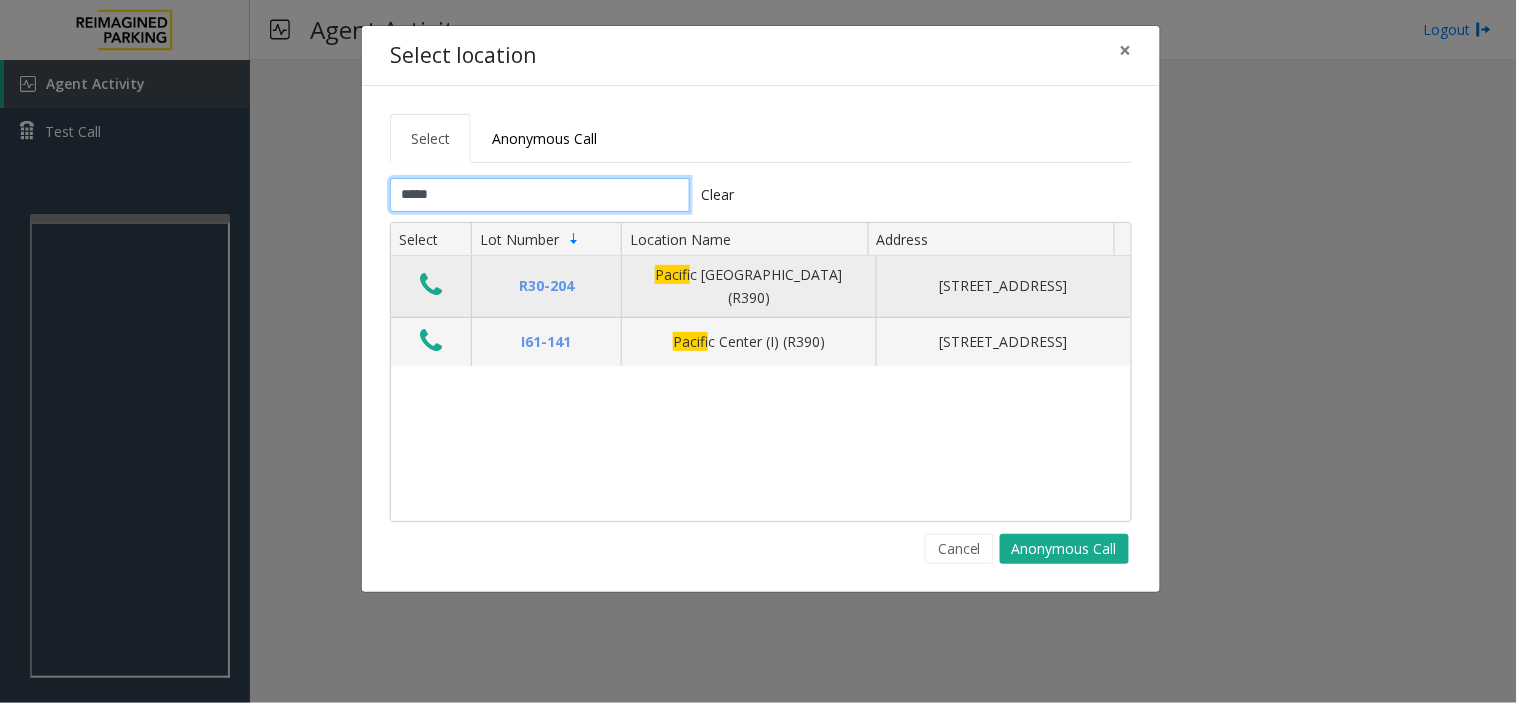 type on "*****" 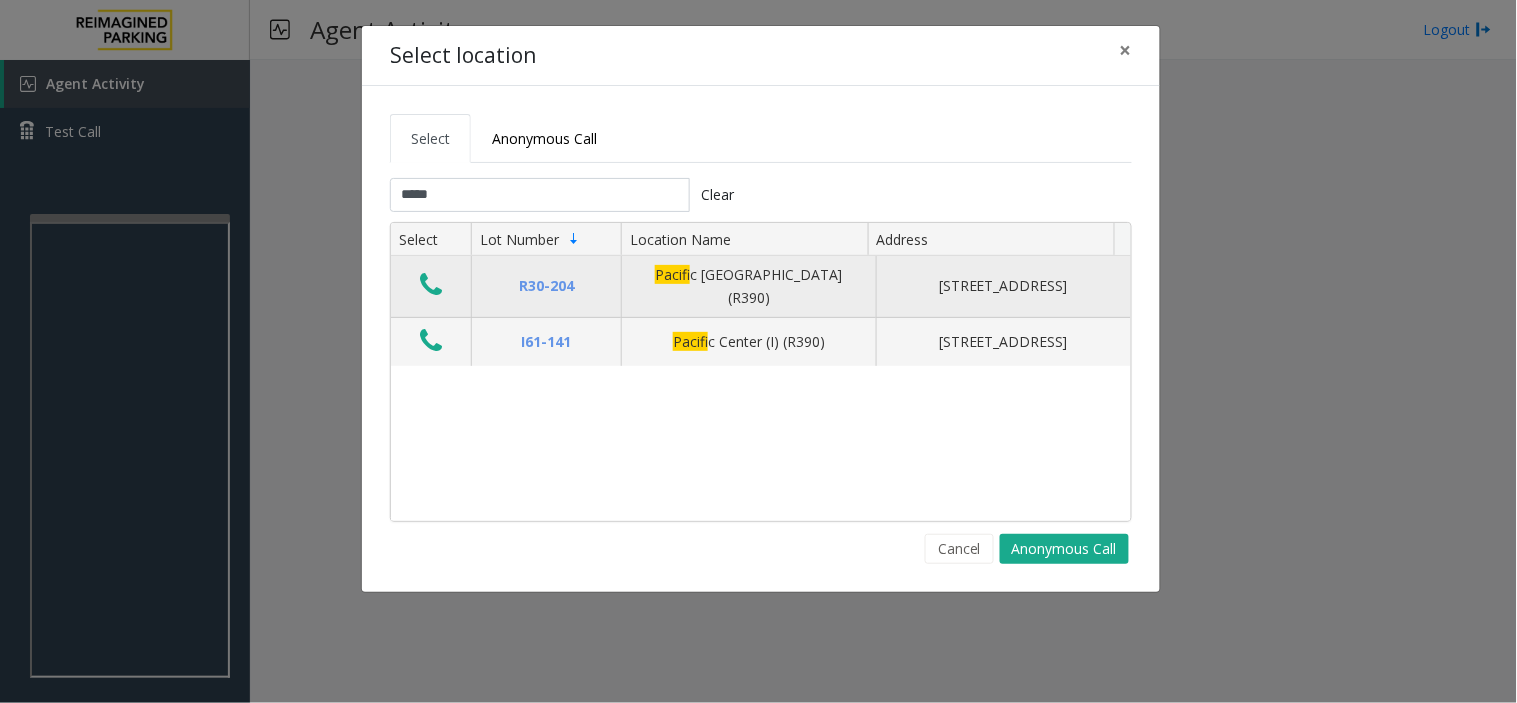 click 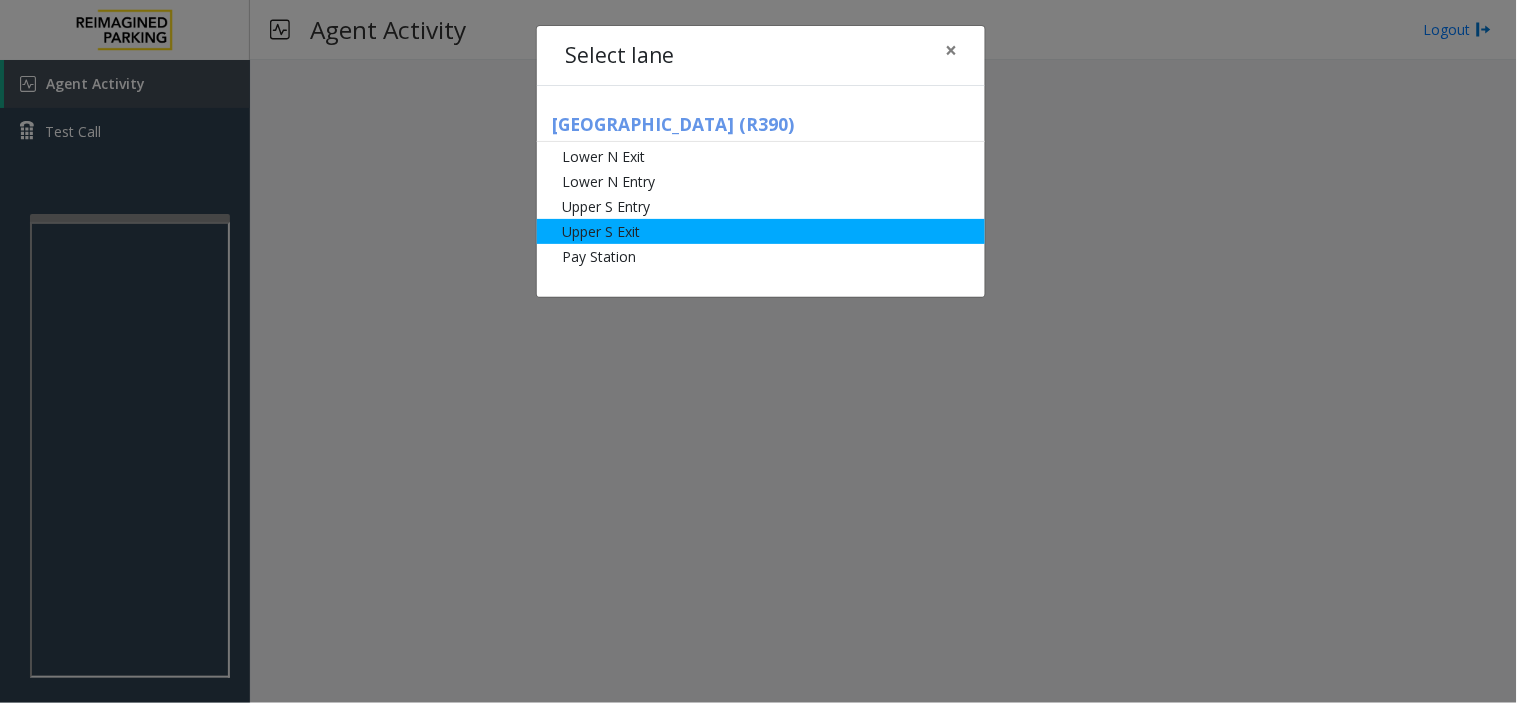 click on "Upper S Exit" 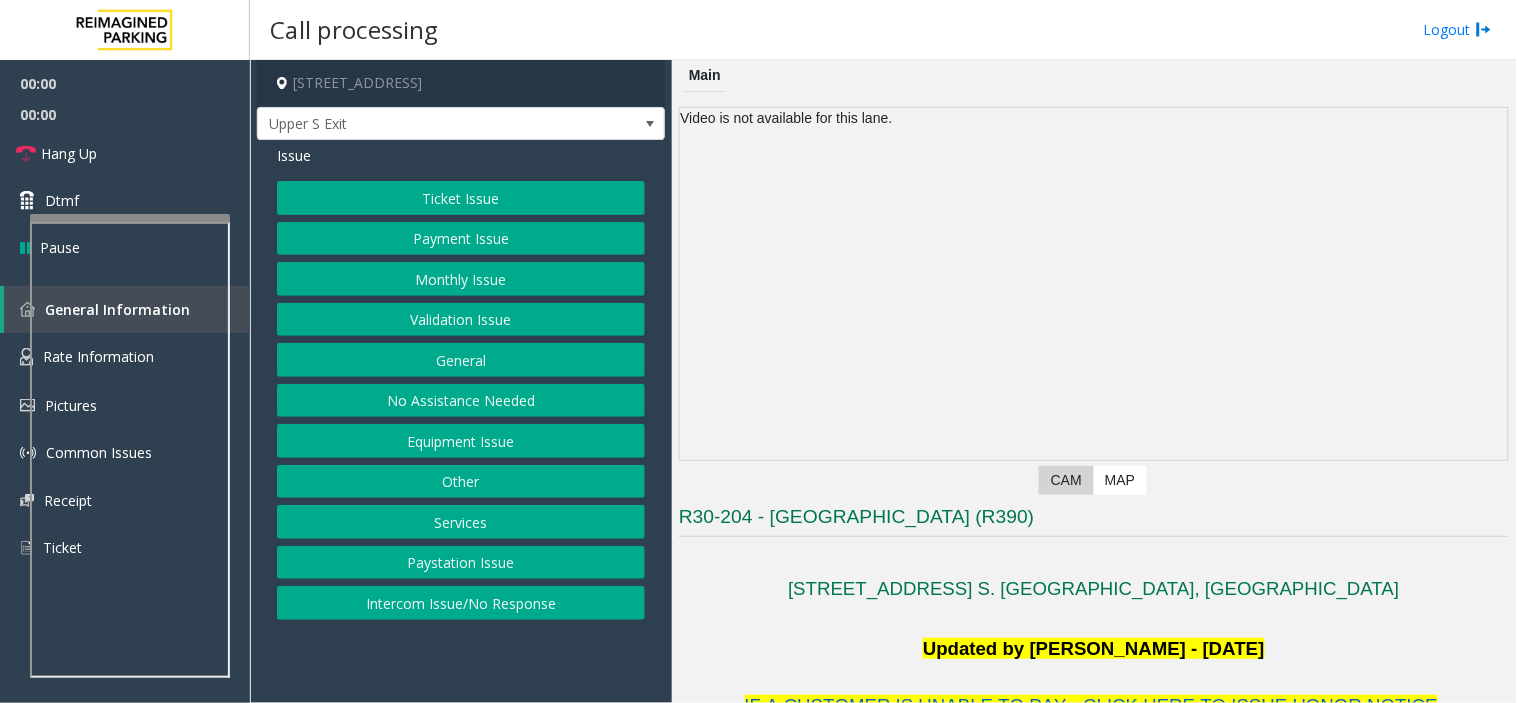 scroll, scrollTop: 333, scrollLeft: 0, axis: vertical 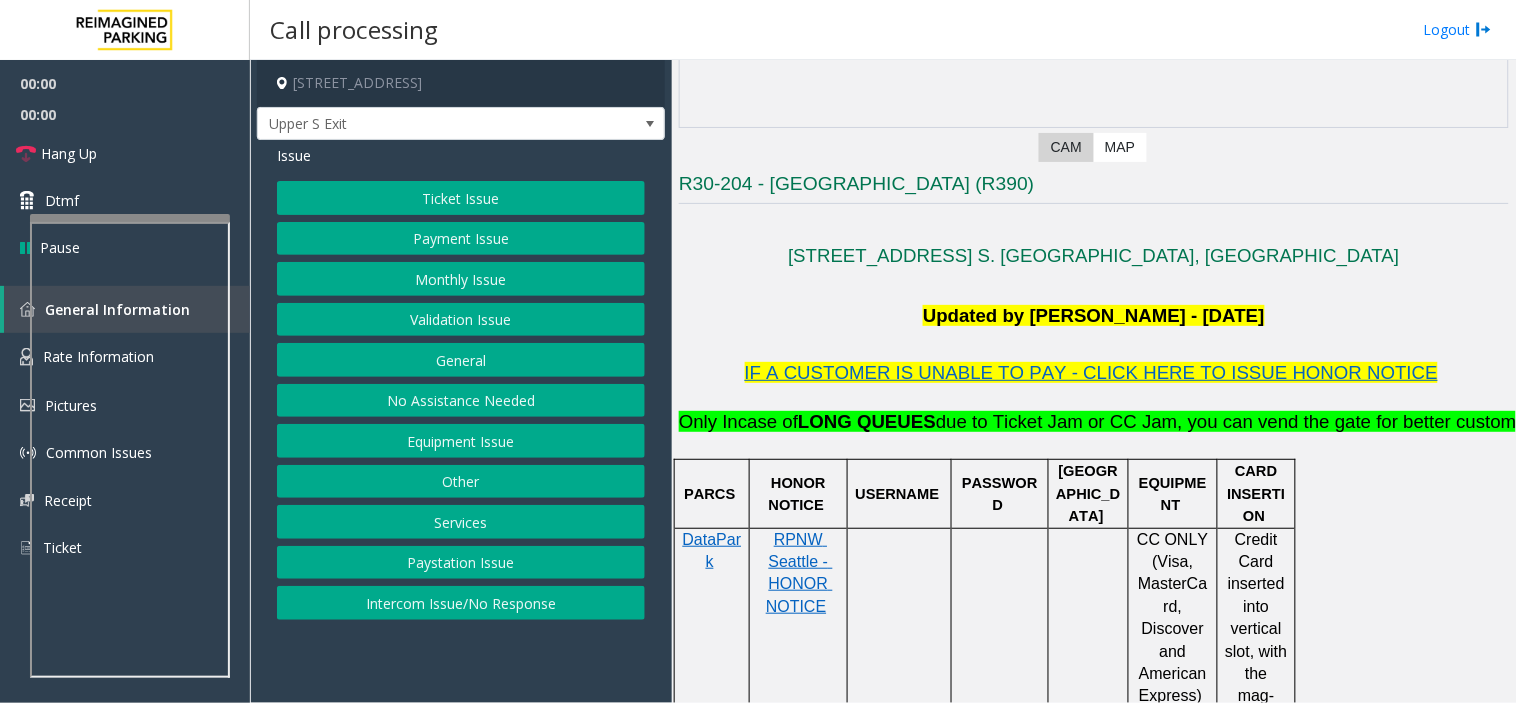 click 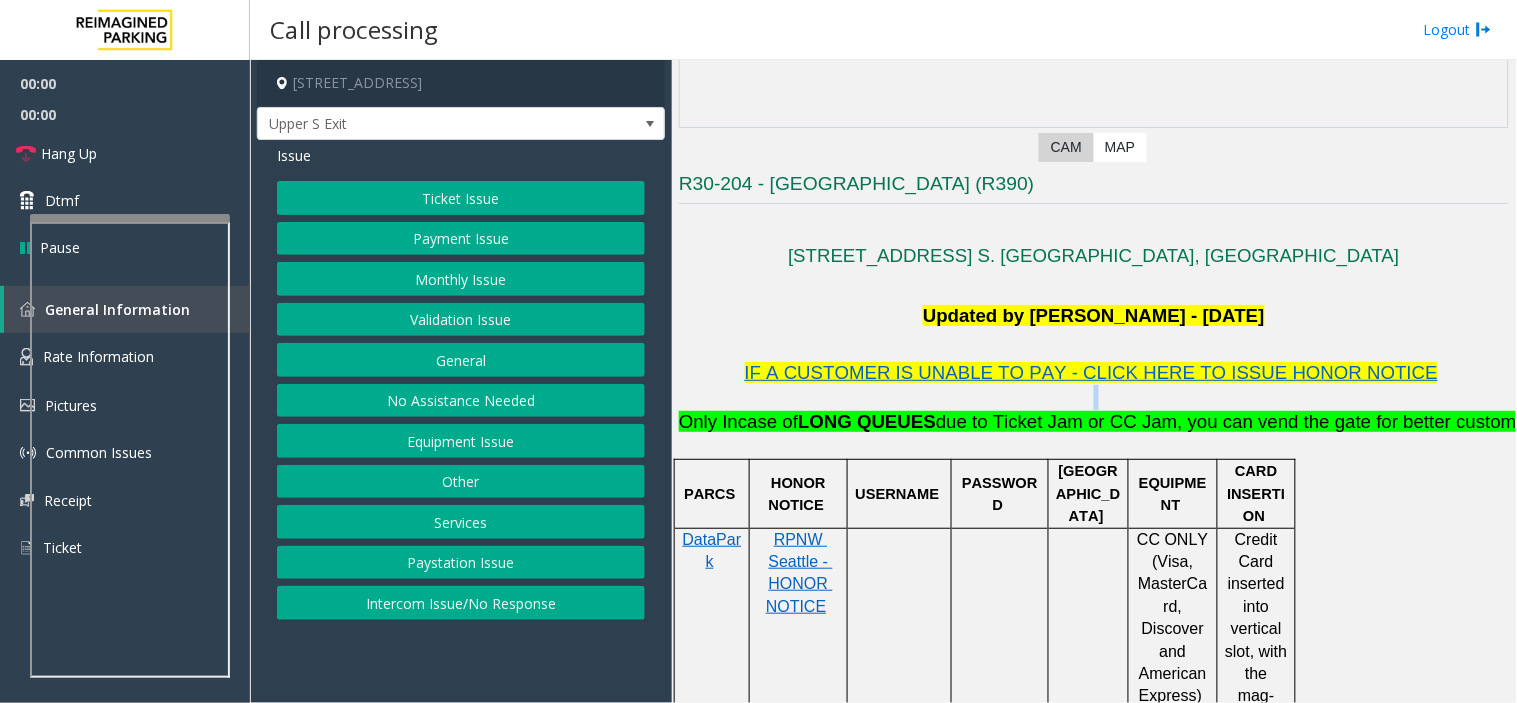 click 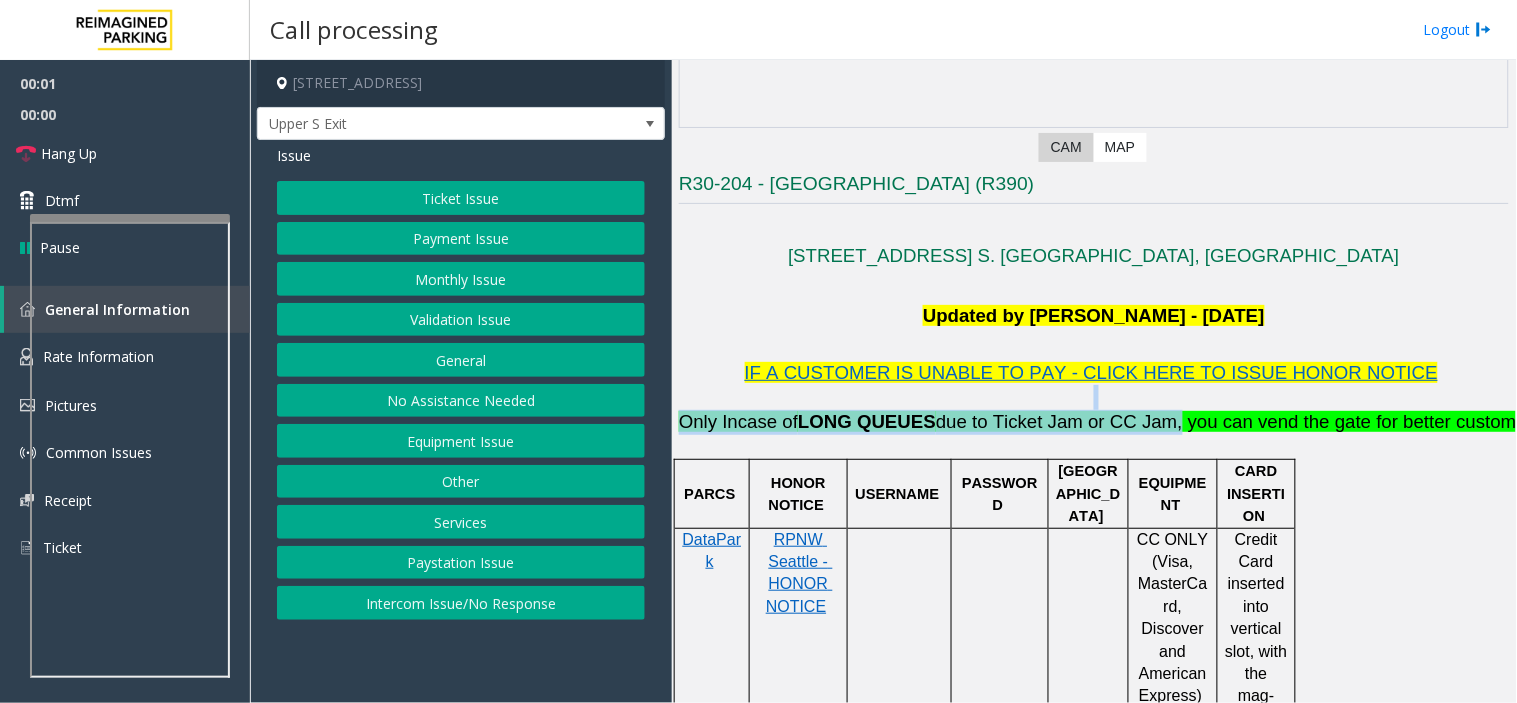 drag, startPoint x: 826, startPoint y: 391, endPoint x: 1093, endPoint y: 434, distance: 270.44037 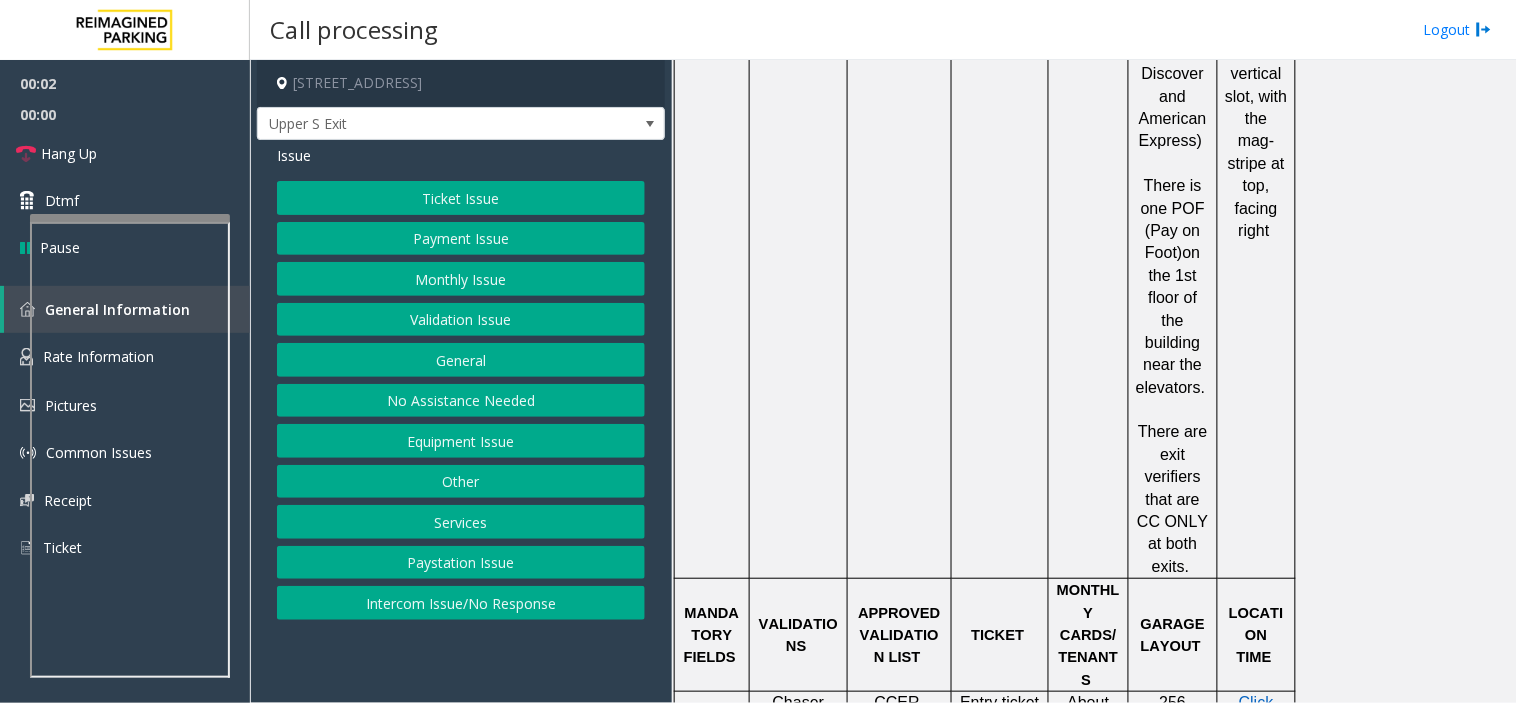 scroll, scrollTop: 1111, scrollLeft: 0, axis: vertical 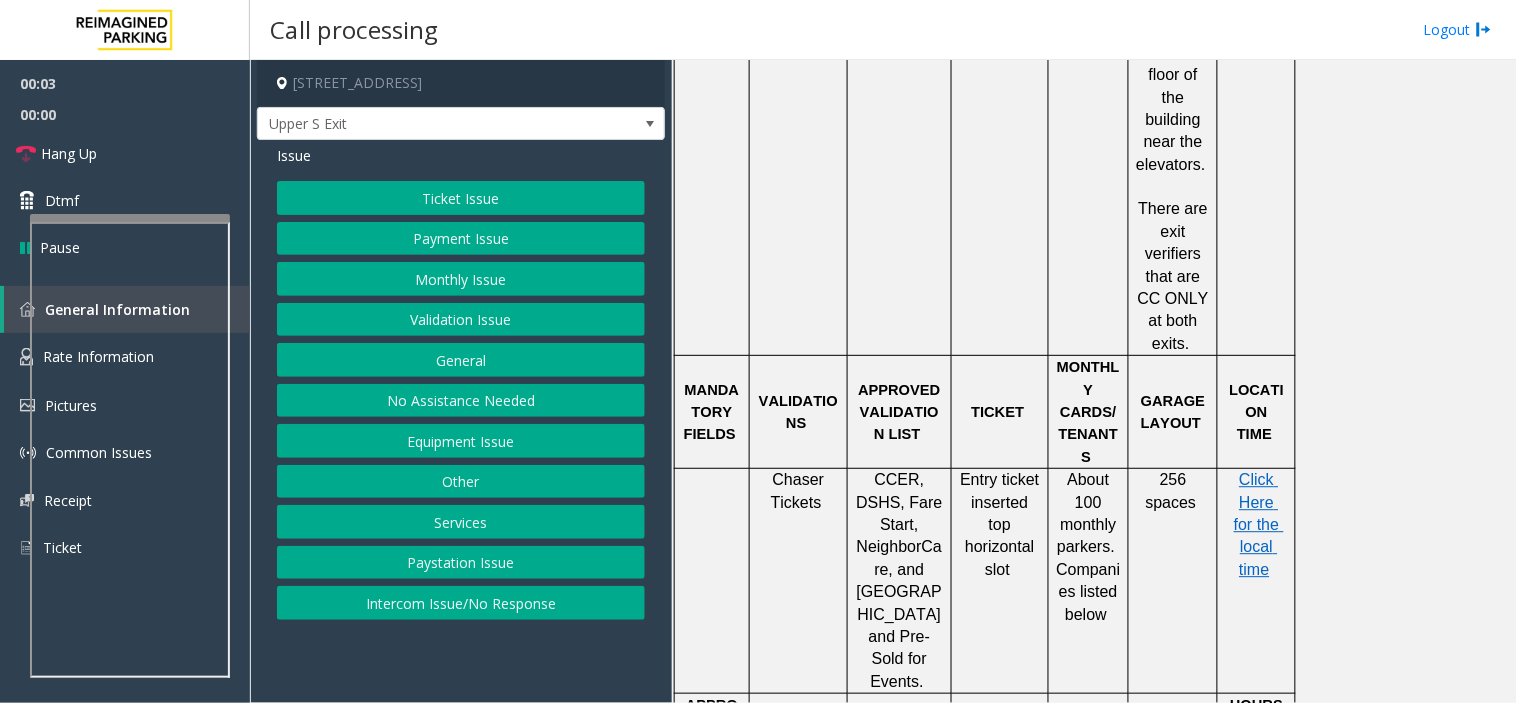 click on "Entry ticket inserted top horizontal slot" 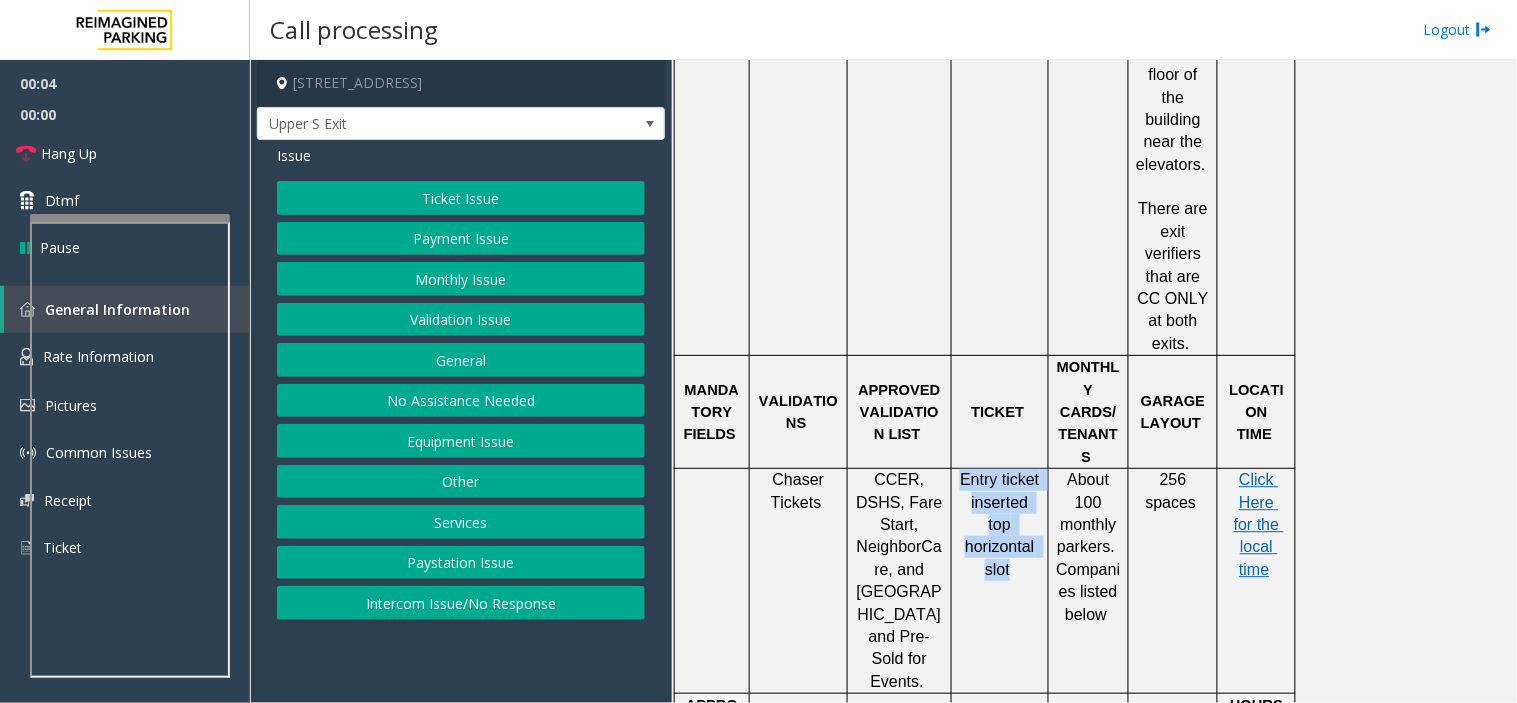 drag, startPoint x: 967, startPoint y: 391, endPoint x: 1004, endPoint y: 454, distance: 73.061615 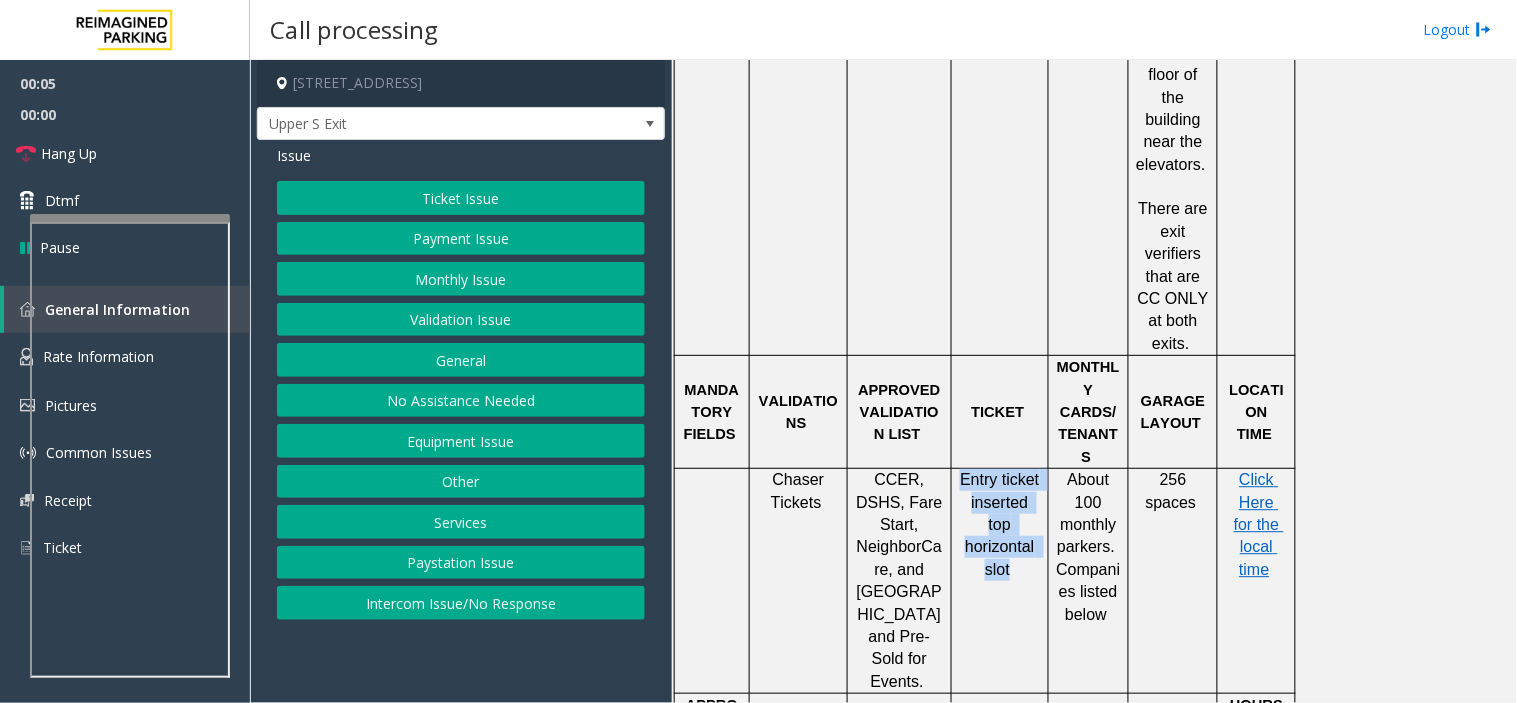 click on "Entry ticket inserted top horizontal slot" 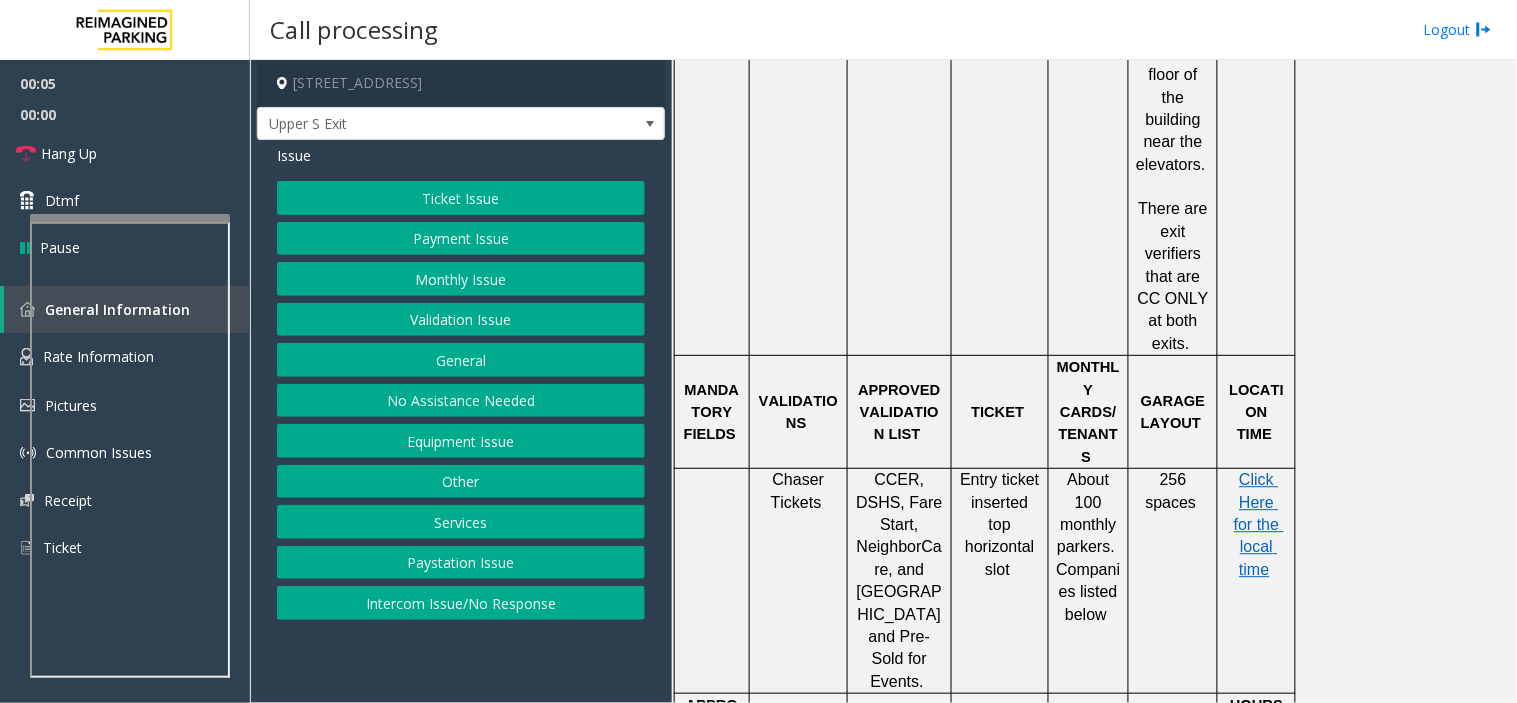 click on "Ticket Issue" 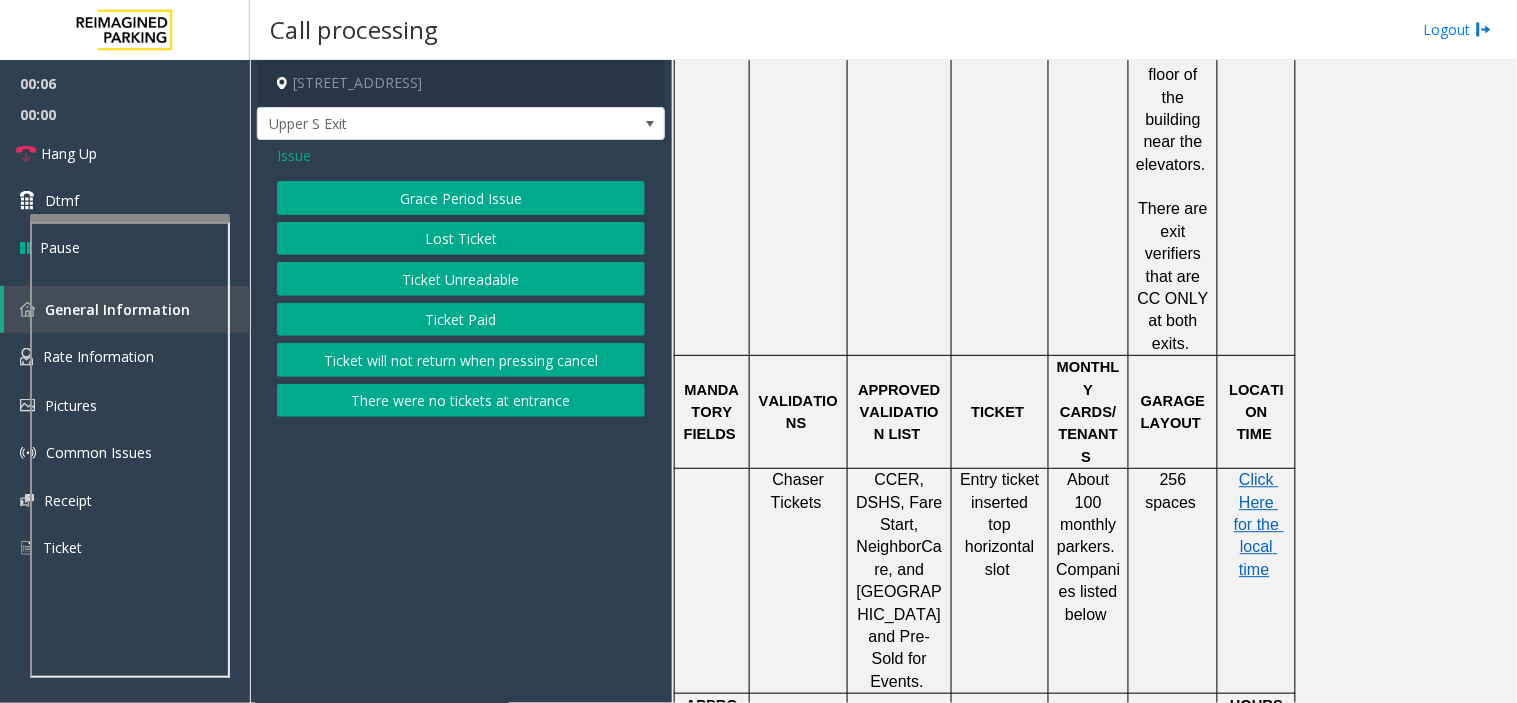 click on "Ticket Unreadable" 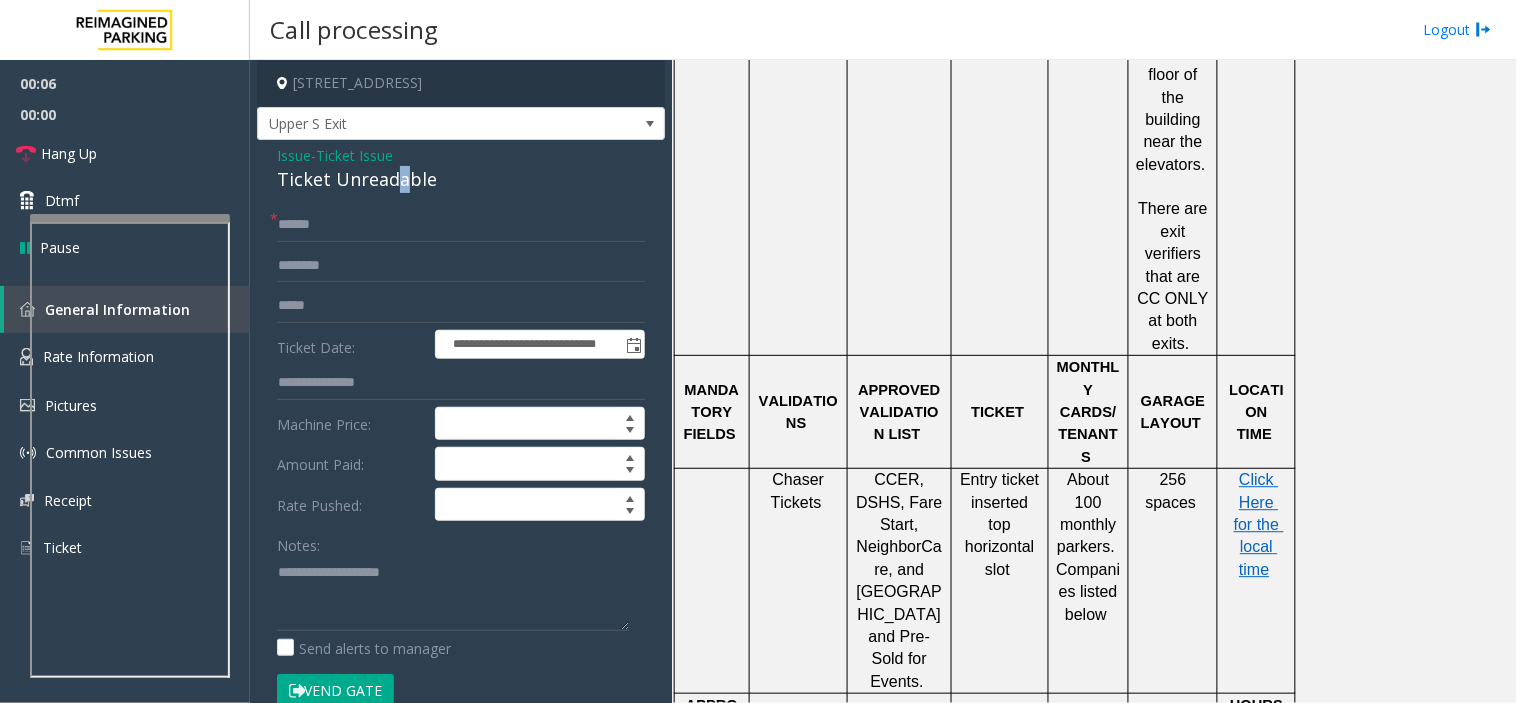 click on "Ticket Unreadable" 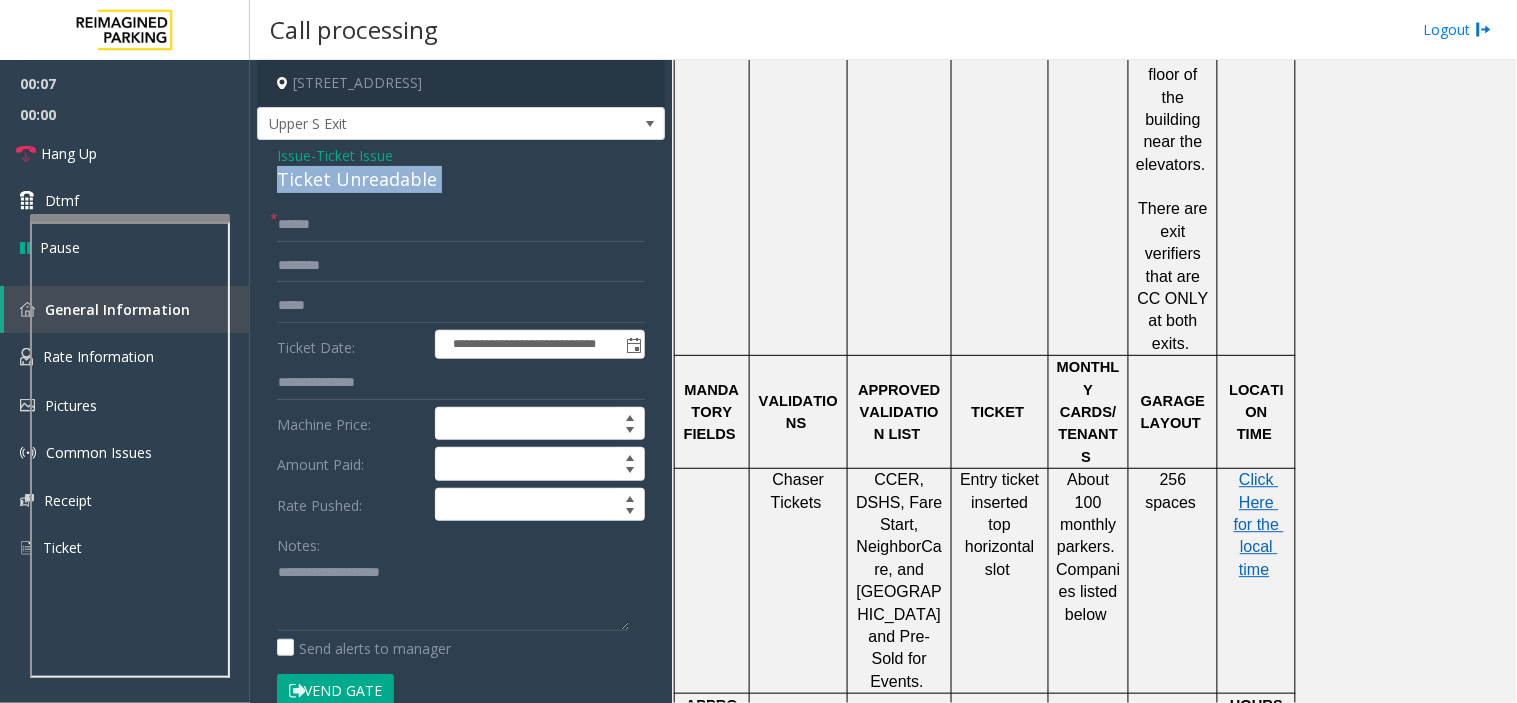 click on "Ticket Unreadable" 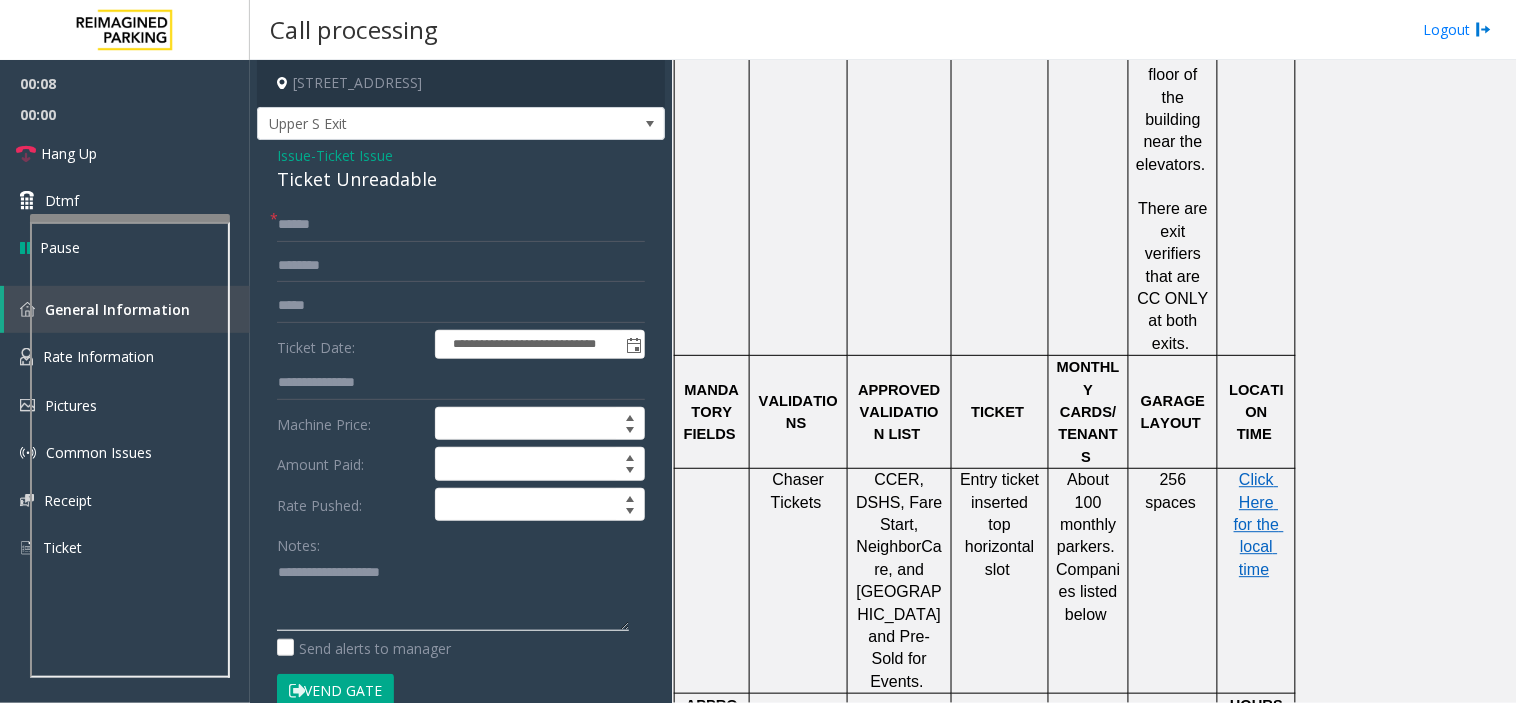 click 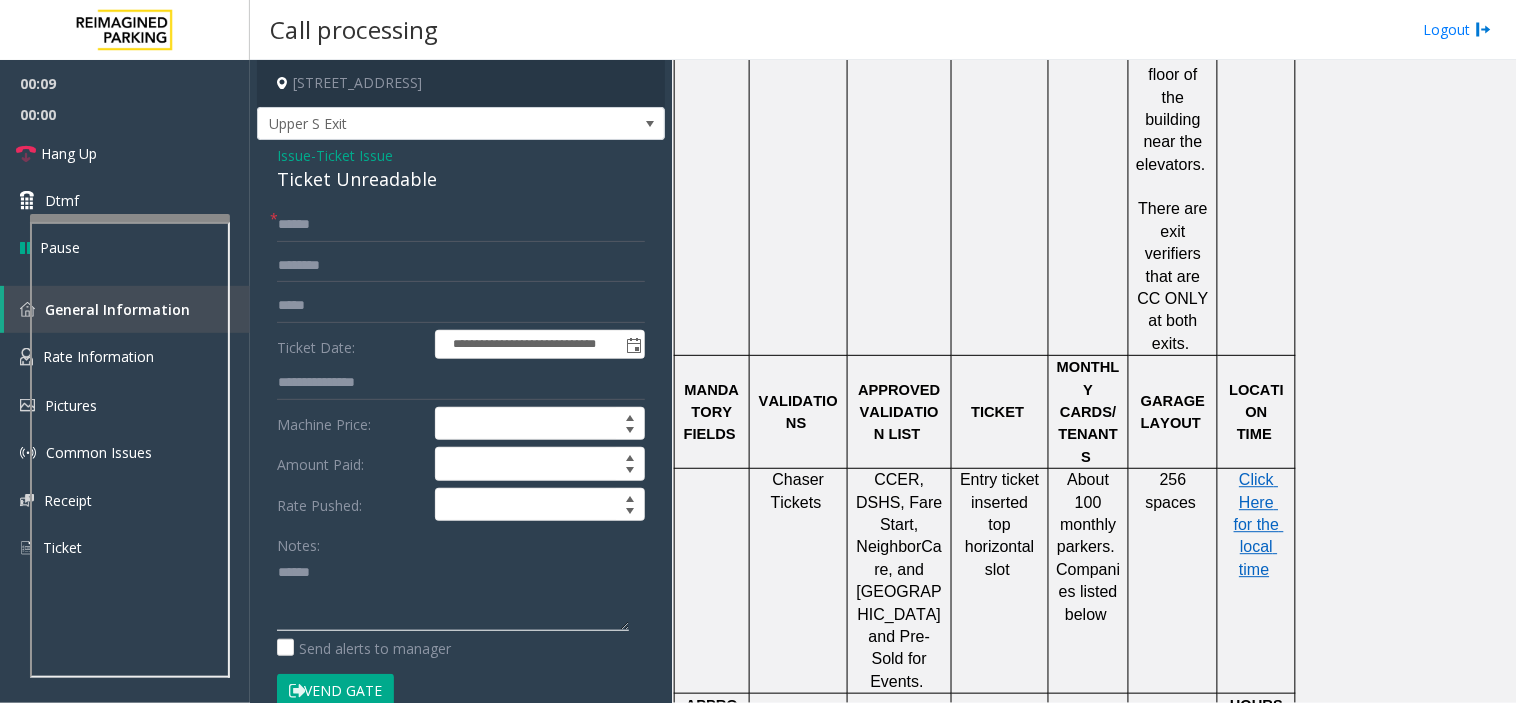 paste on "**********" 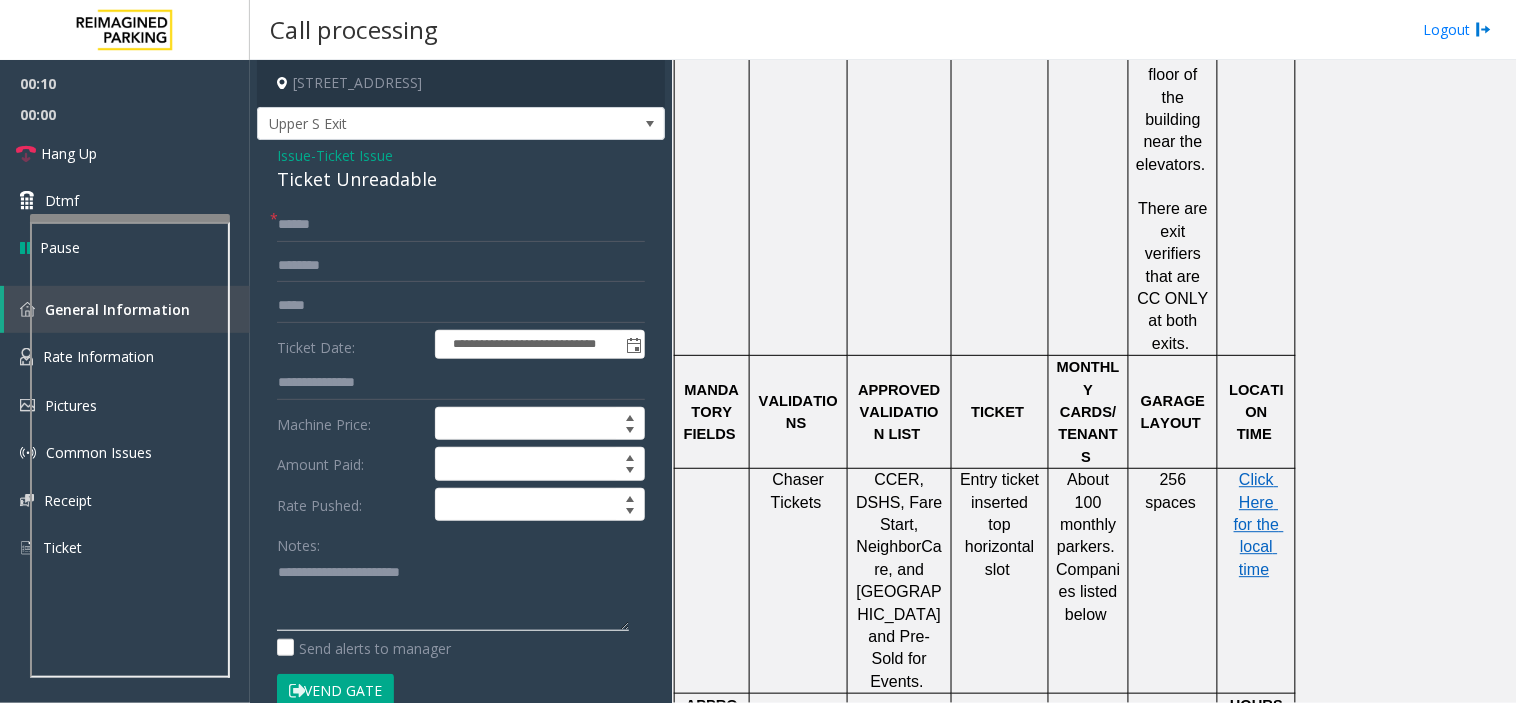 type on "**********" 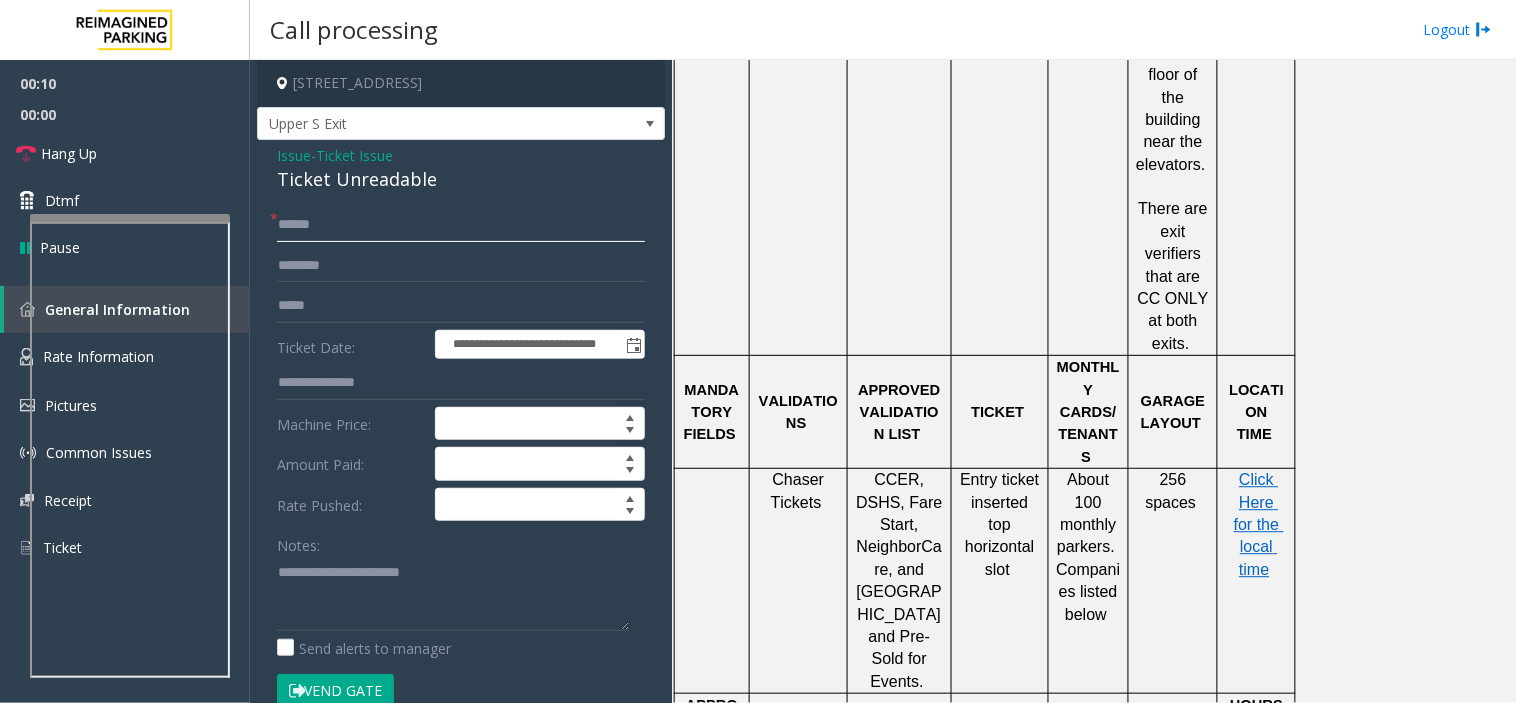 click 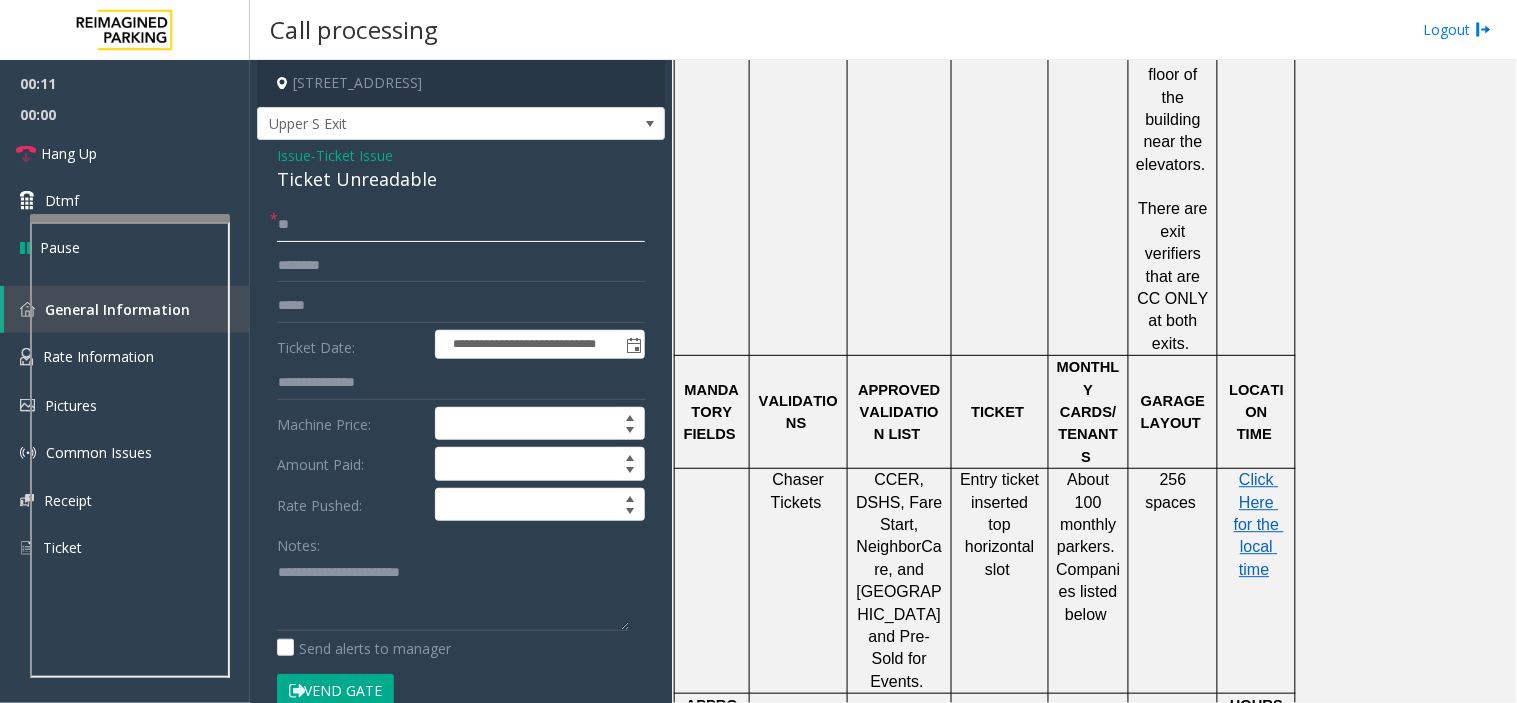 type on "*" 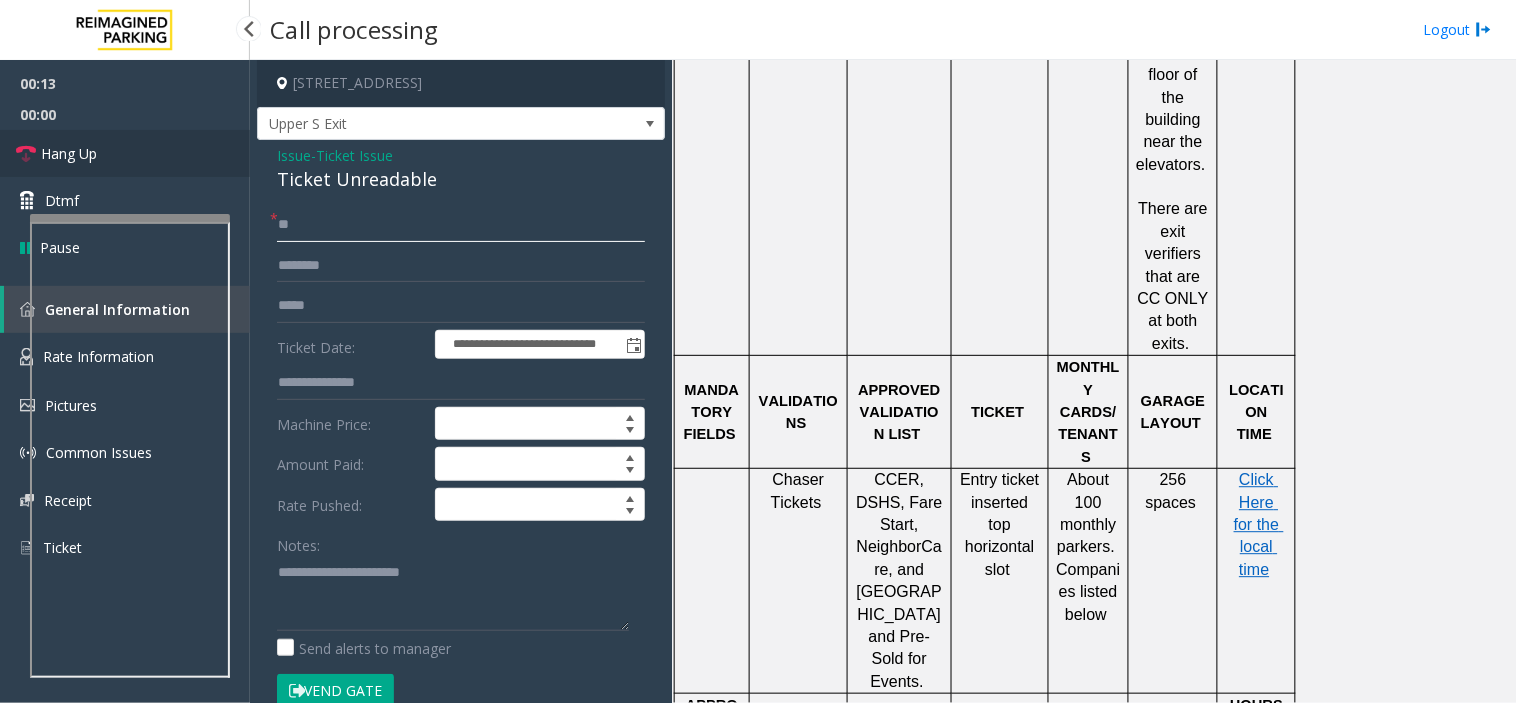 type on "**" 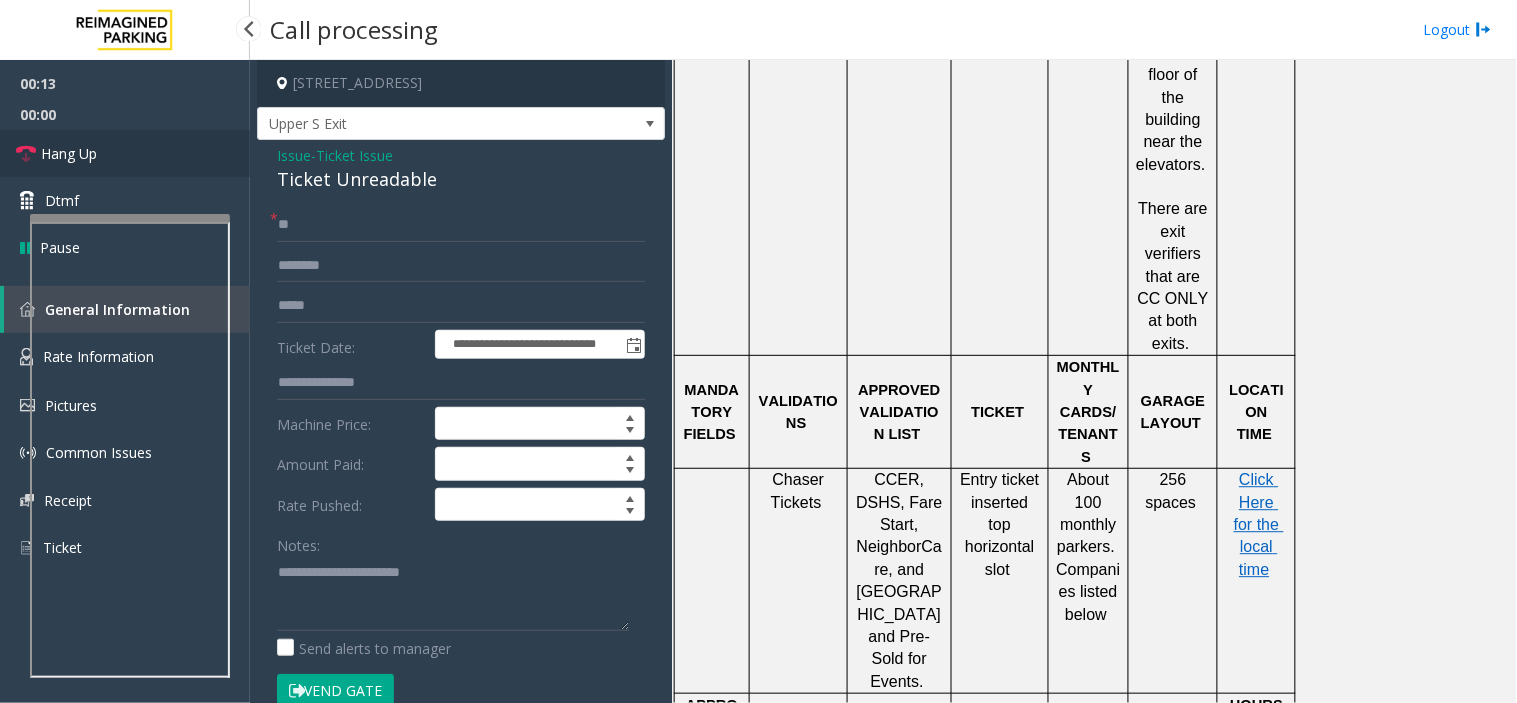 click on "Hang Up" at bounding box center [125, 153] 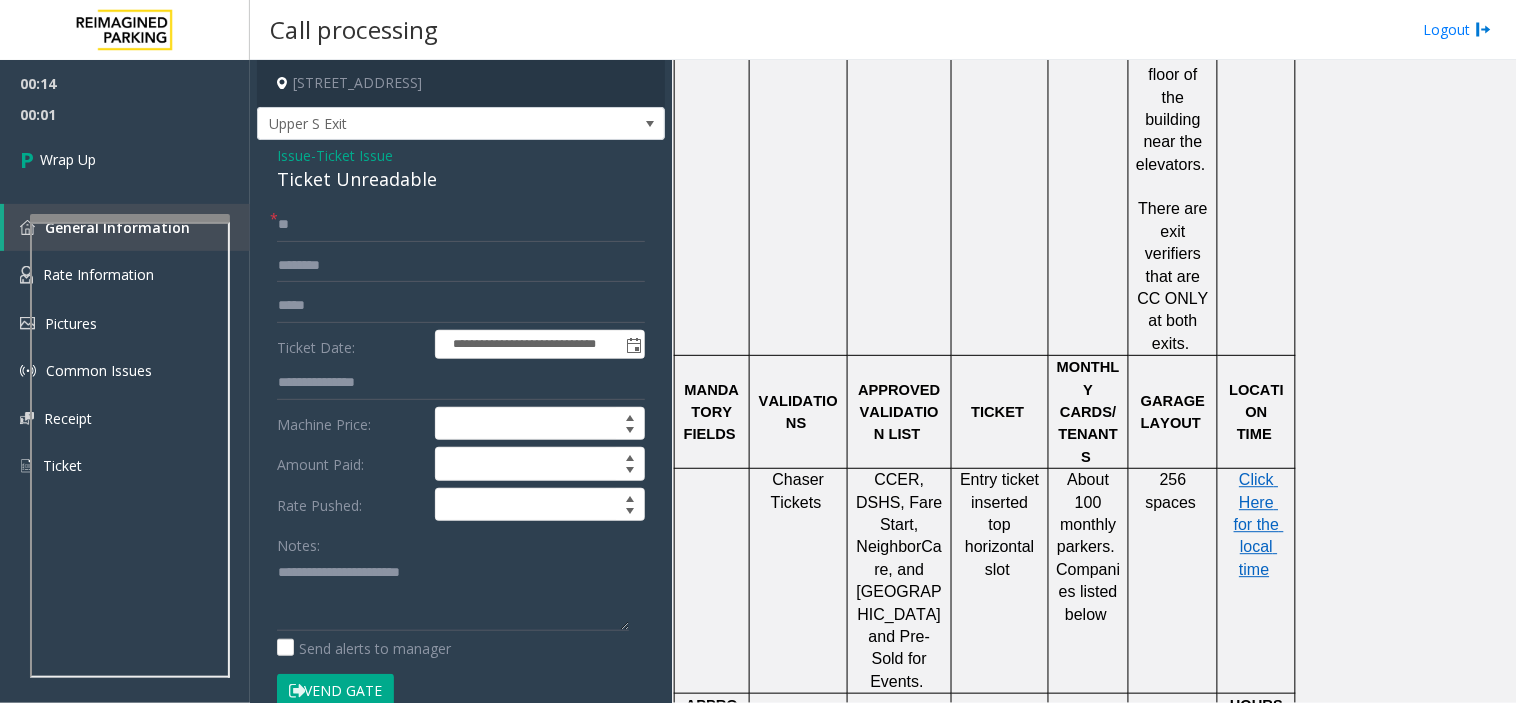 click on "Notes:                      Send alerts to manager" 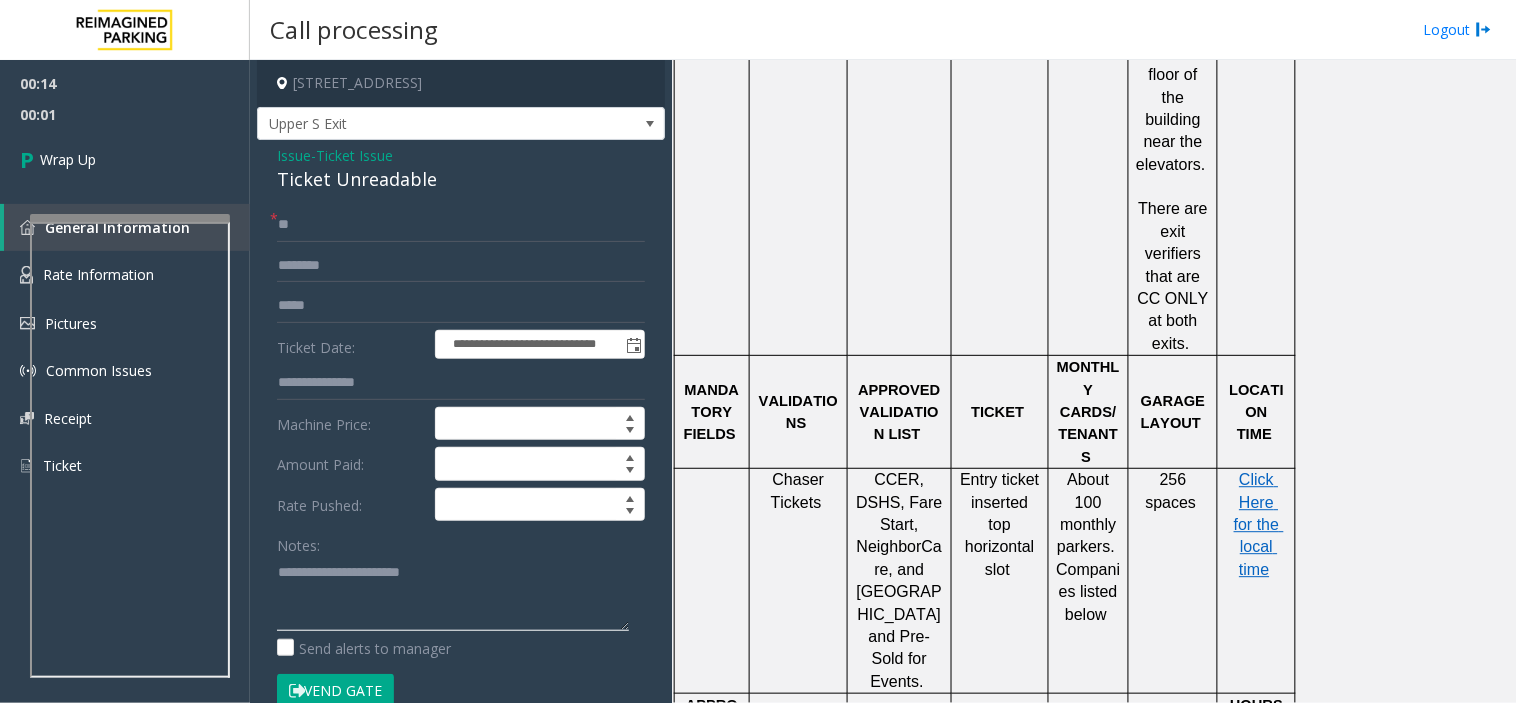 paste on "**********" 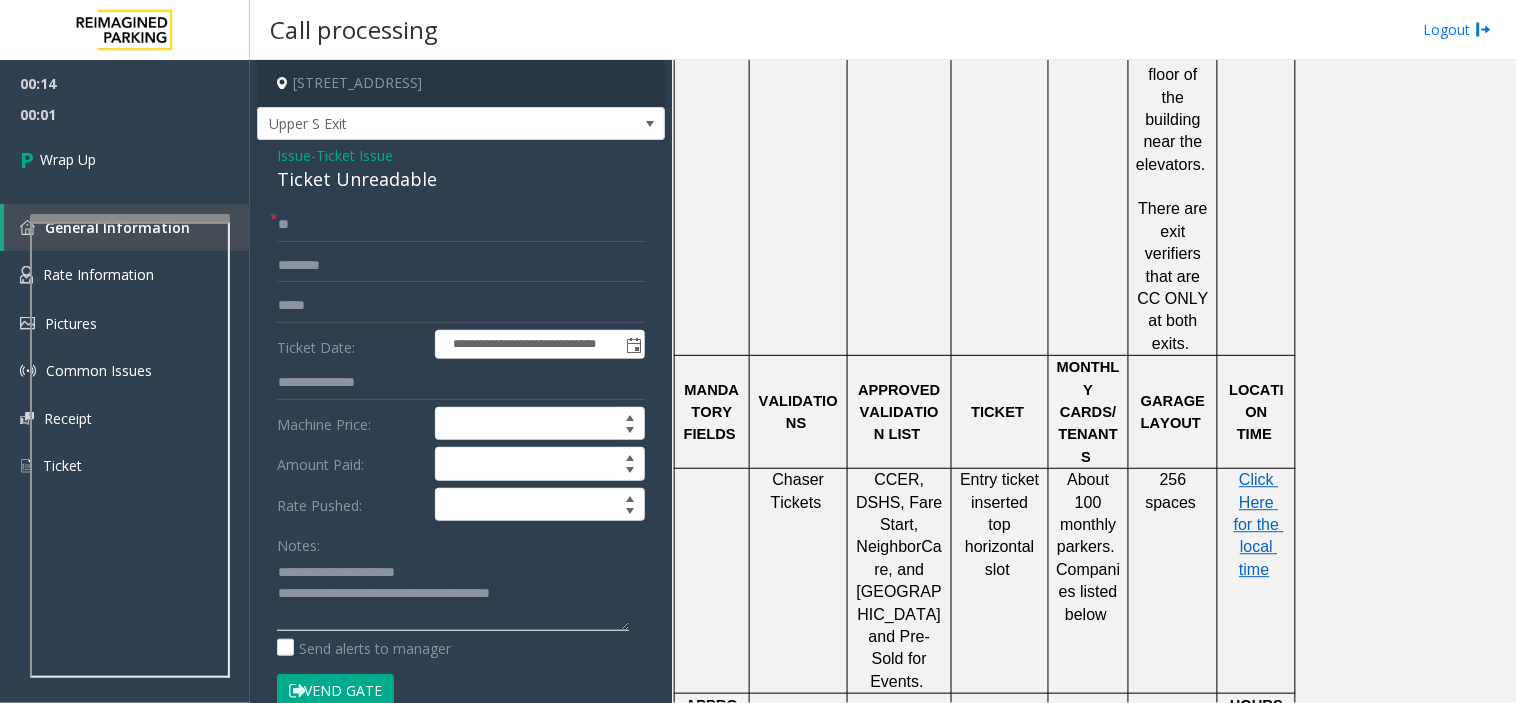 click 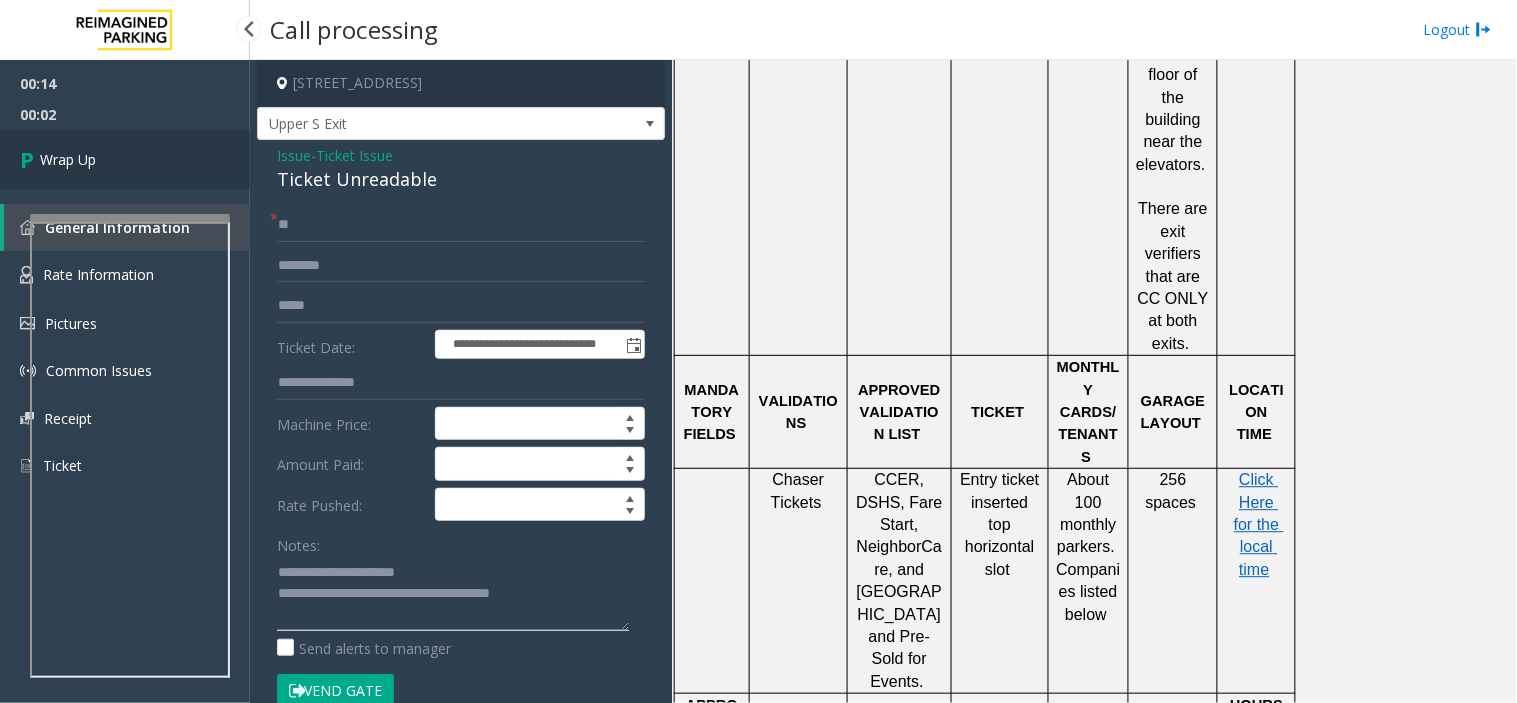 type on "**********" 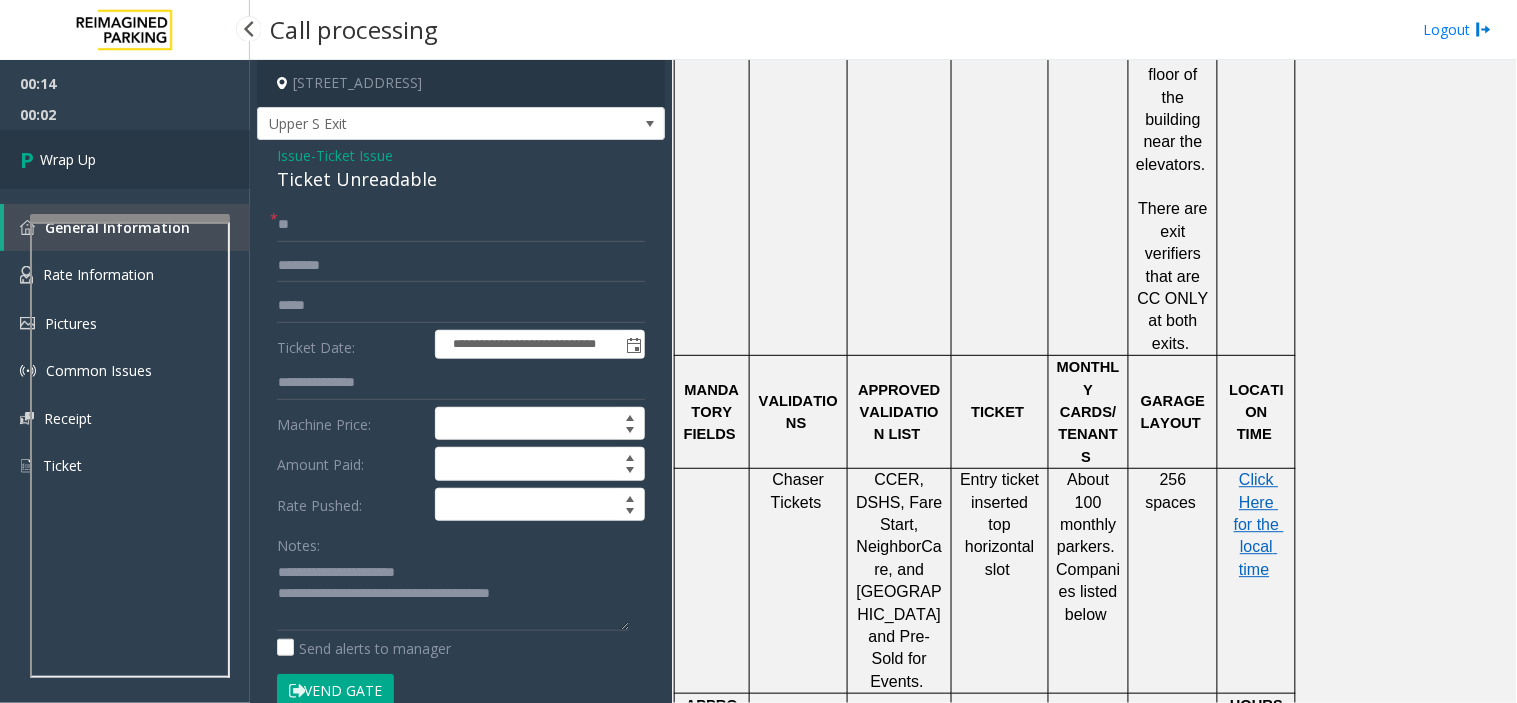 click on "Wrap Up" at bounding box center [125, 159] 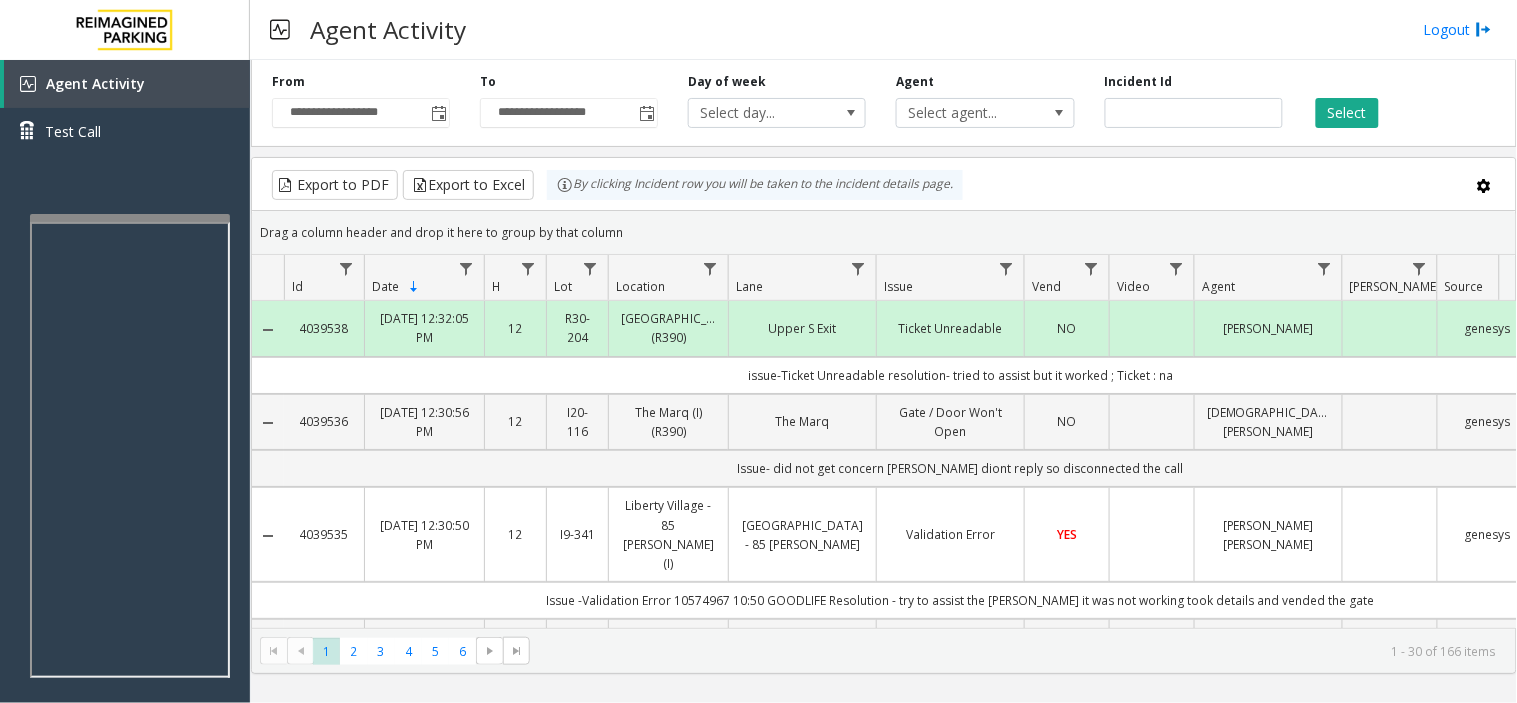 click on "issue-Ticket Unreadable
resolution- tried to assist but it worked ; Ticket : na" 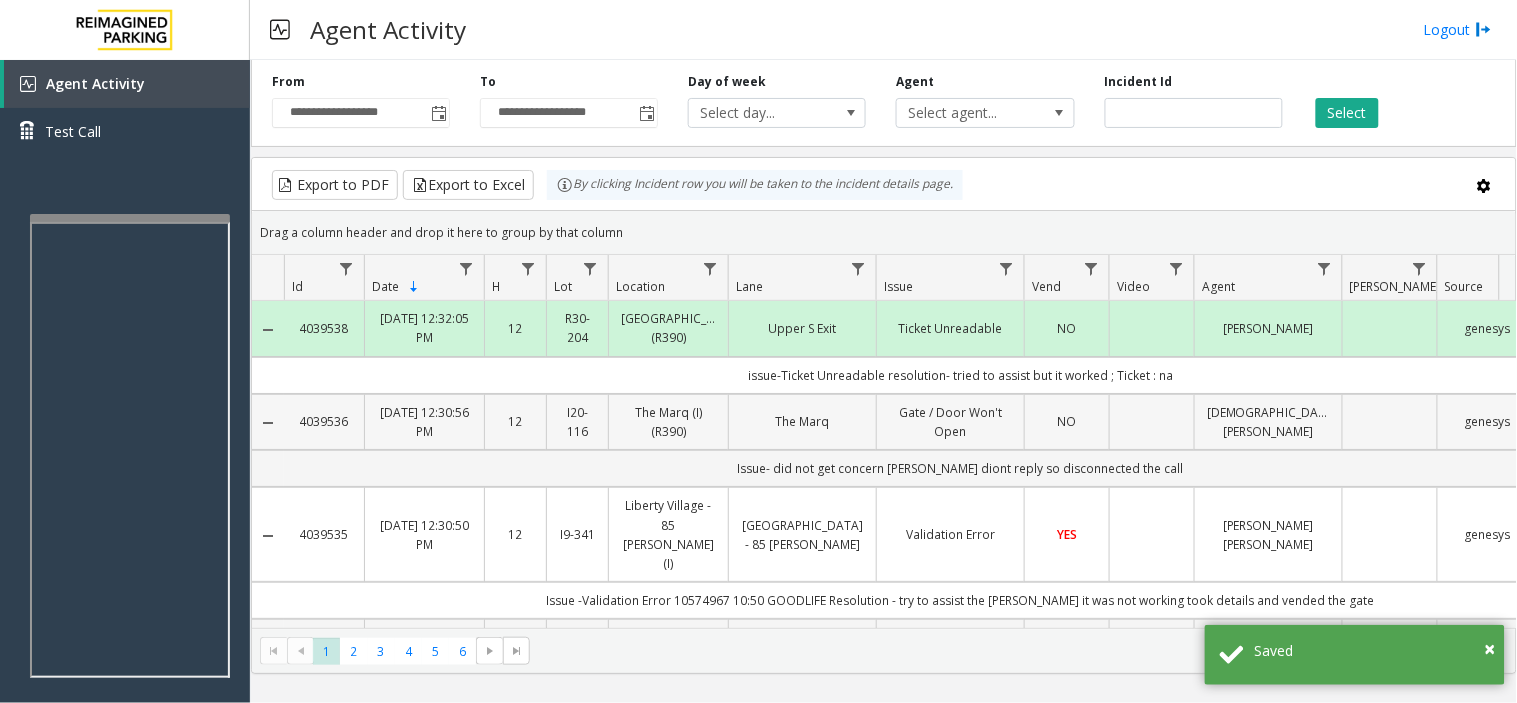 drag, startPoint x: 434, startPoint y: 388, endPoint x: 1415, endPoint y: 437, distance: 982.22296 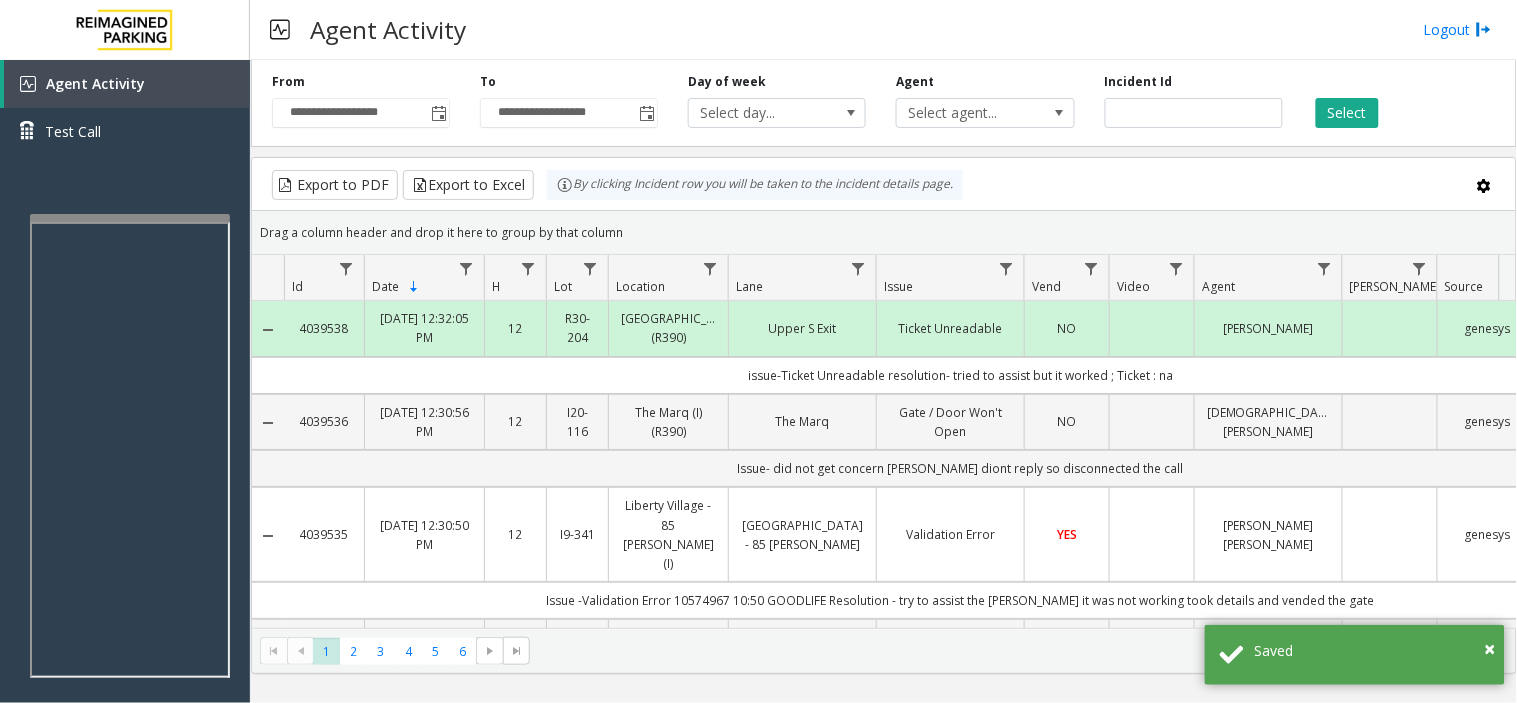 click on "issue-Ticket Unreadable
resolution- tried to assist but it worked ; Ticket : na" 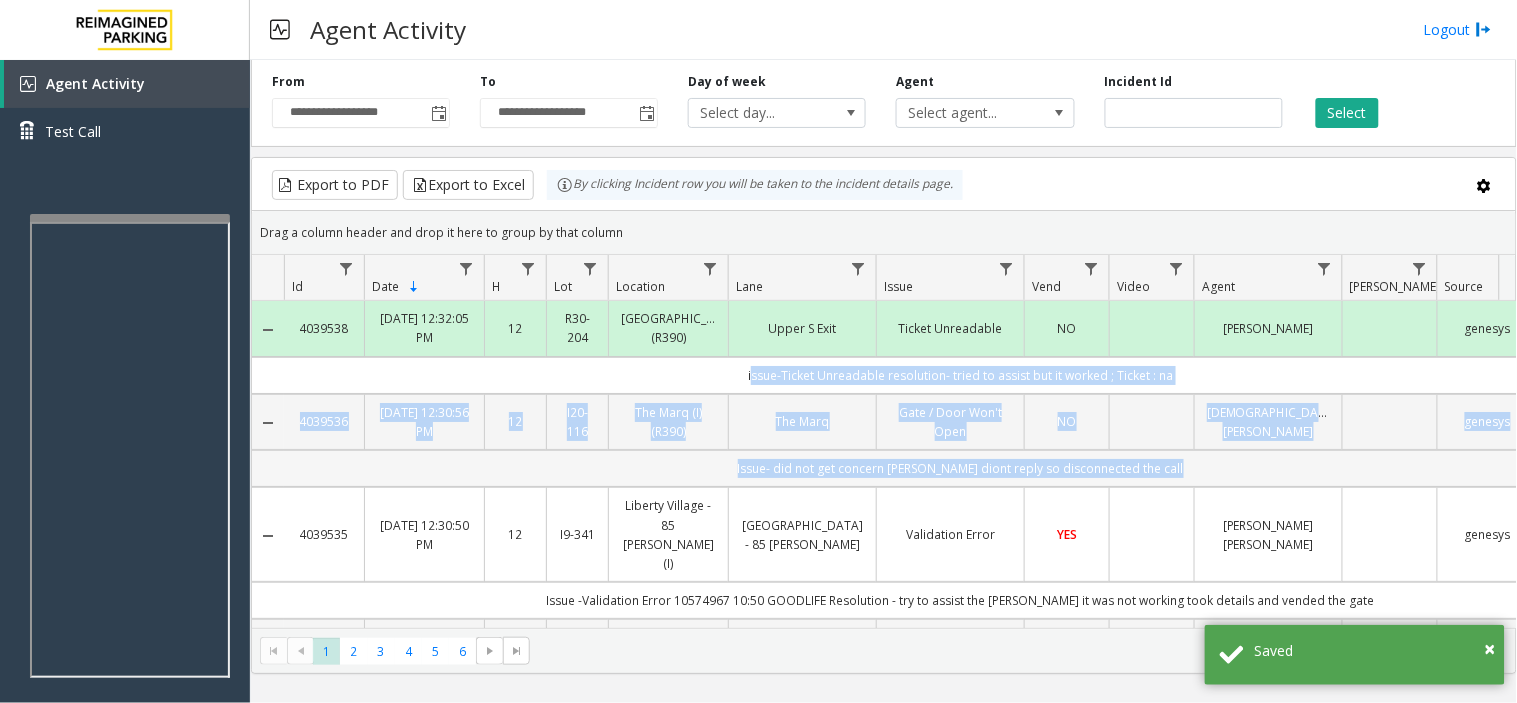 drag, startPoint x: 1330, startPoint y: 396, endPoint x: 1318, endPoint y: 490, distance: 94.76286 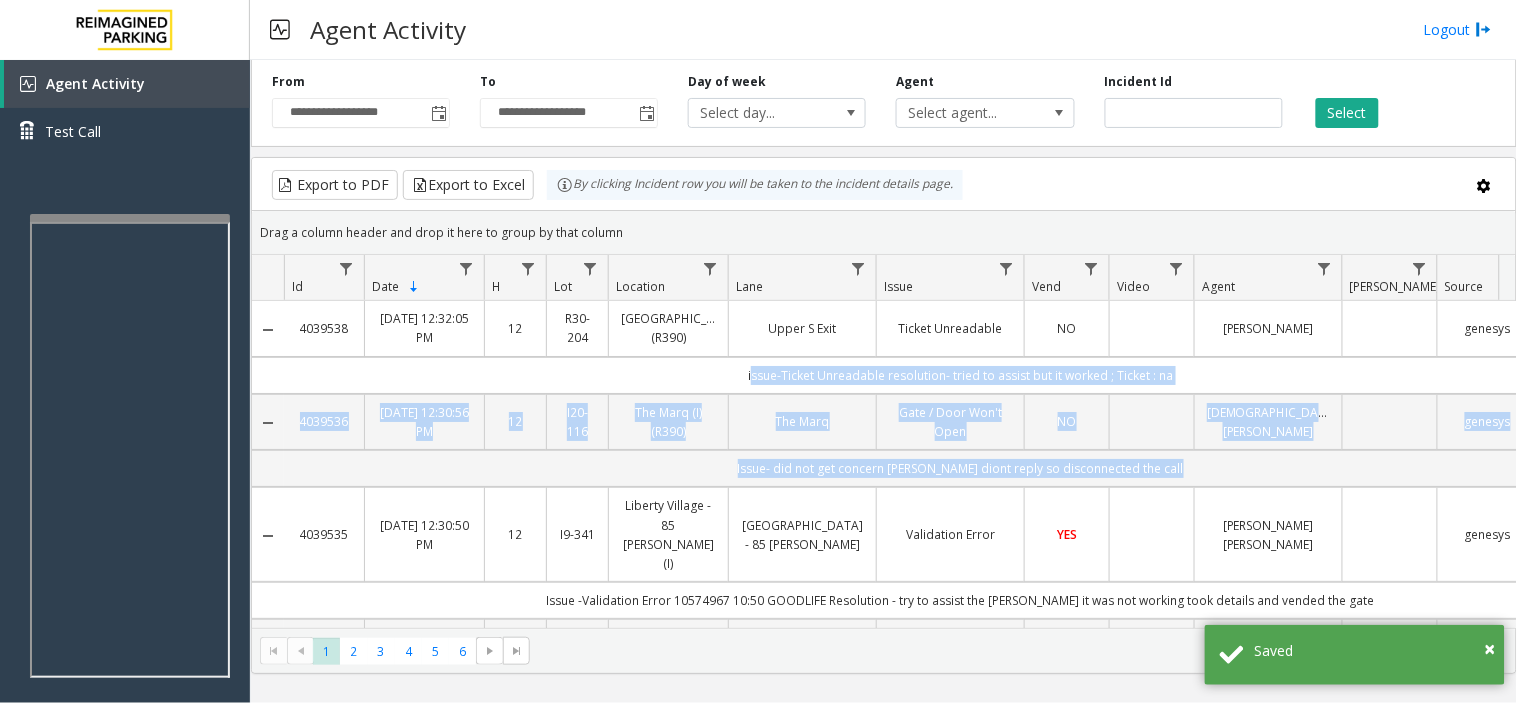 drag, startPoint x: 1318, startPoint y: 490, endPoint x: 734, endPoint y: 176, distance: 663.06256 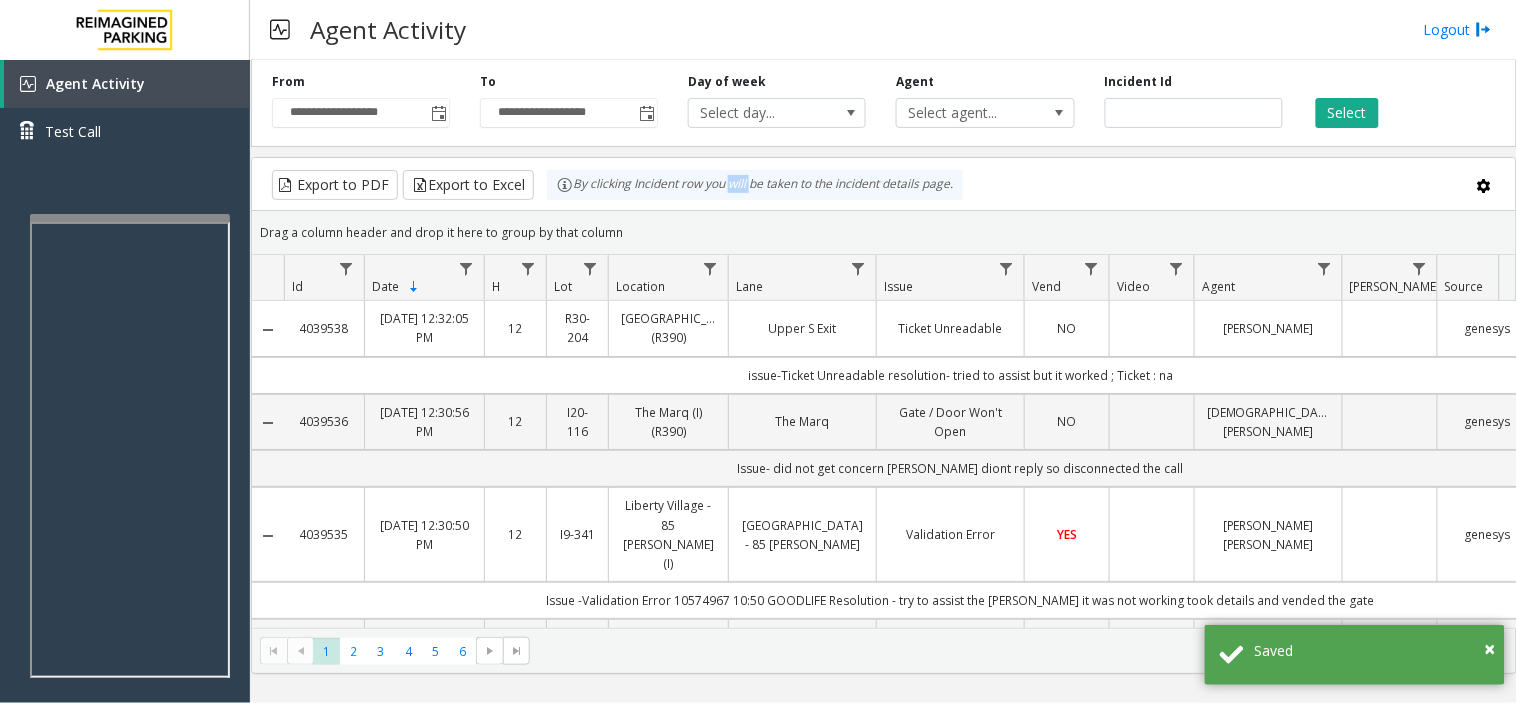click on "By clicking Incident row you will be taken to the incident details page." 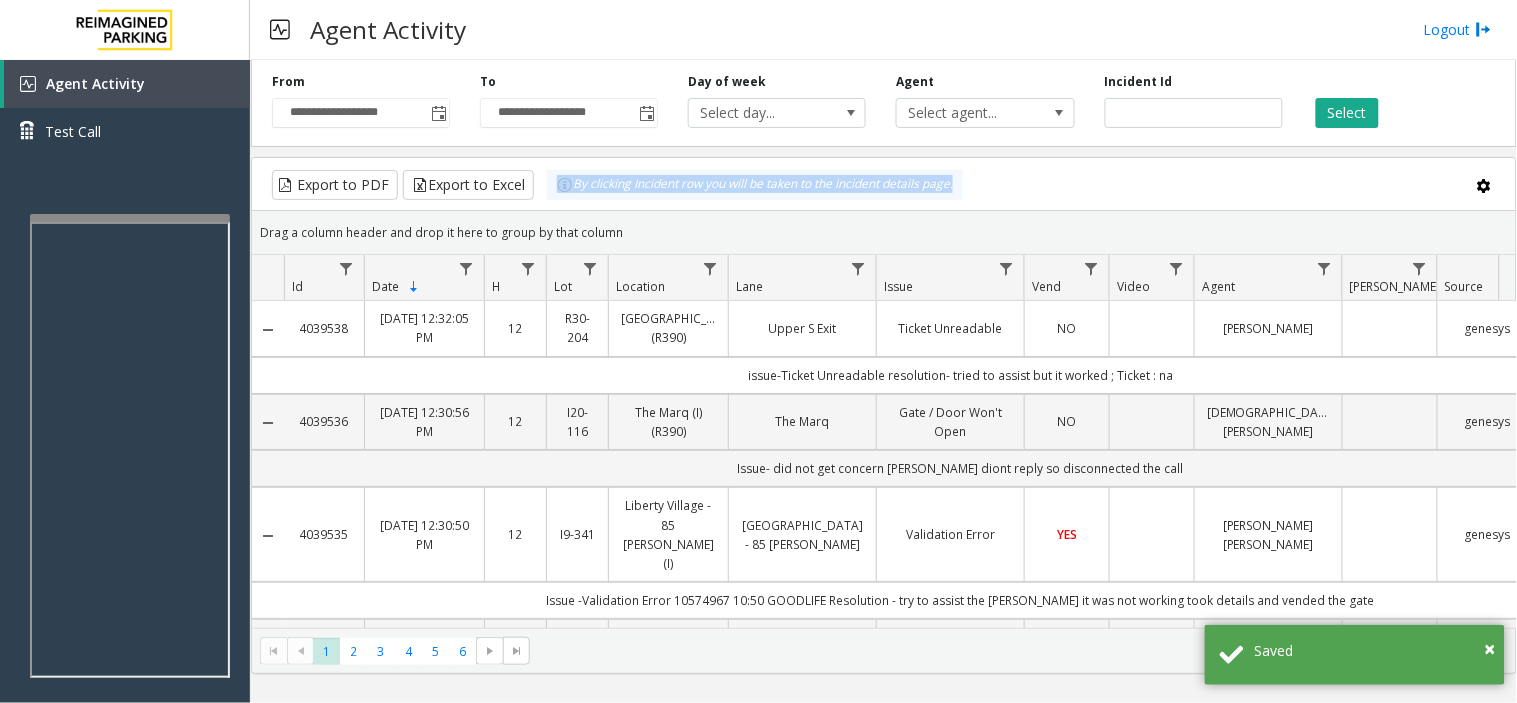 click on "By clicking Incident row you will be taken to the incident details page." 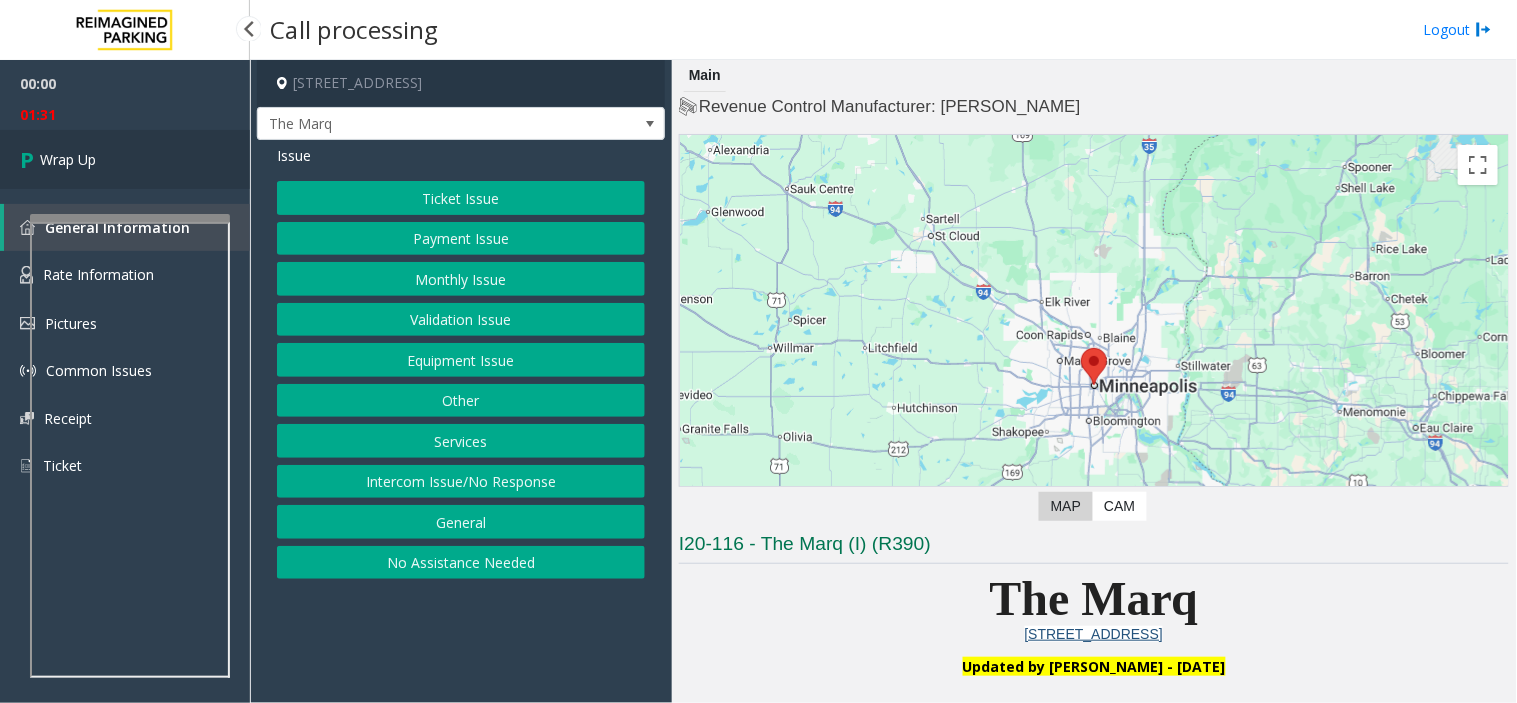 click on "Wrap Up" at bounding box center (125, 159) 